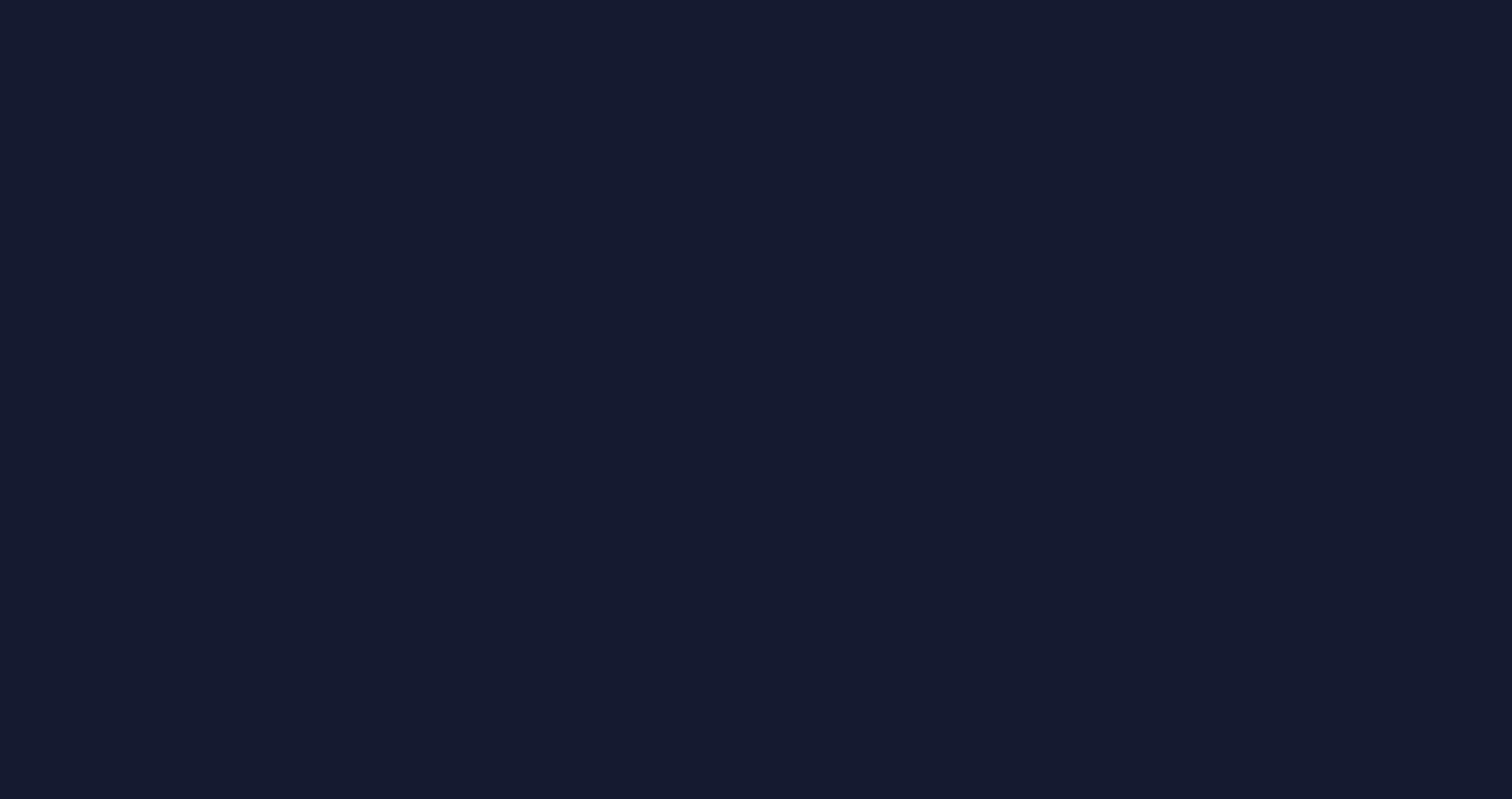 scroll, scrollTop: 0, scrollLeft: 0, axis: both 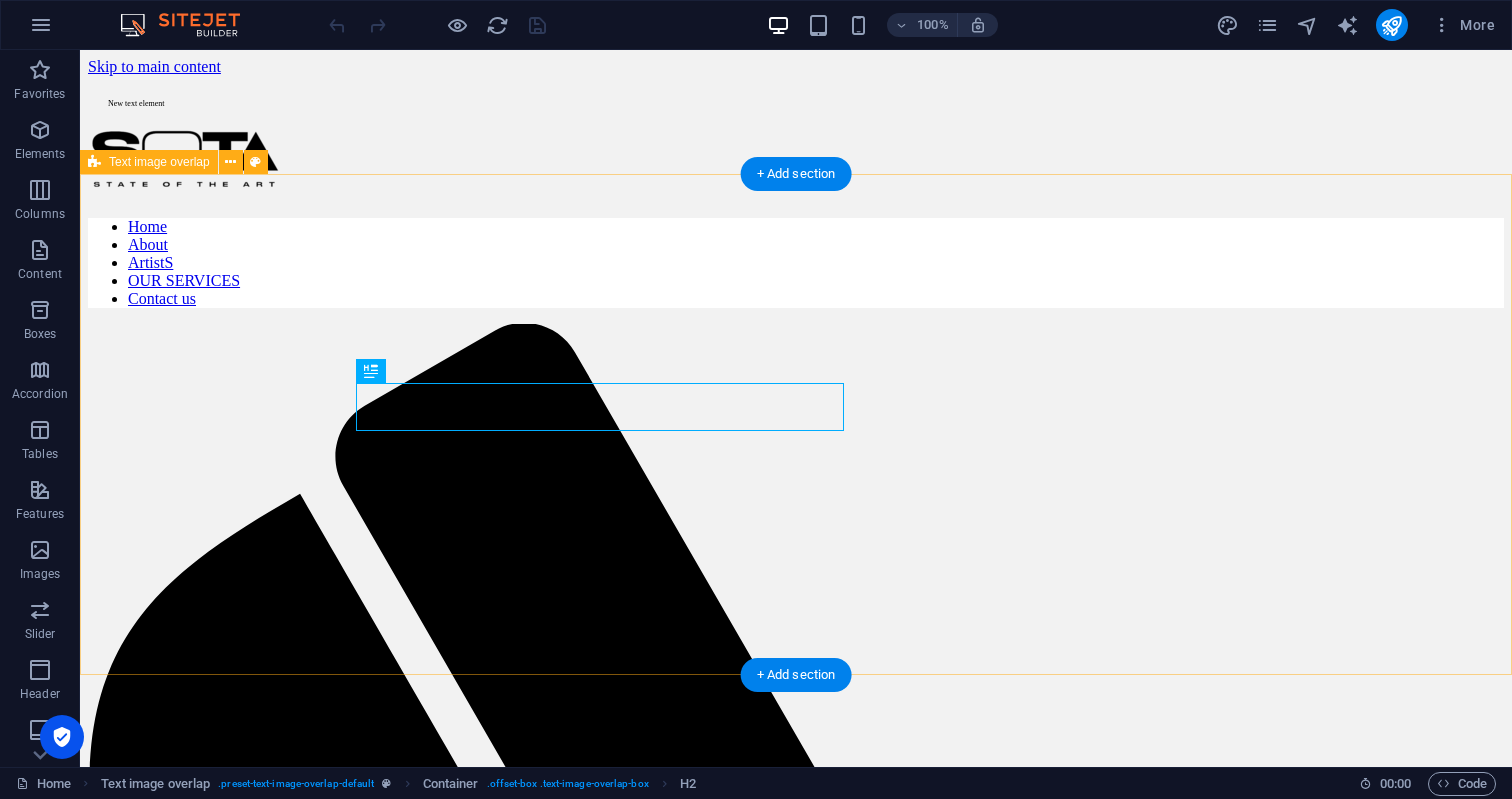 click on "State of the Art Where Vision Meets Execution." at bounding box center (796, 2796) 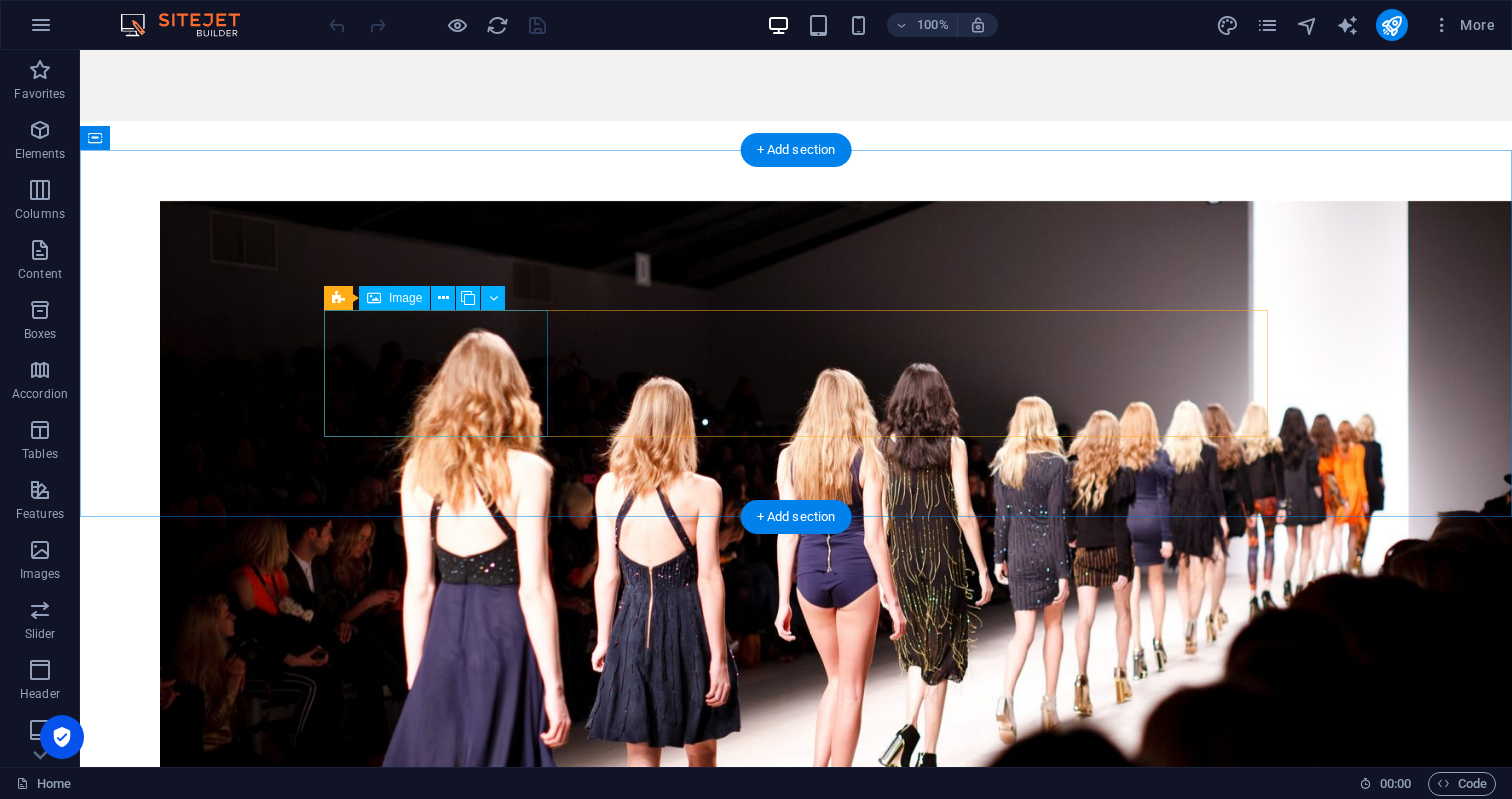 scroll, scrollTop: 2313, scrollLeft: 0, axis: vertical 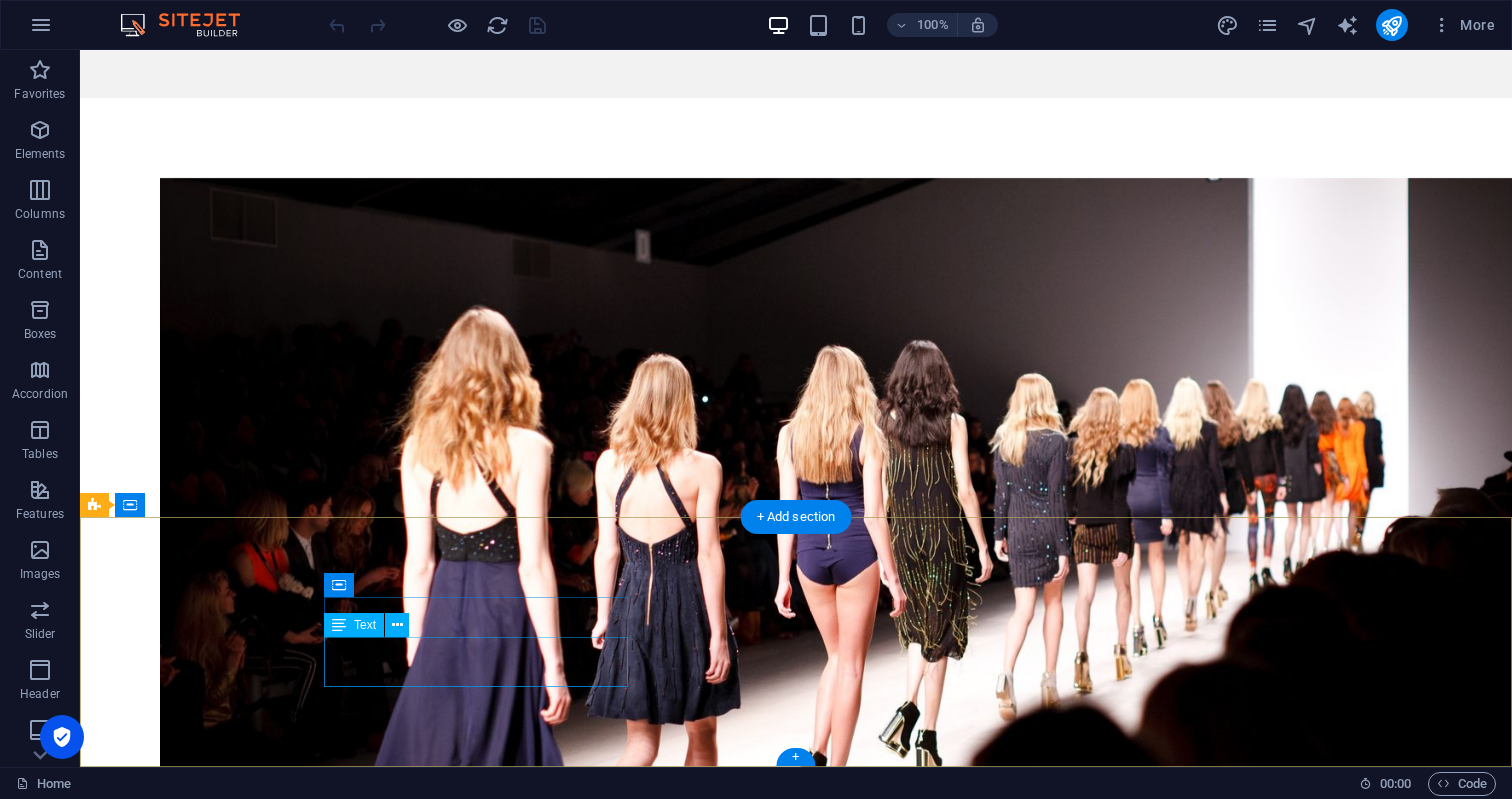 click on "4 4 6 0" at bounding box center [177, 2473] 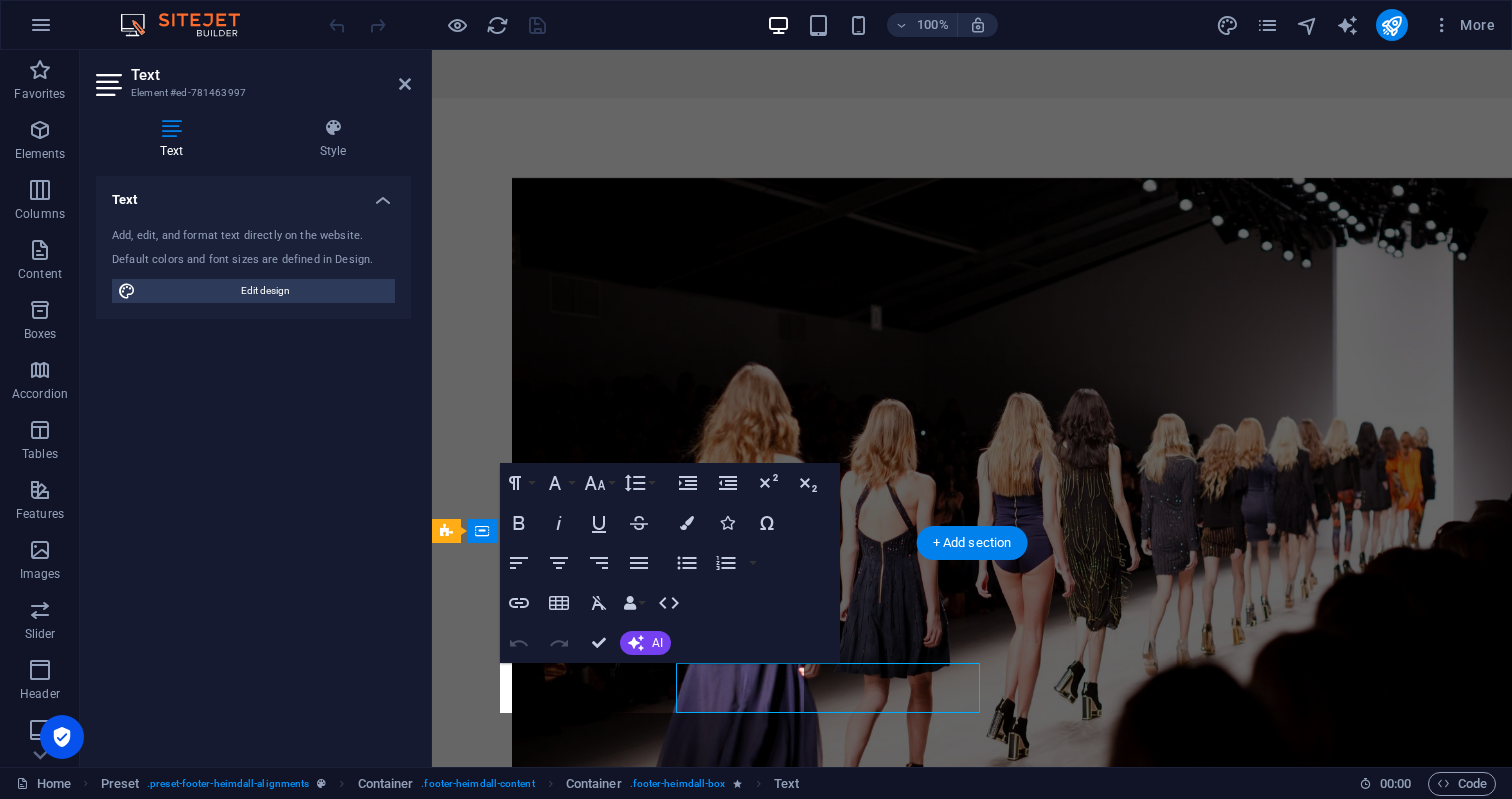 scroll, scrollTop: 2287, scrollLeft: 0, axis: vertical 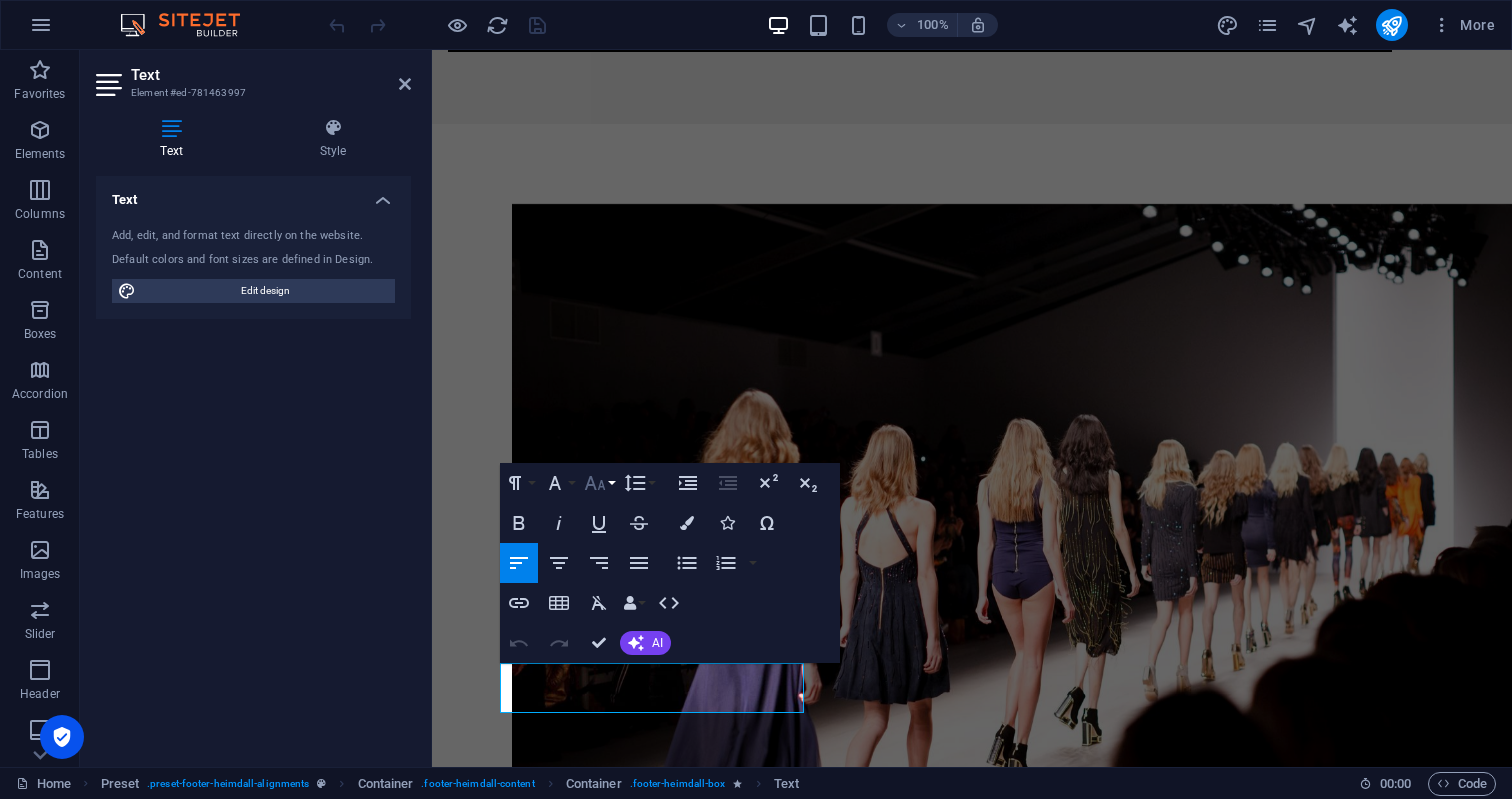 click on "Font Size" at bounding box center [599, 483] 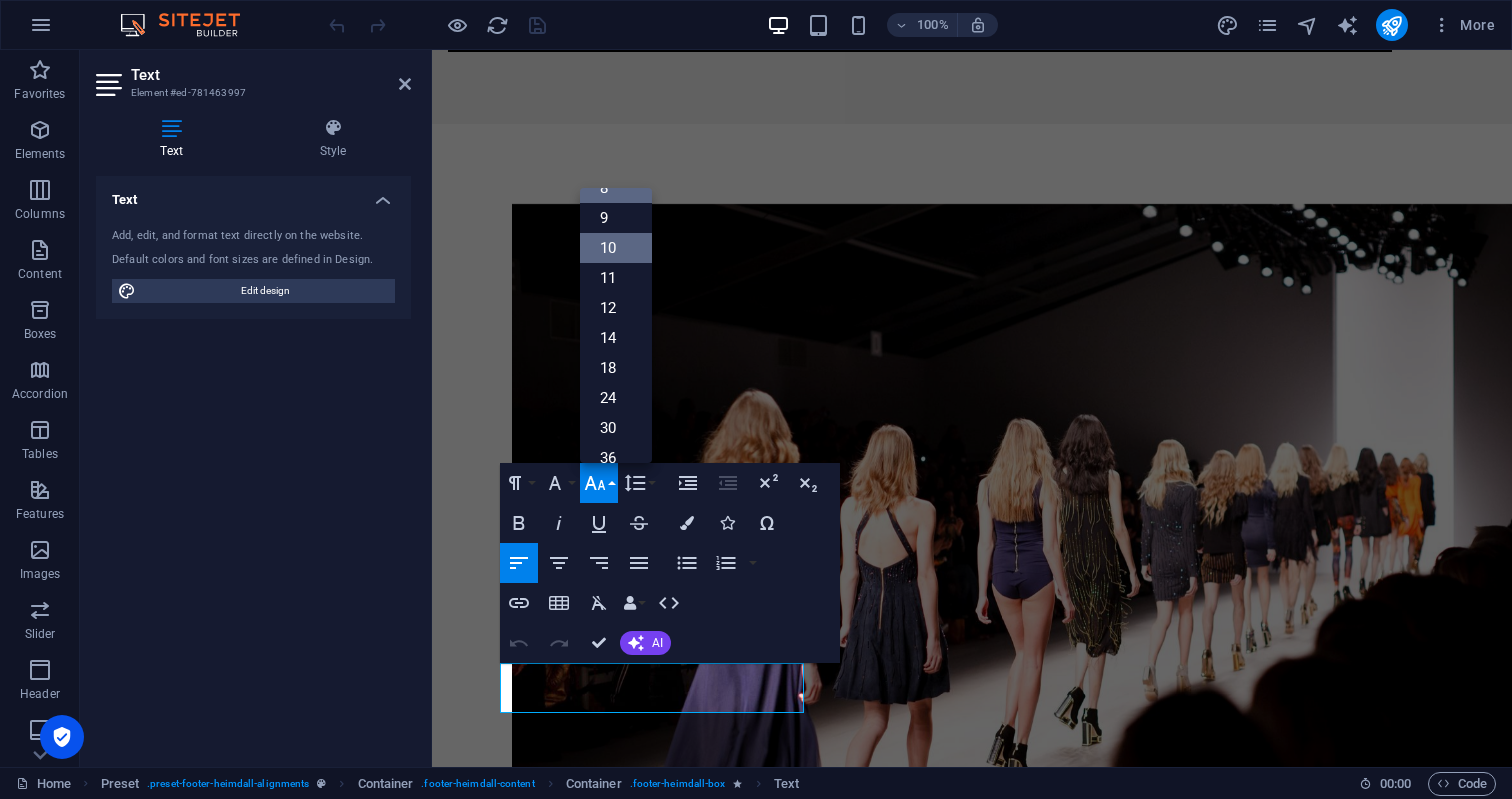click on "10" at bounding box center [616, 248] 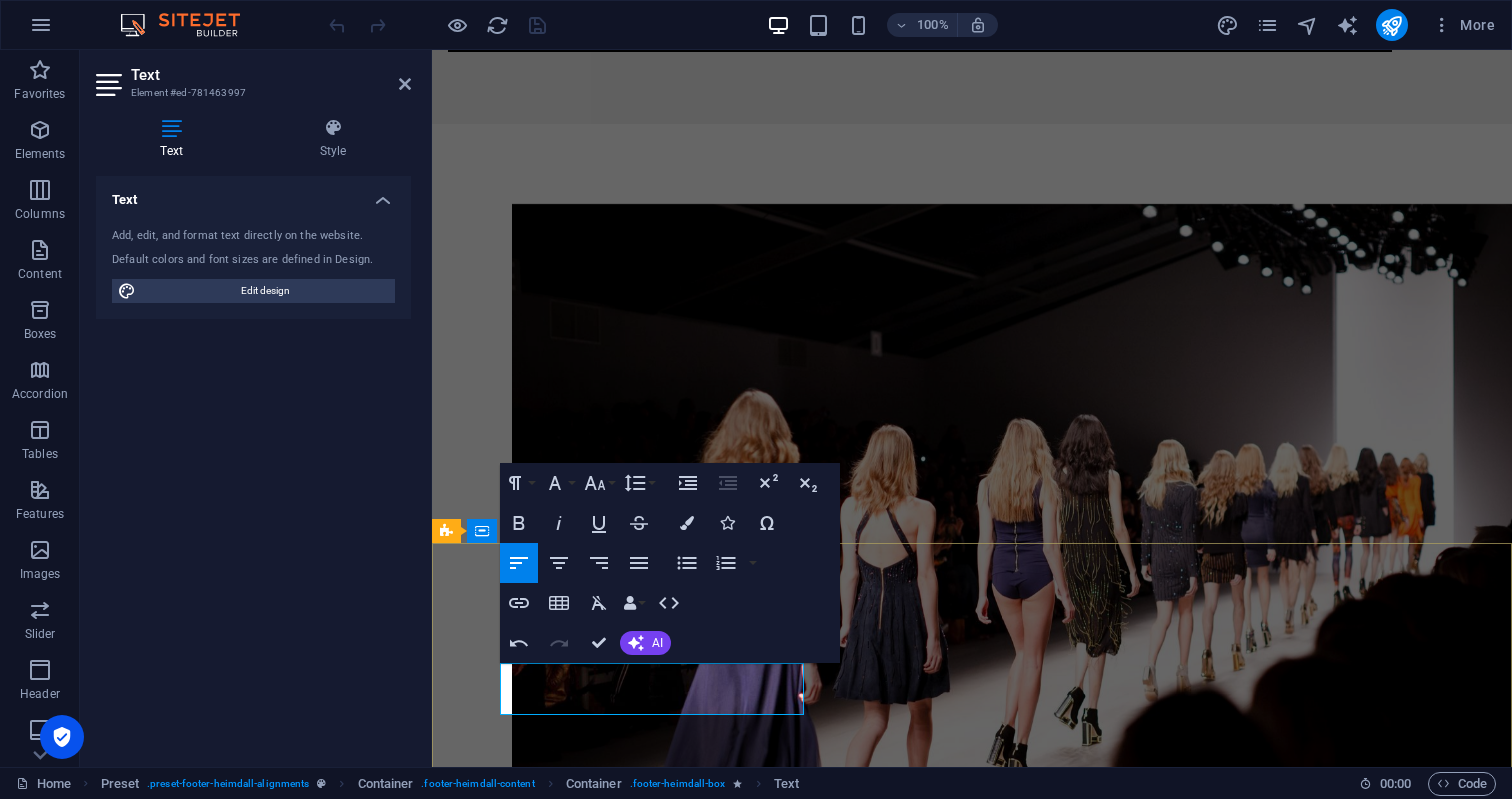 click on "B O U D H A  - 0 6" at bounding box center (920, 2491) 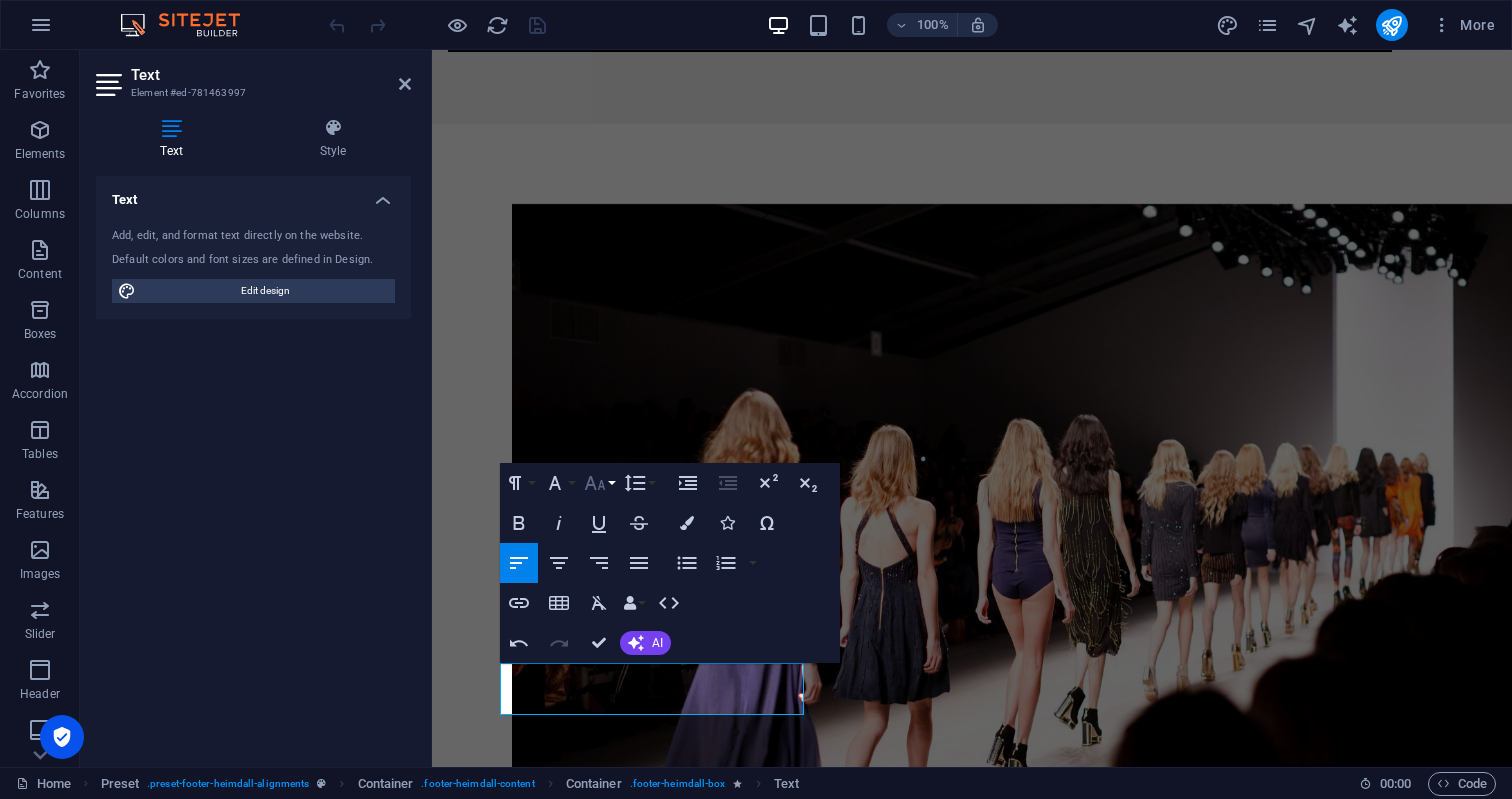 click on "Font Size" at bounding box center [599, 483] 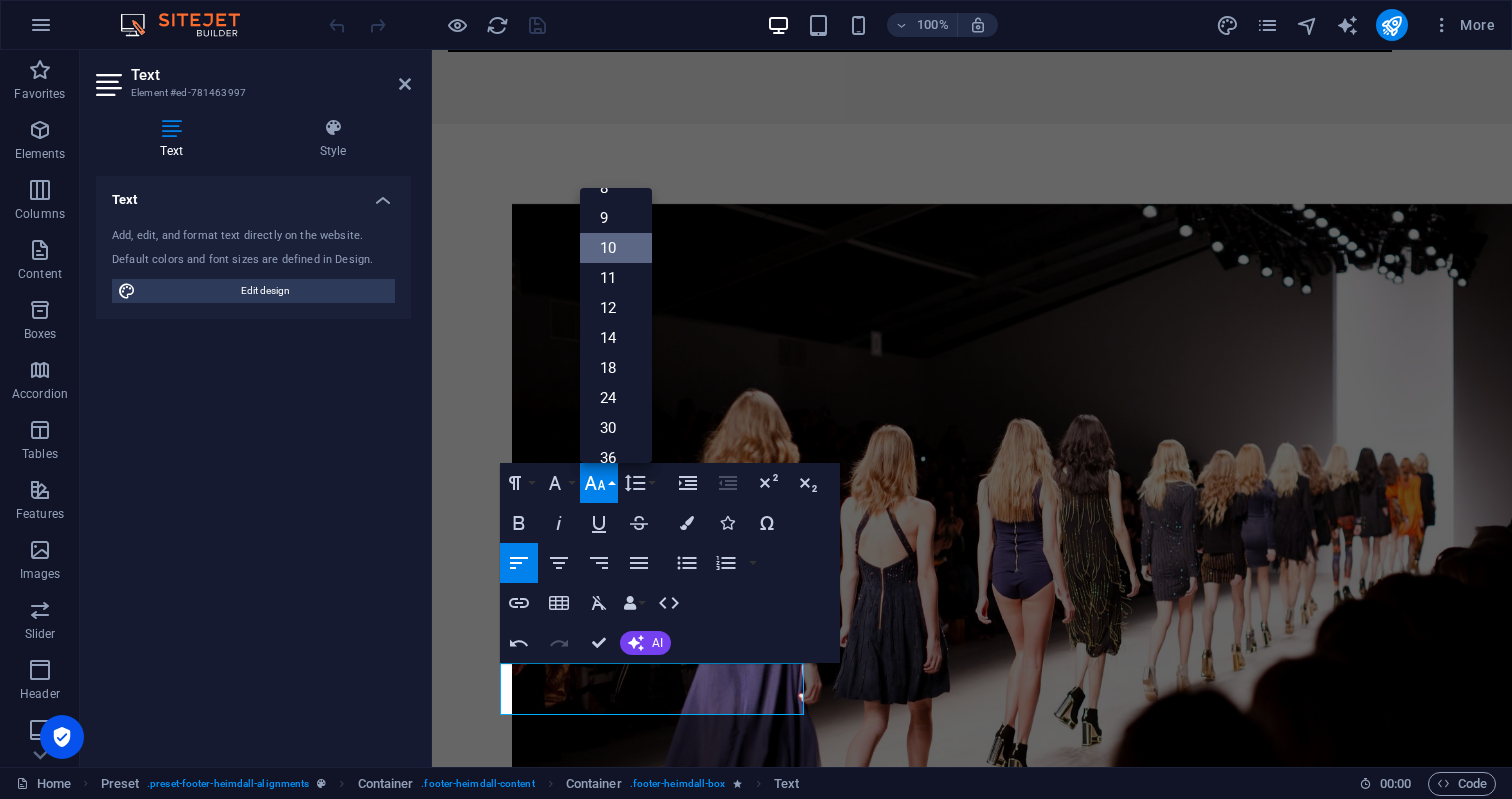 scroll, scrollTop: 83, scrollLeft: 0, axis: vertical 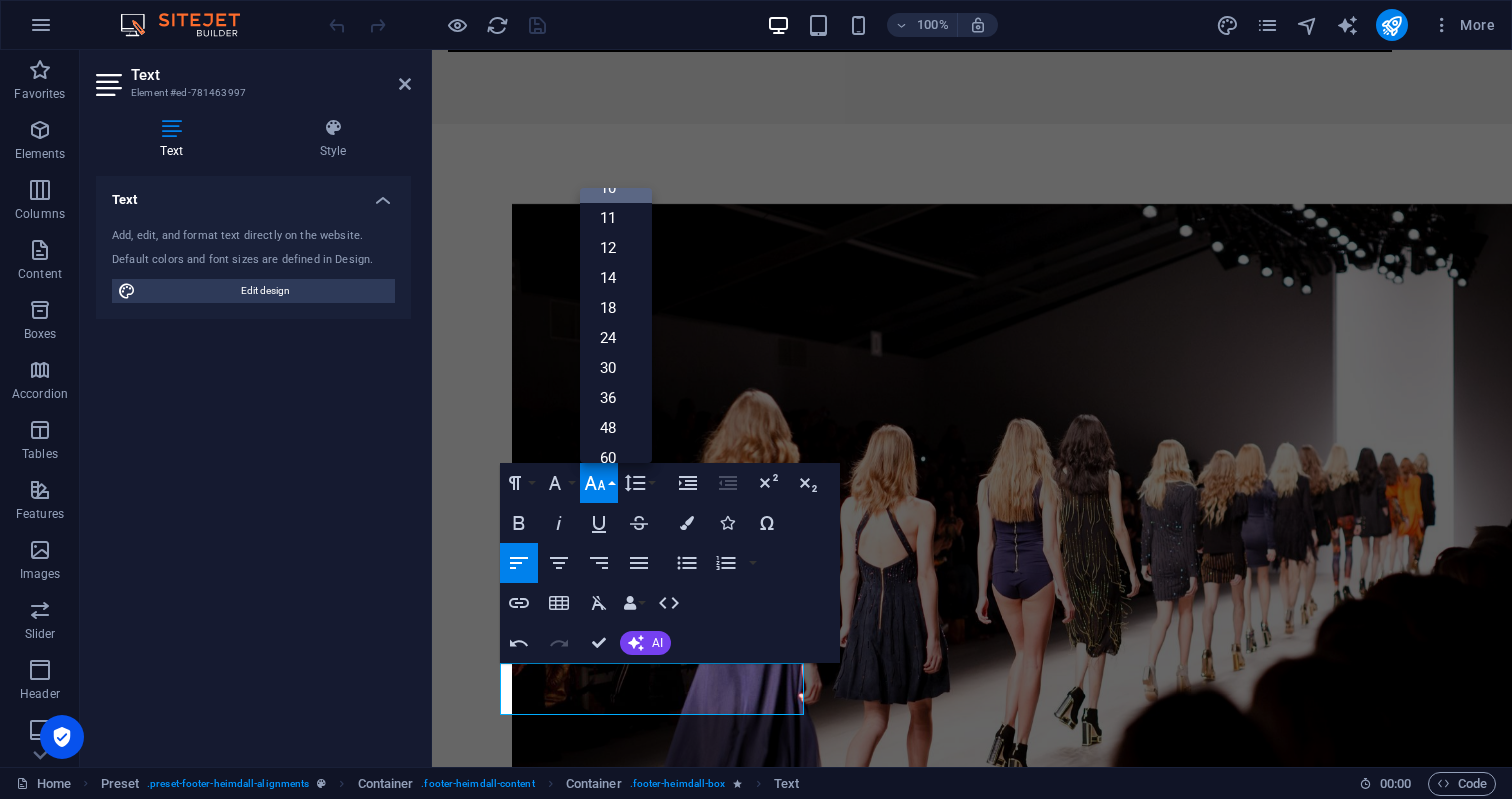 click on "10" at bounding box center [616, 188] 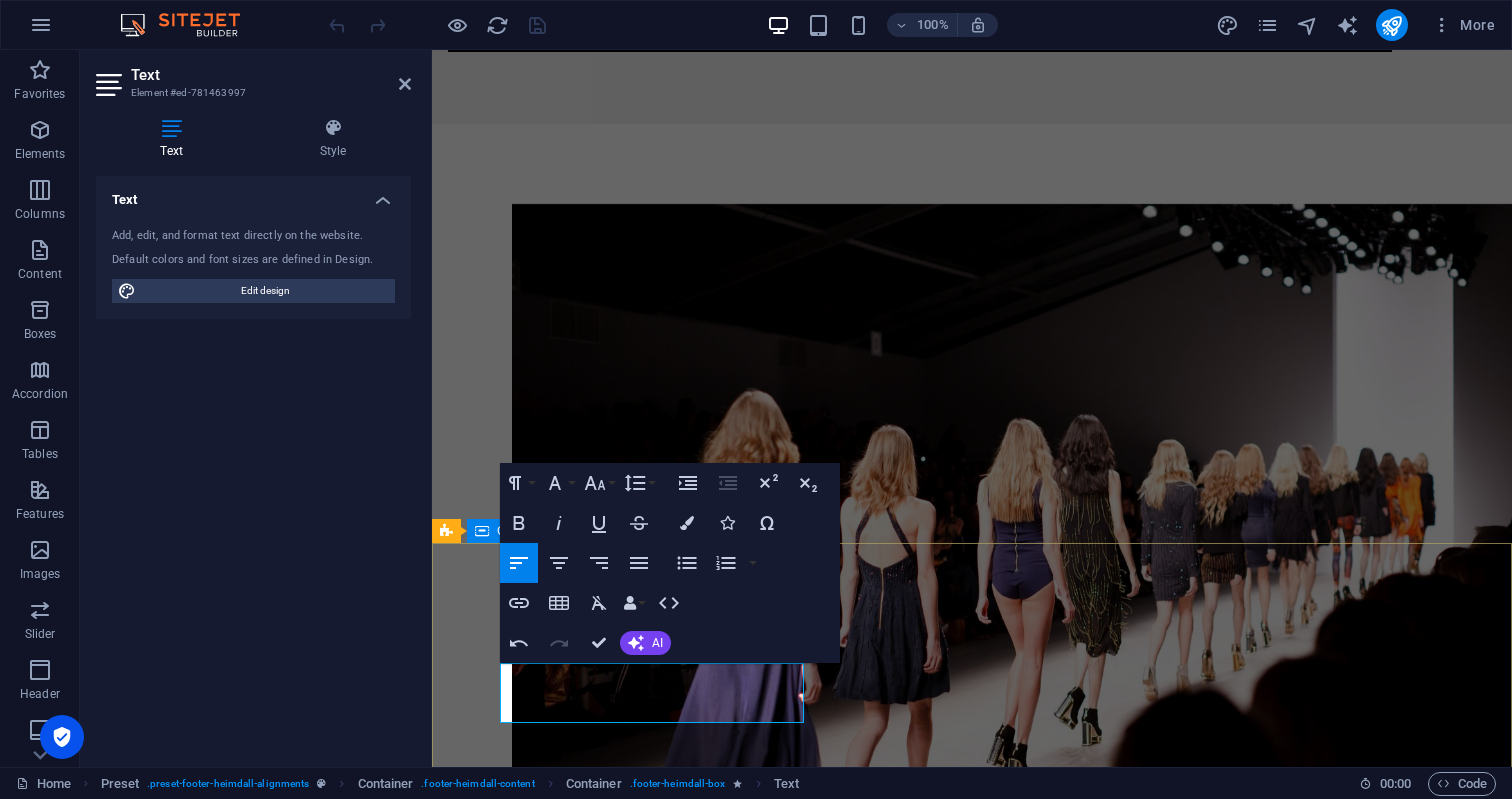 click on "Address B O U D H A  - 0 6 K A T H M A N D U ,  4 4 6 0  Phone Phone:  + [PHONE_NUMBER] Contact [EMAIL_ADDRESS][DOMAIN_NAME]" at bounding box center (972, 2540) 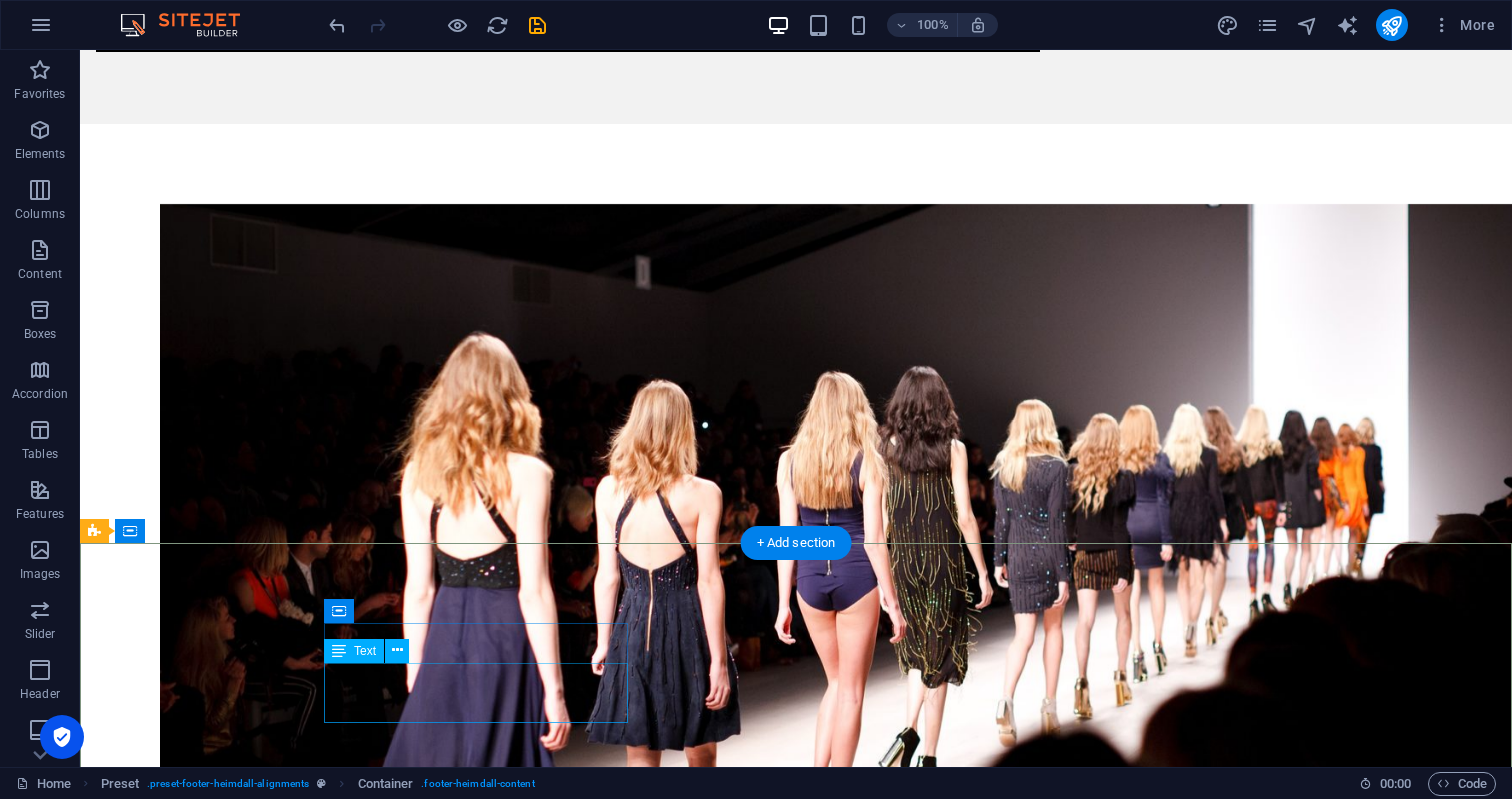 click on "B O U D H A  - 0 6 K A T H M A N D U ,  4 4 6 0" at bounding box center [568, 2488] 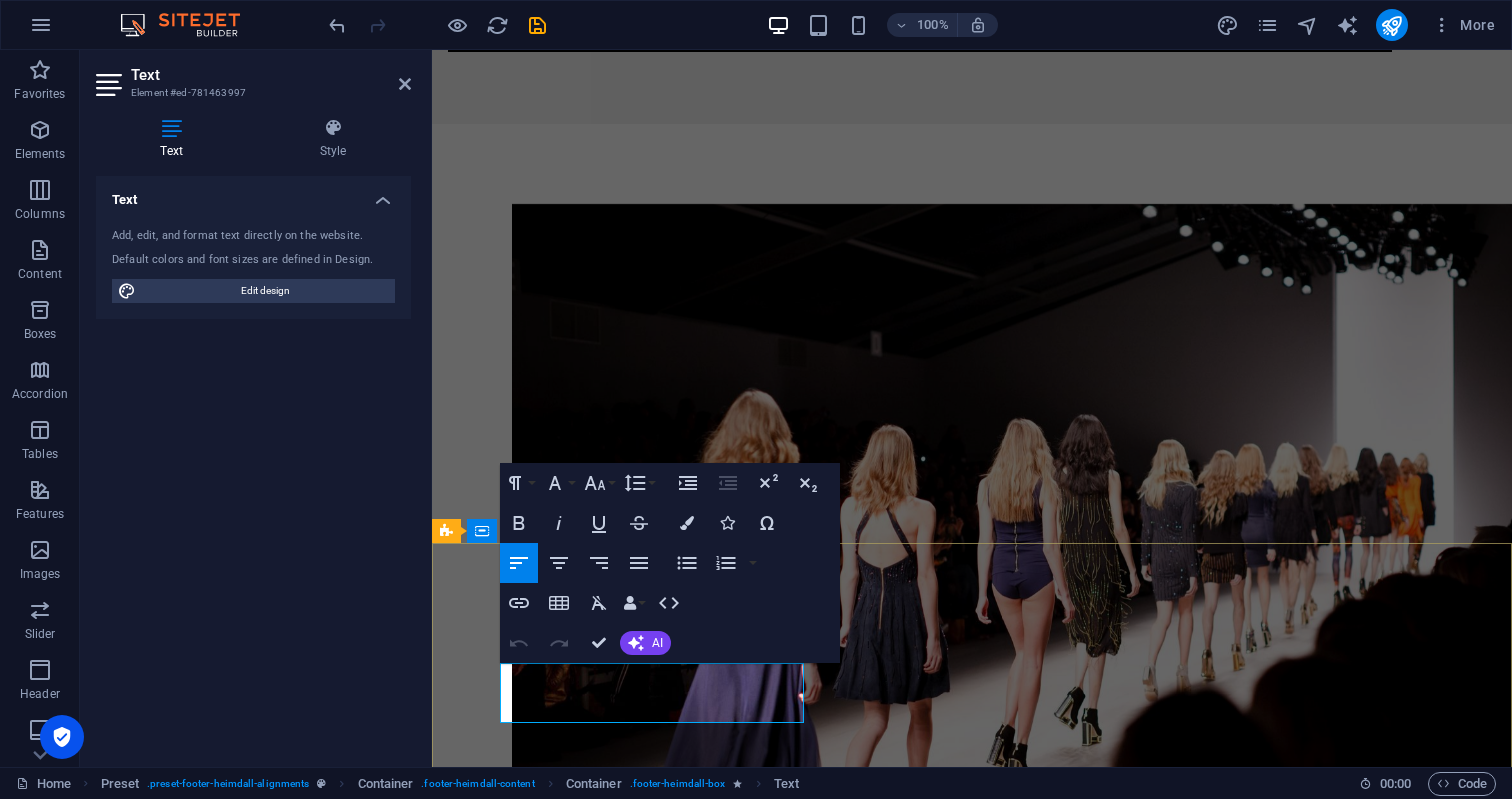 click at bounding box center [920, 2480] 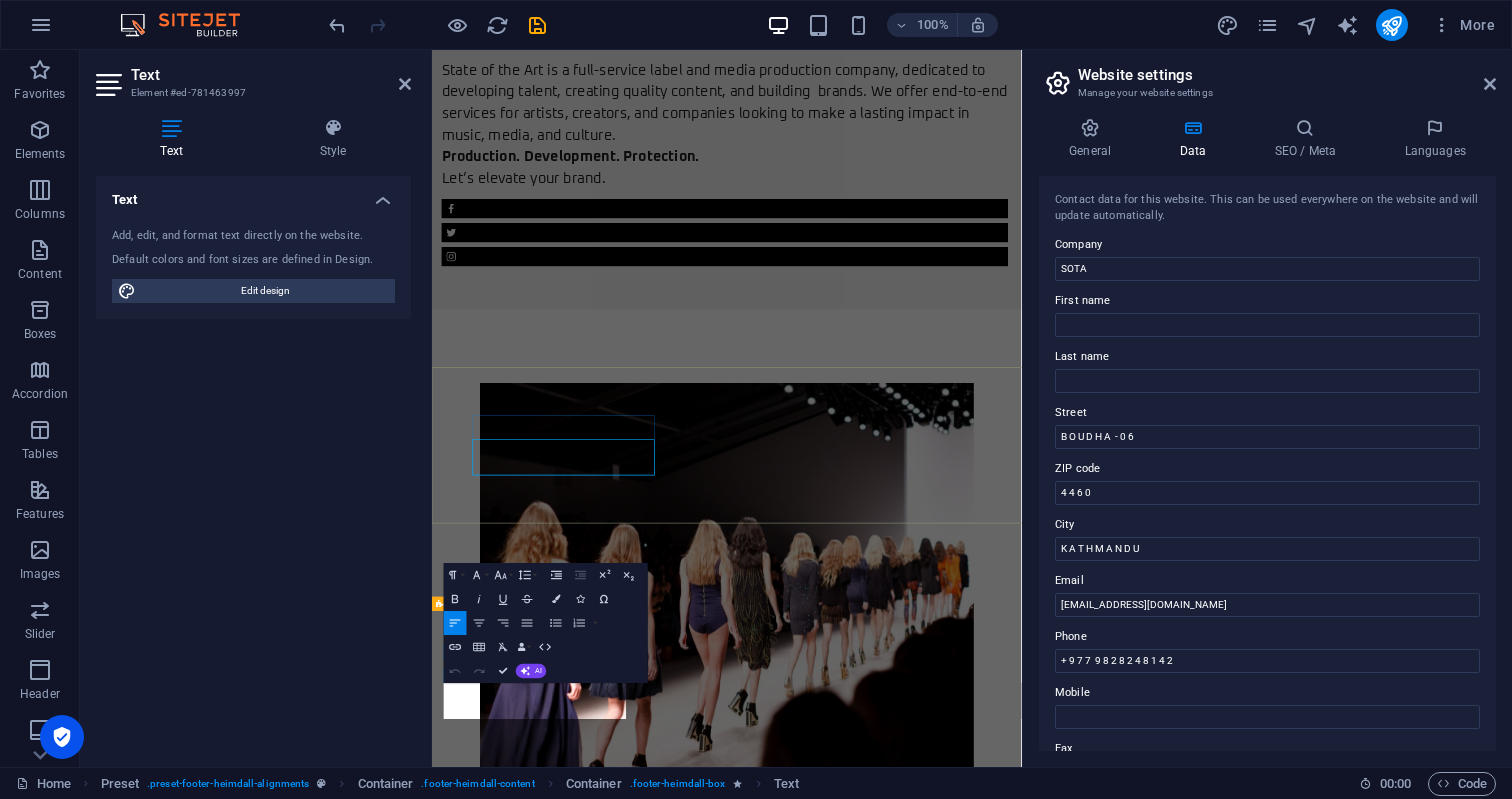 scroll, scrollTop: 2251, scrollLeft: 0, axis: vertical 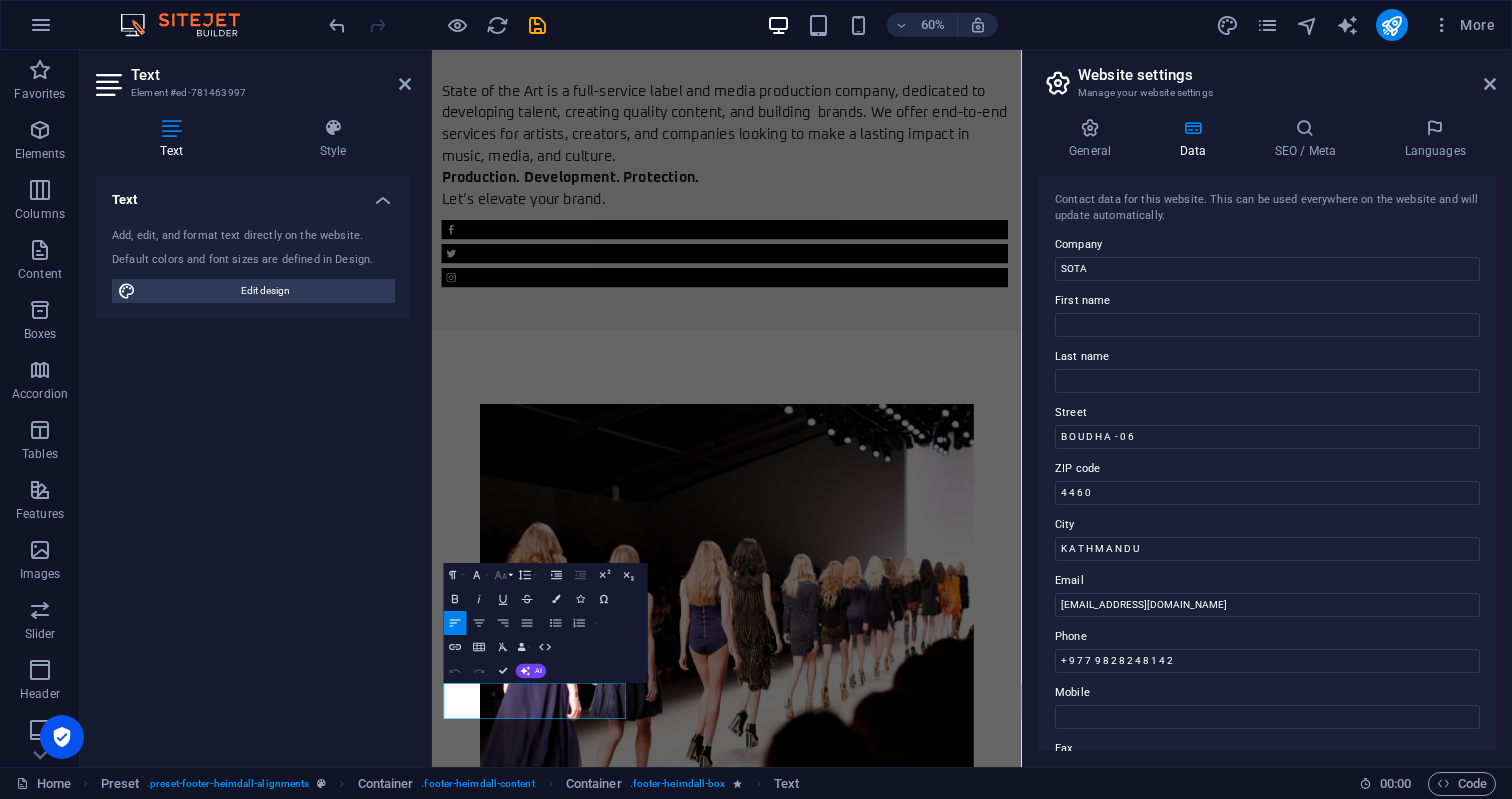 click 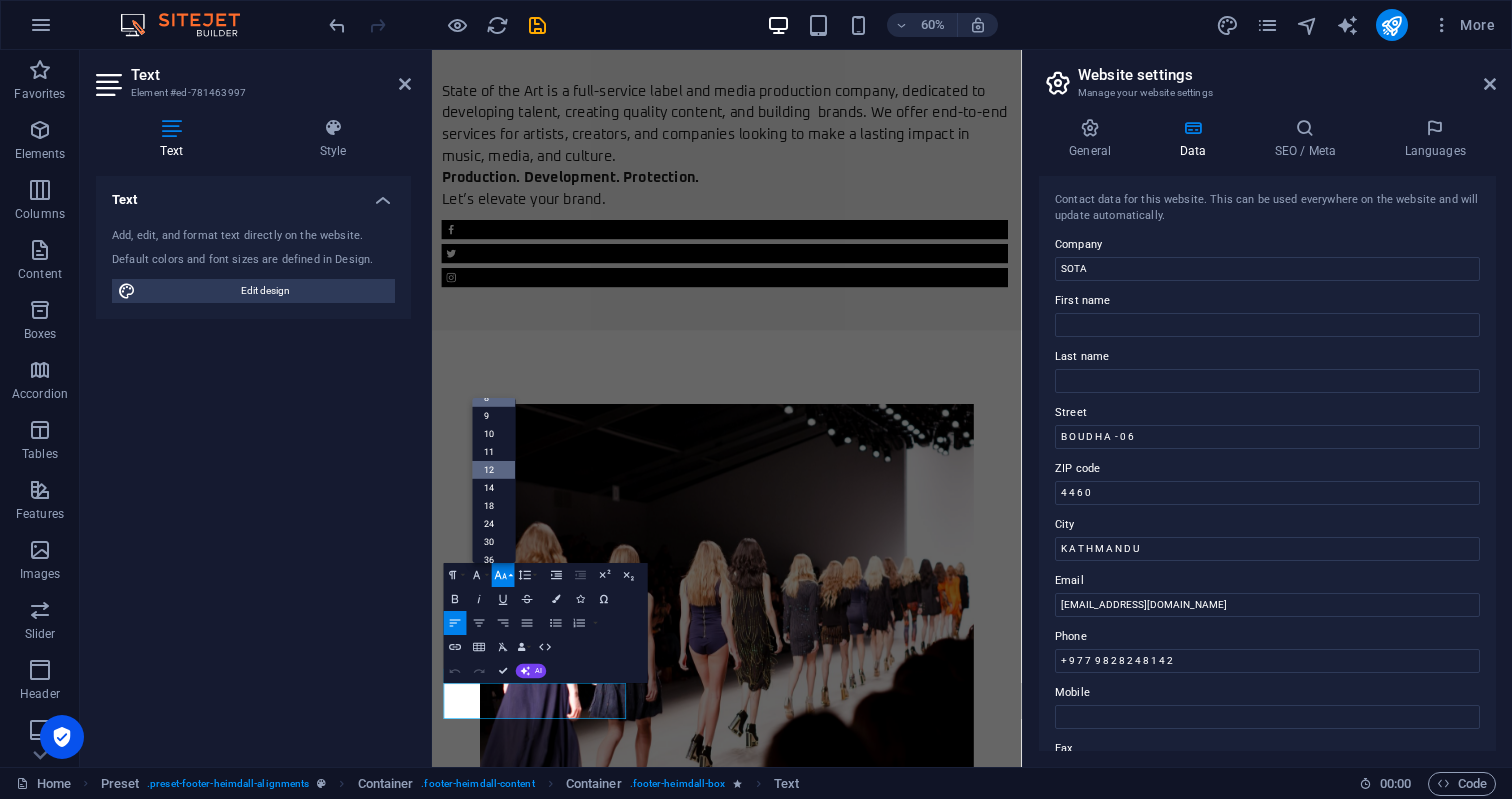 click on "12" at bounding box center (494, 470) 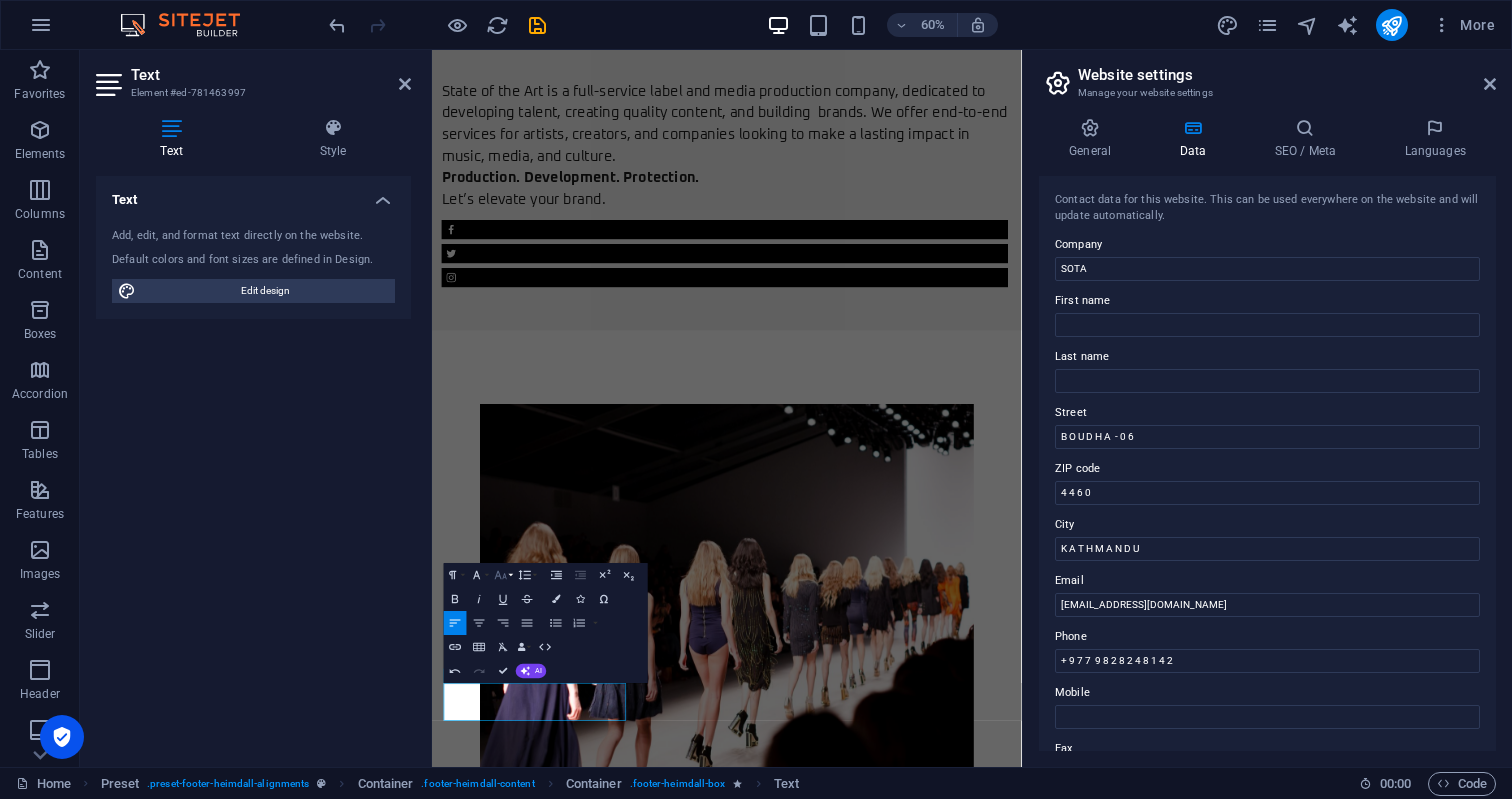 click 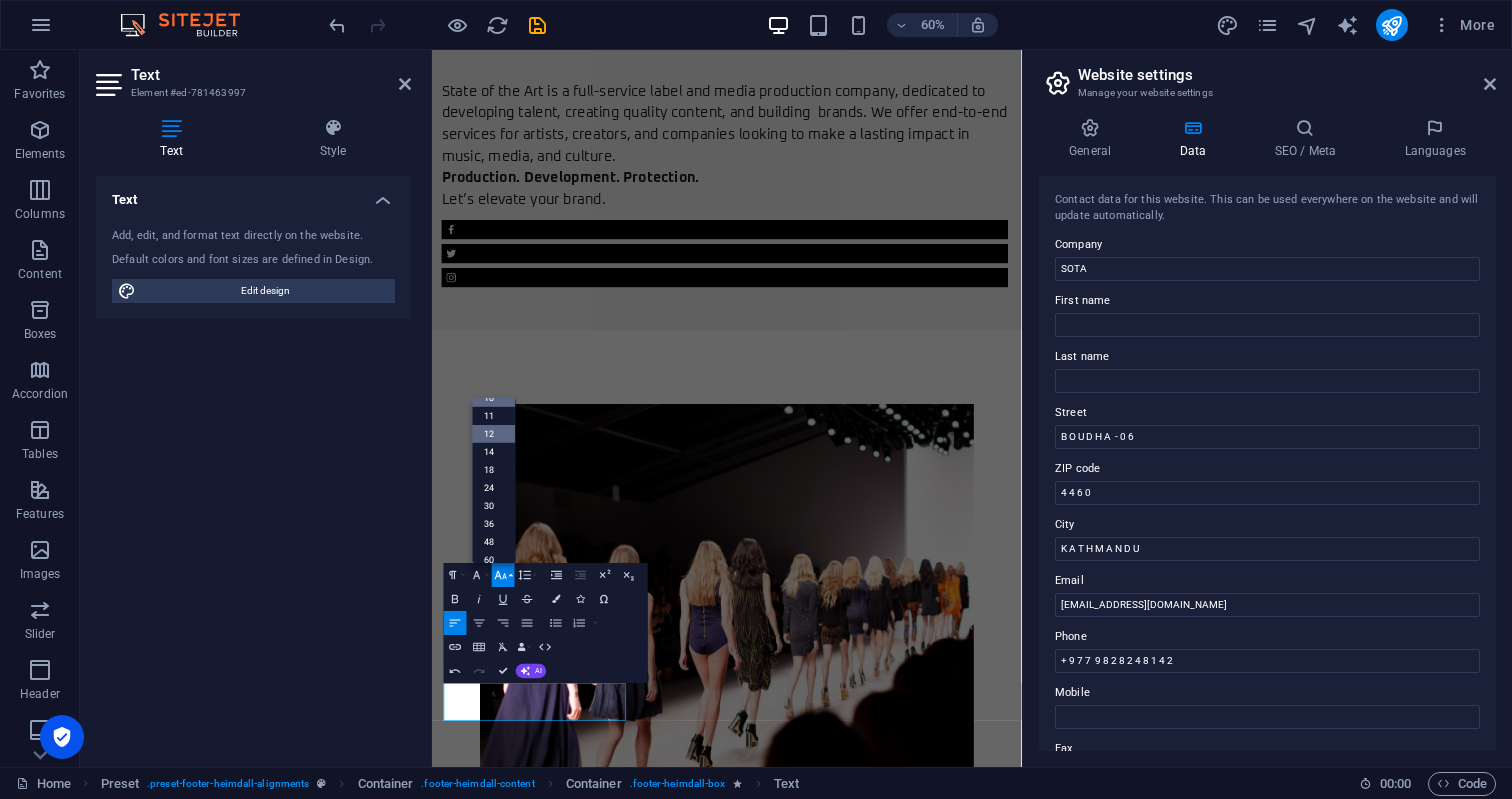 click on "12" at bounding box center (494, 434) 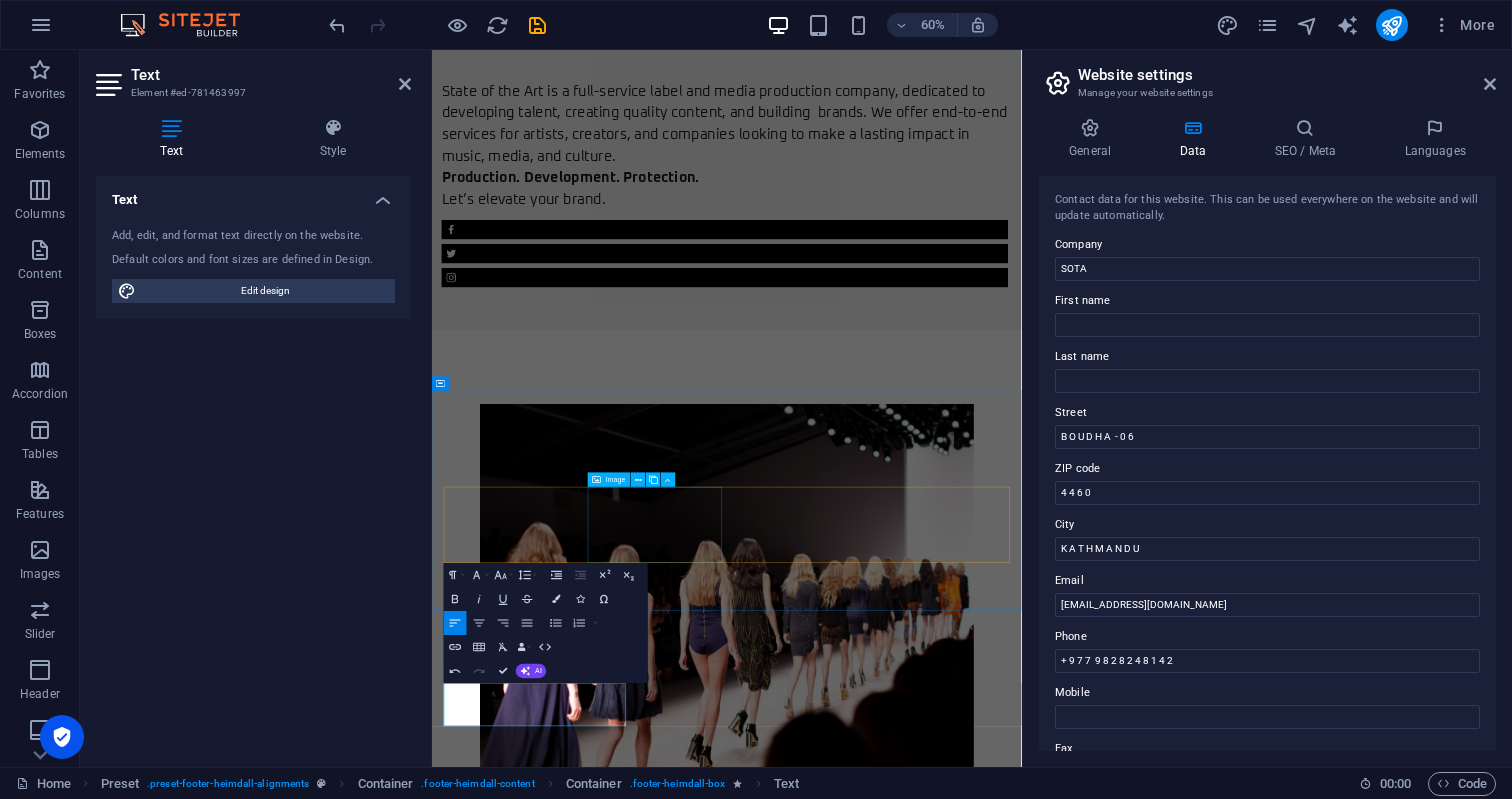 click at bounding box center [564, 3185] 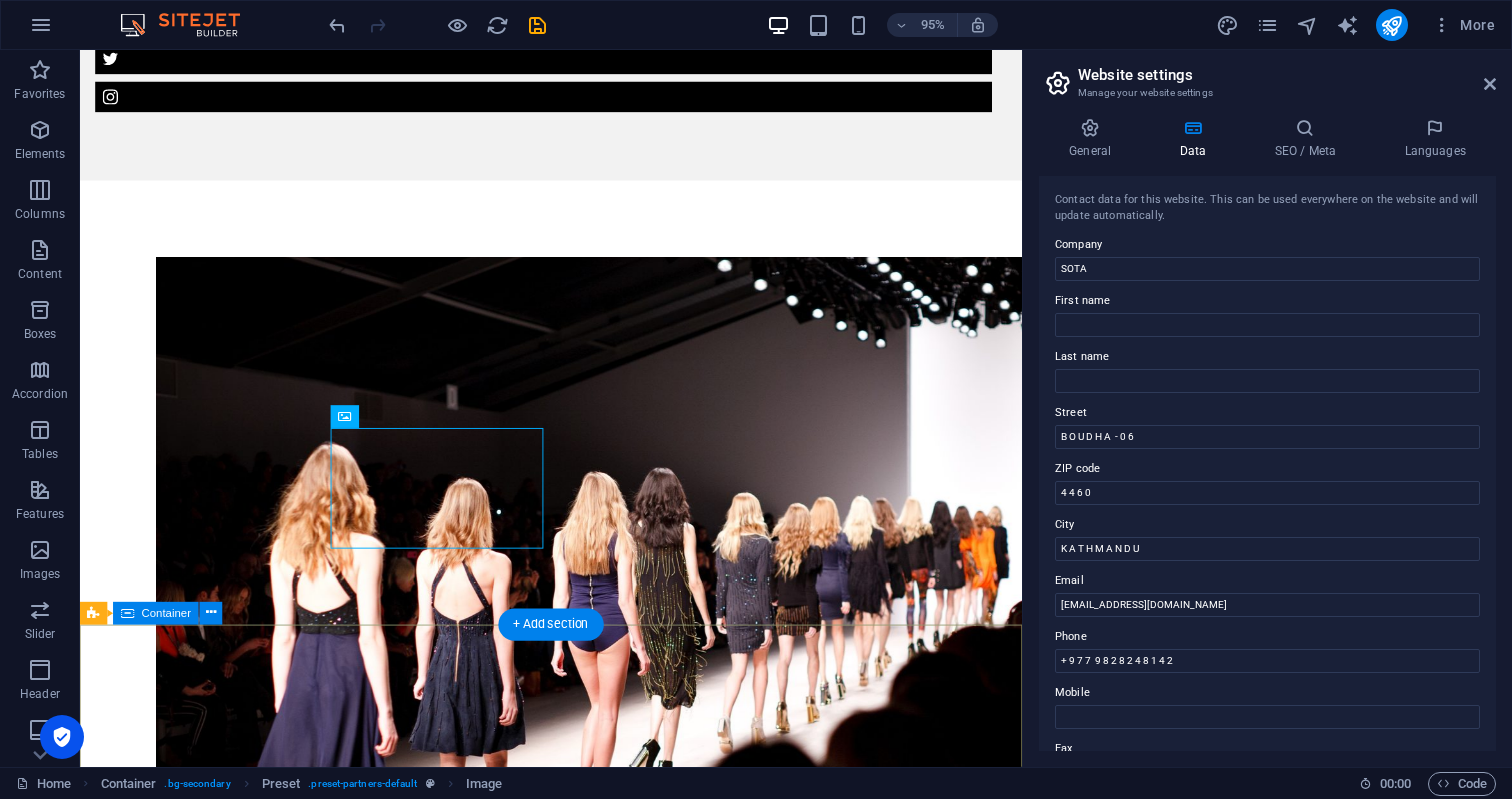 scroll, scrollTop: 2374, scrollLeft: 0, axis: vertical 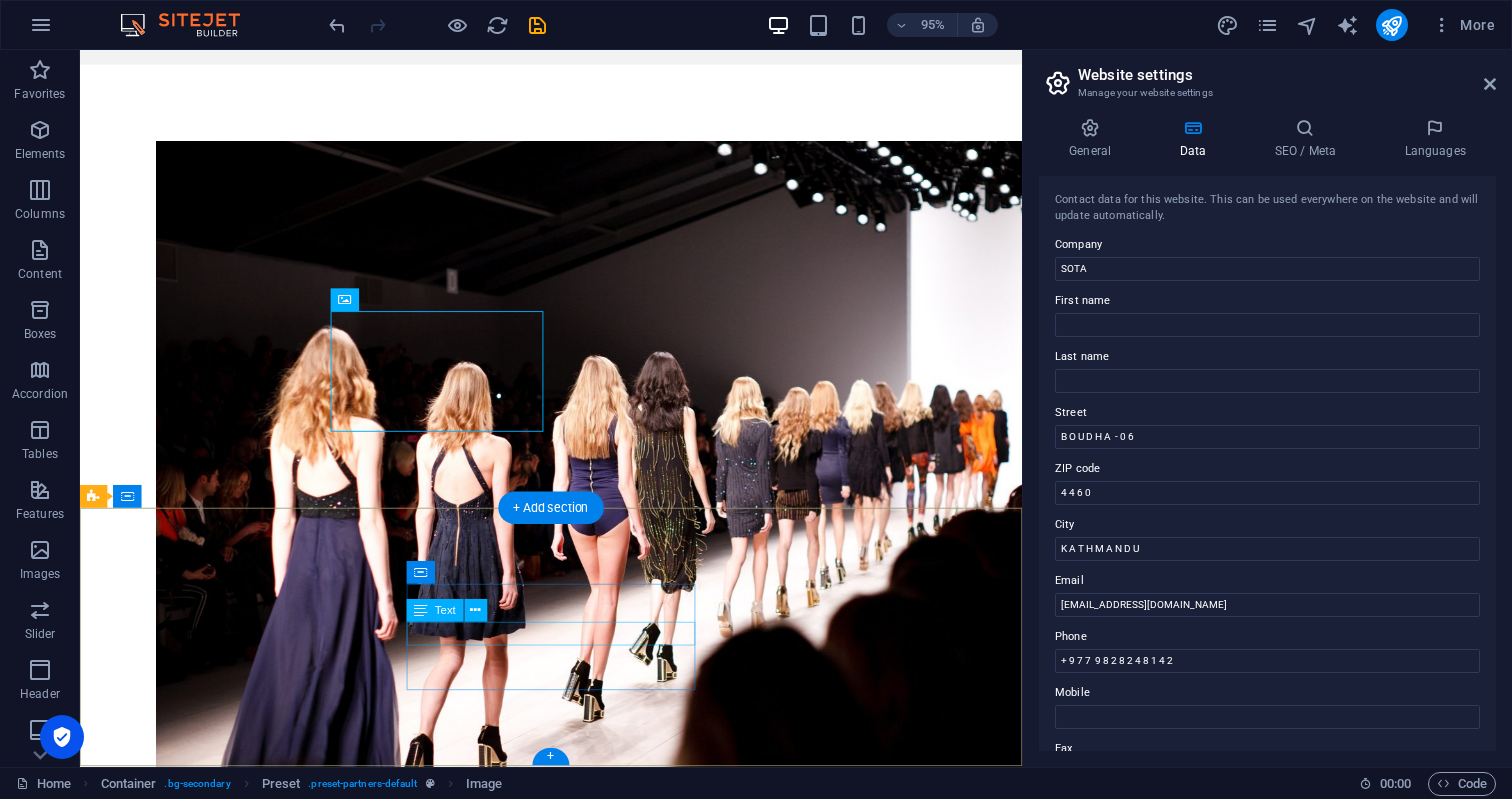 click on "+ 9 7 7  9 8 2 8 2 4 8 1 4 2" at bounding box center [580, 2591] 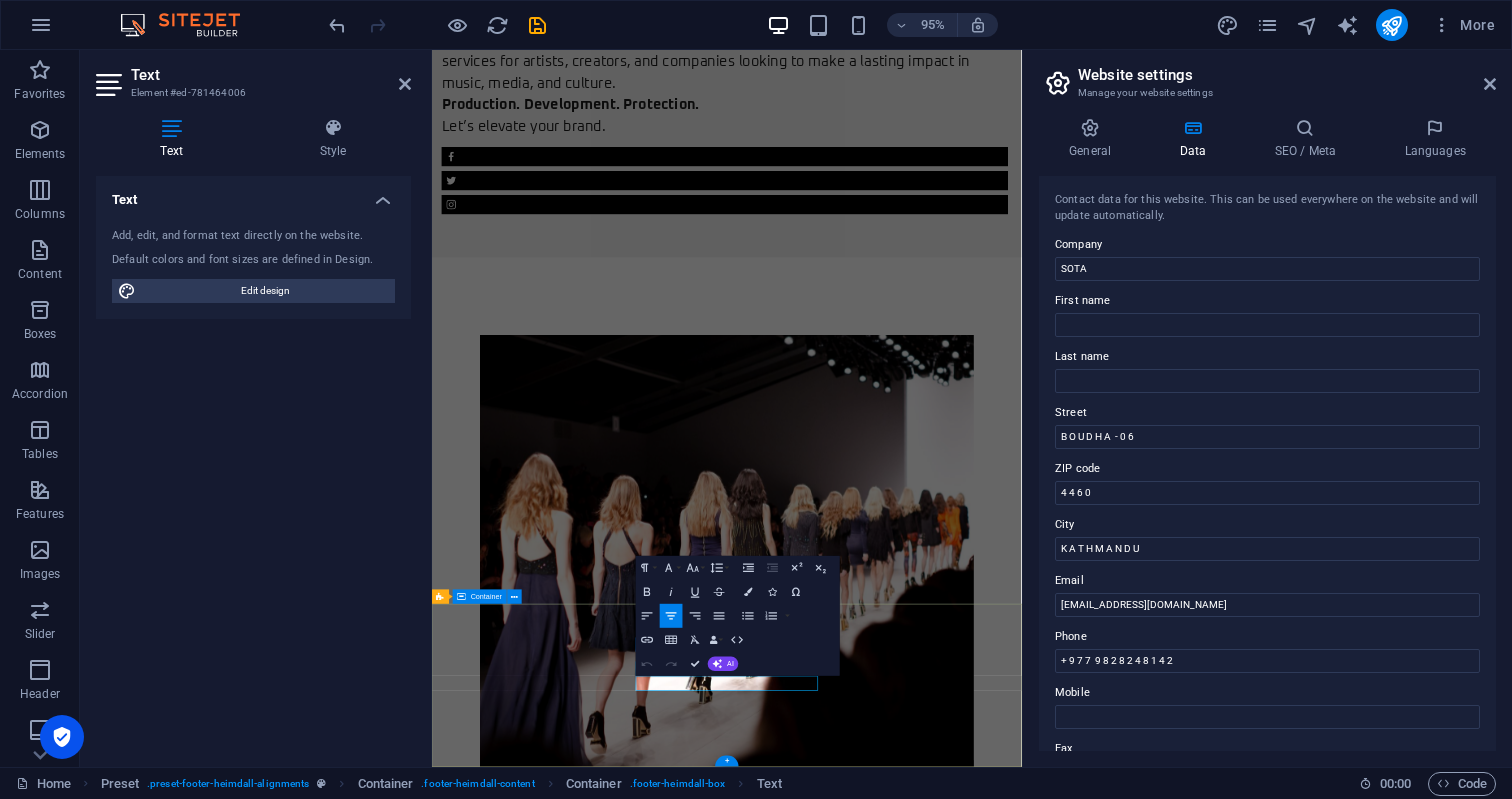scroll, scrollTop: 2263, scrollLeft: 0, axis: vertical 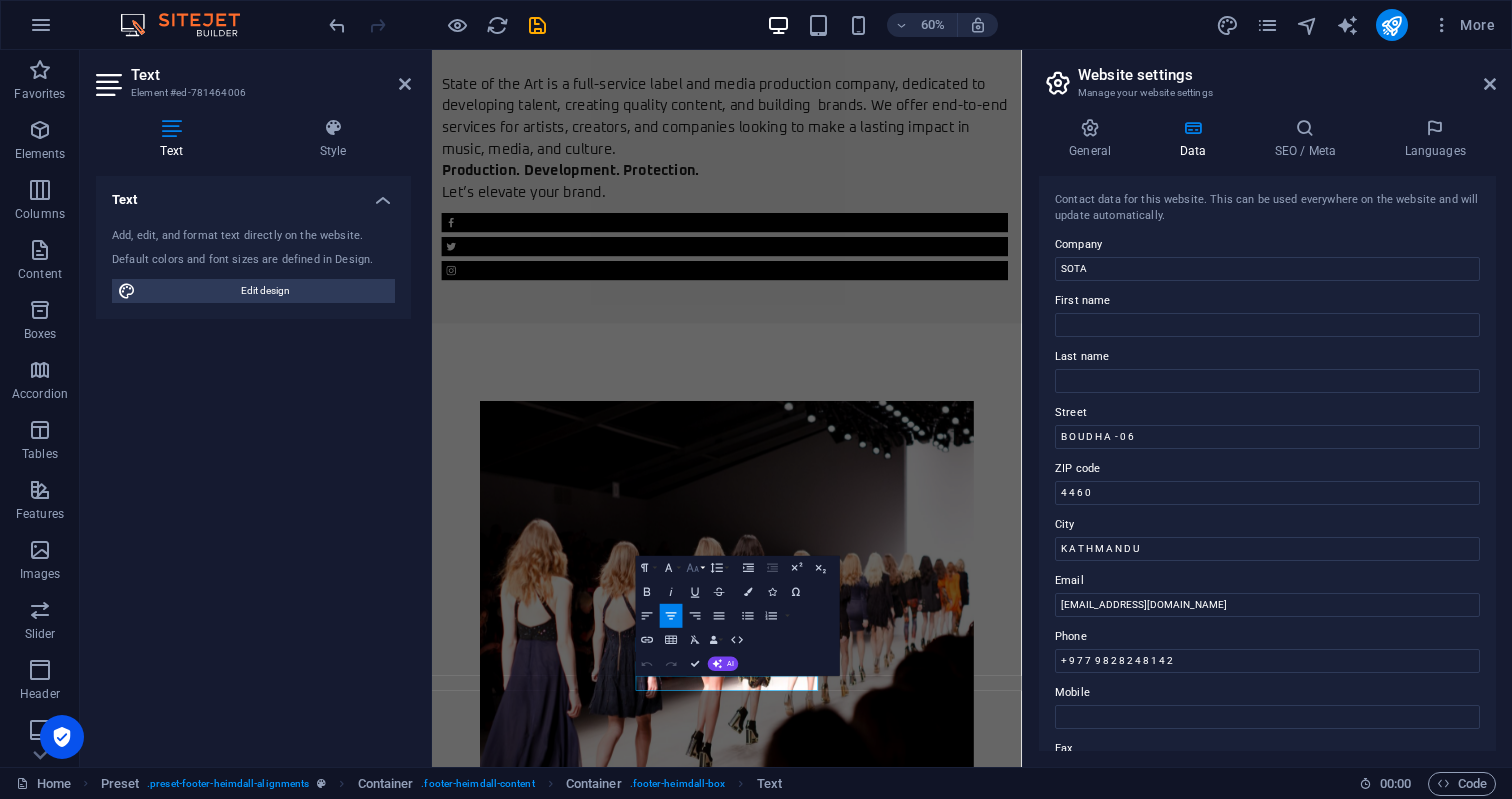 click 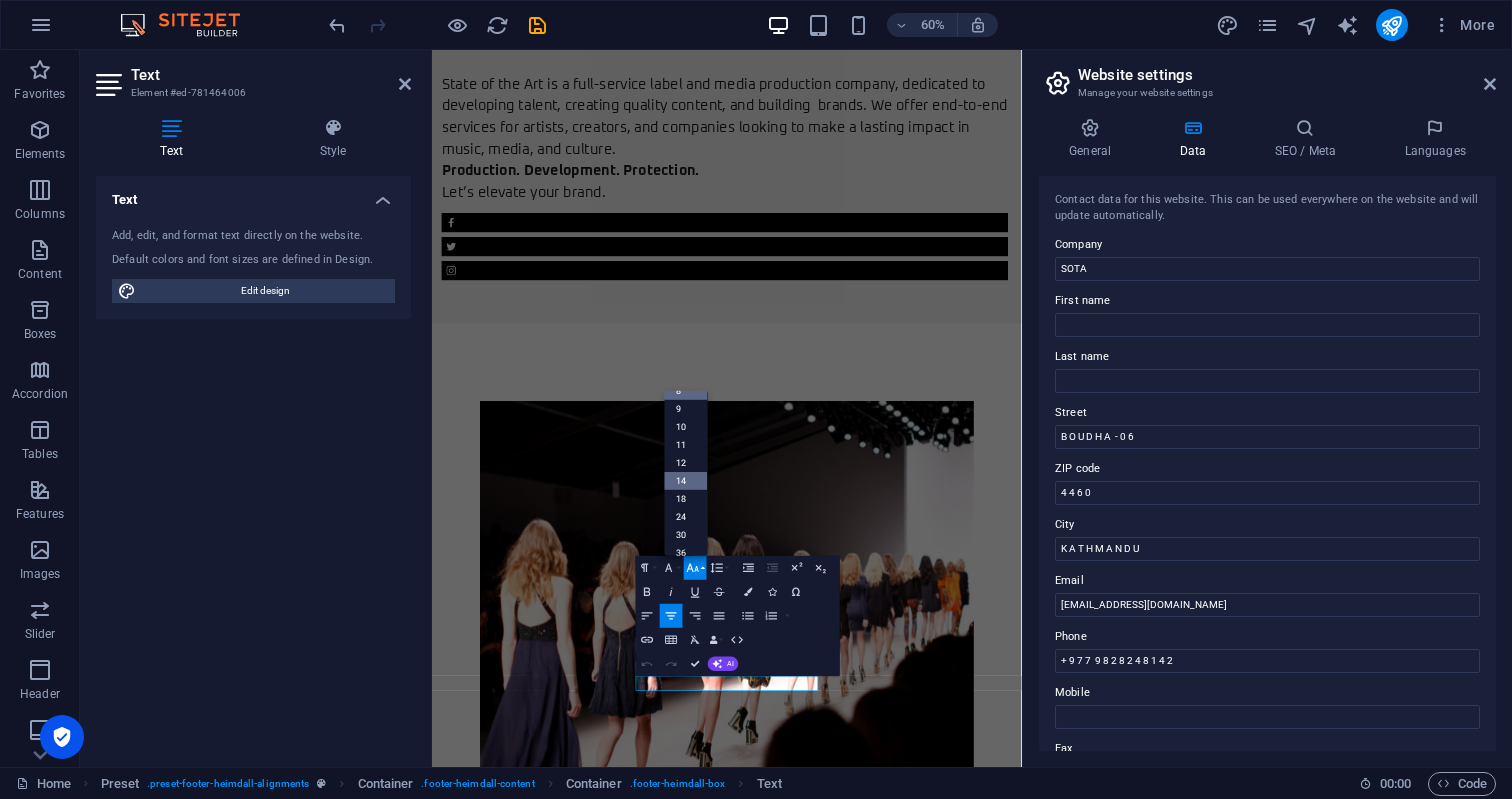 click on "14" at bounding box center [686, 481] 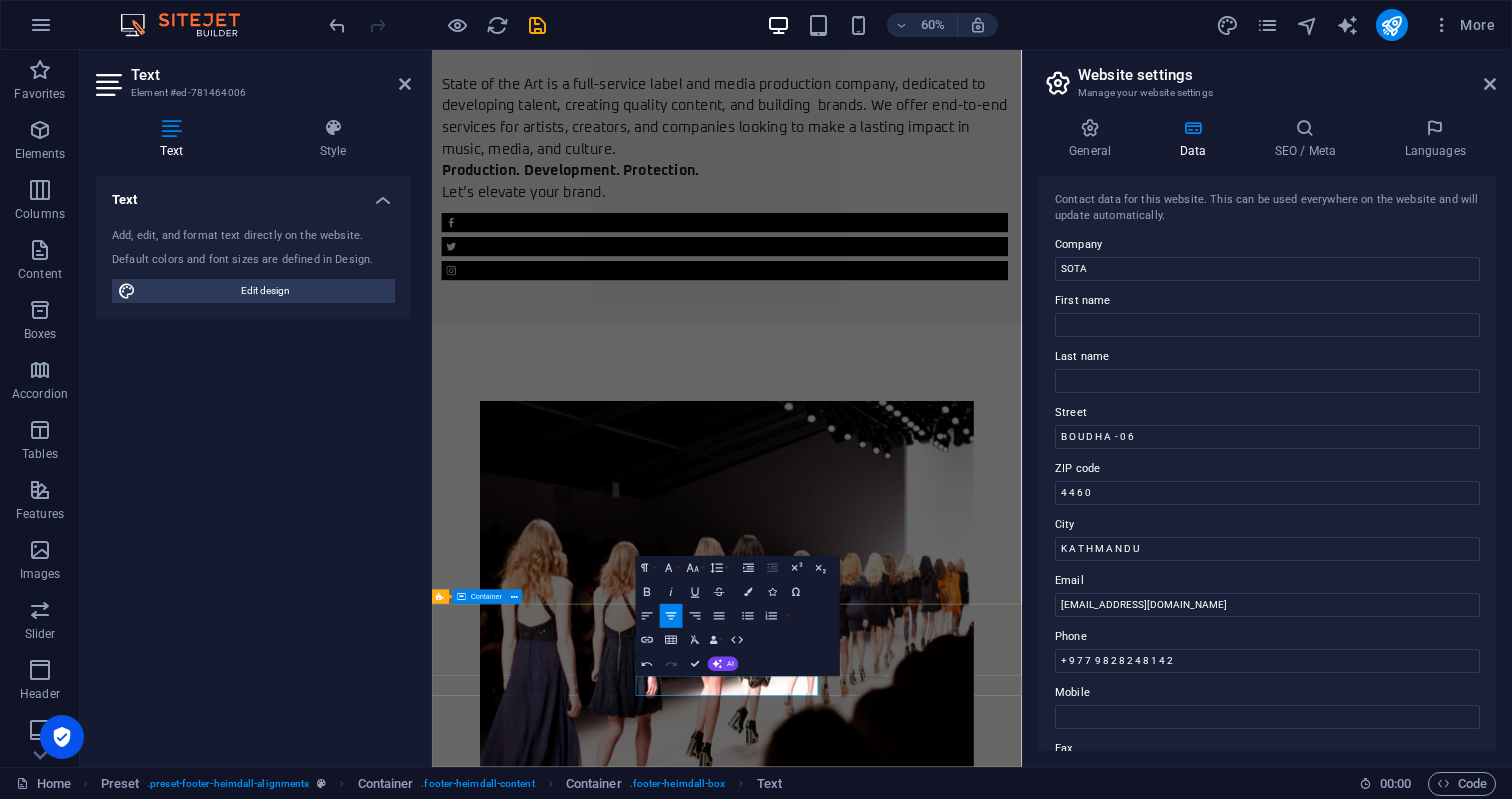 click on "Address B O U D H A  - 0 6 K A T H M A N D U ,  4 4 6 0  Phone Phone:  + [PHONE_NUMBER] Contact [EMAIL_ADDRESS][DOMAIN_NAME]" at bounding box center (923, 3529) 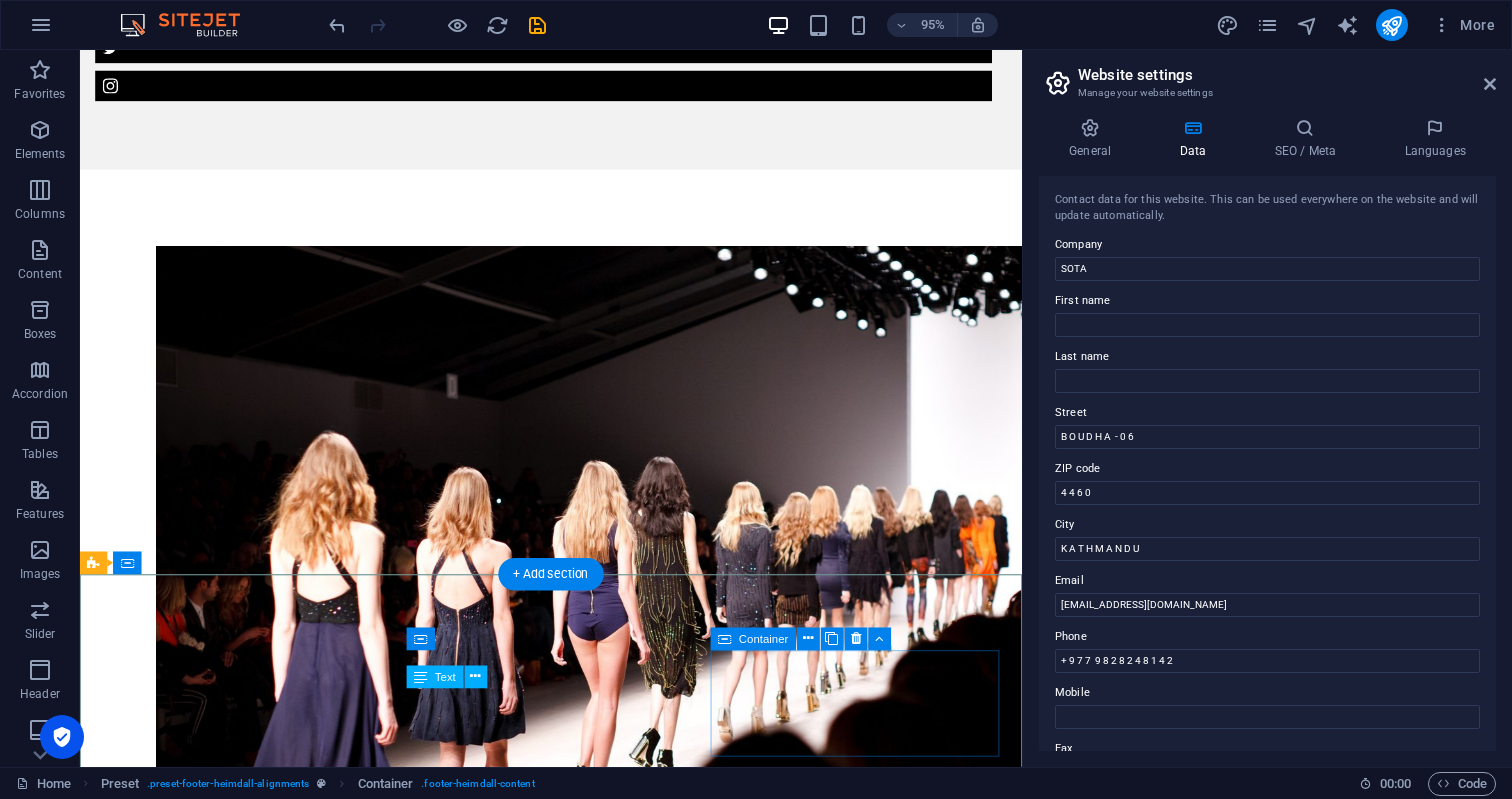 scroll, scrollTop: 2374, scrollLeft: 0, axis: vertical 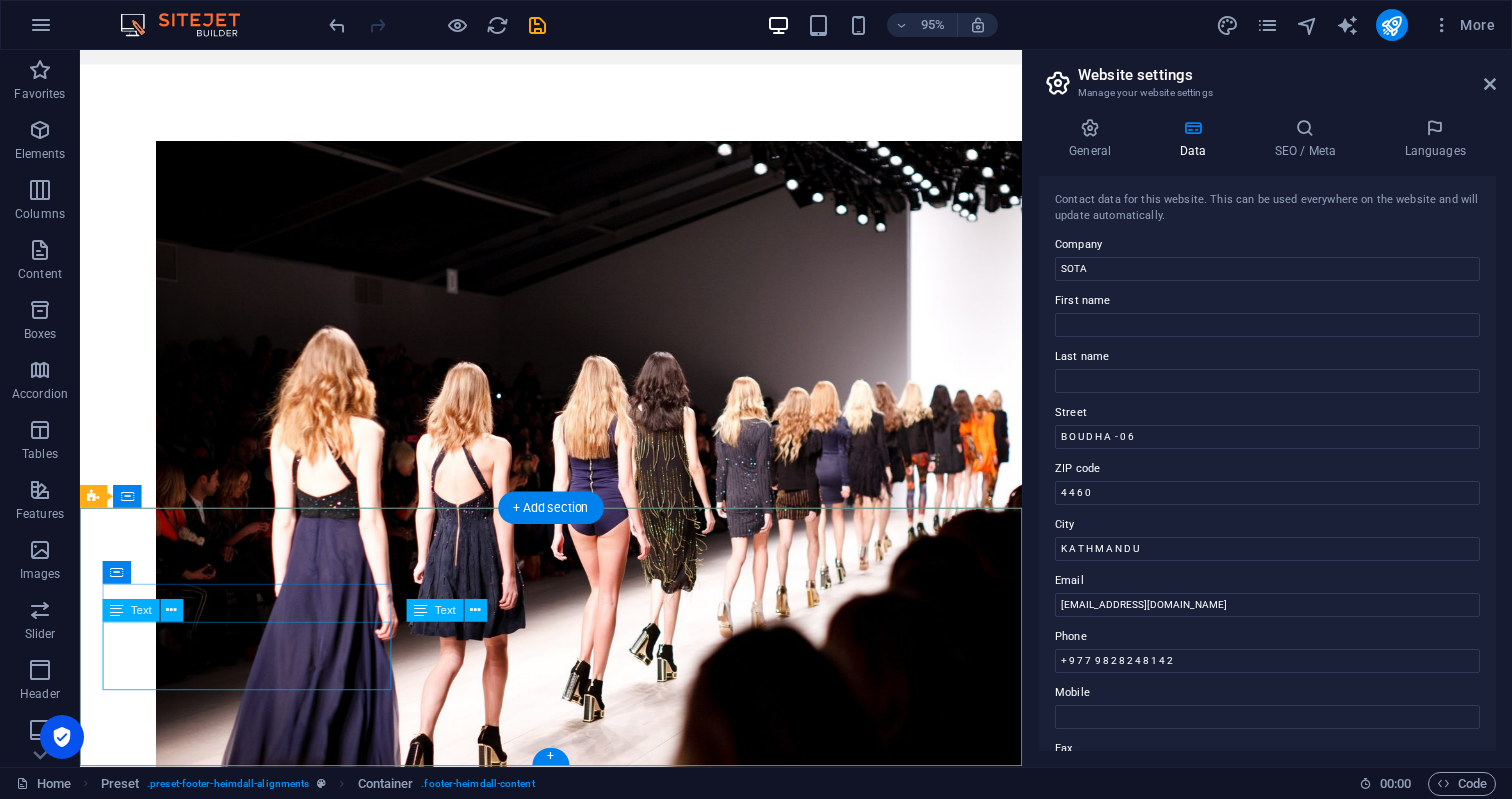 click on "K A T H M A N D U" at bounding box center (146, 2529) 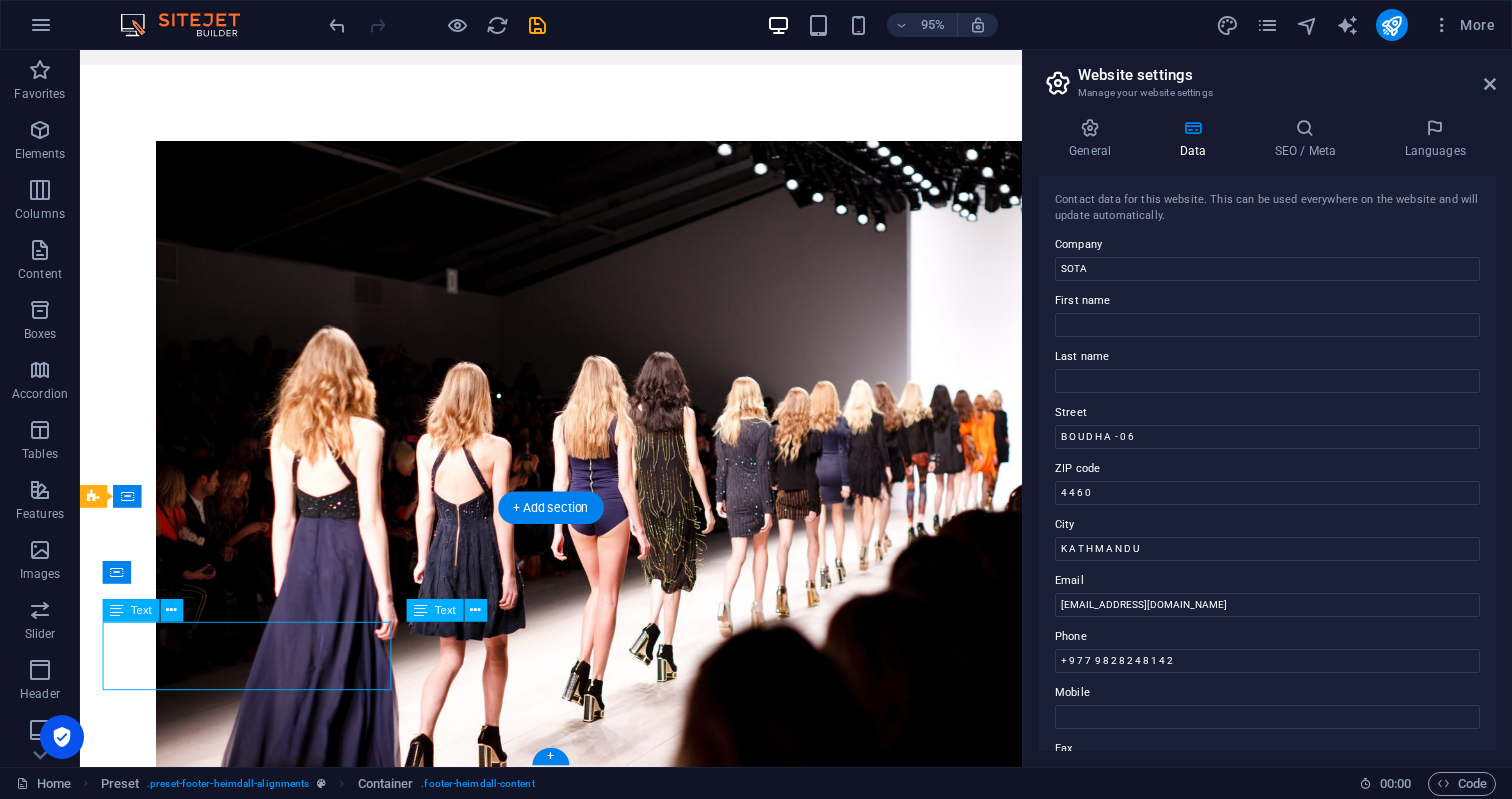 click on "K A T H M A N D U" at bounding box center [146, 2529] 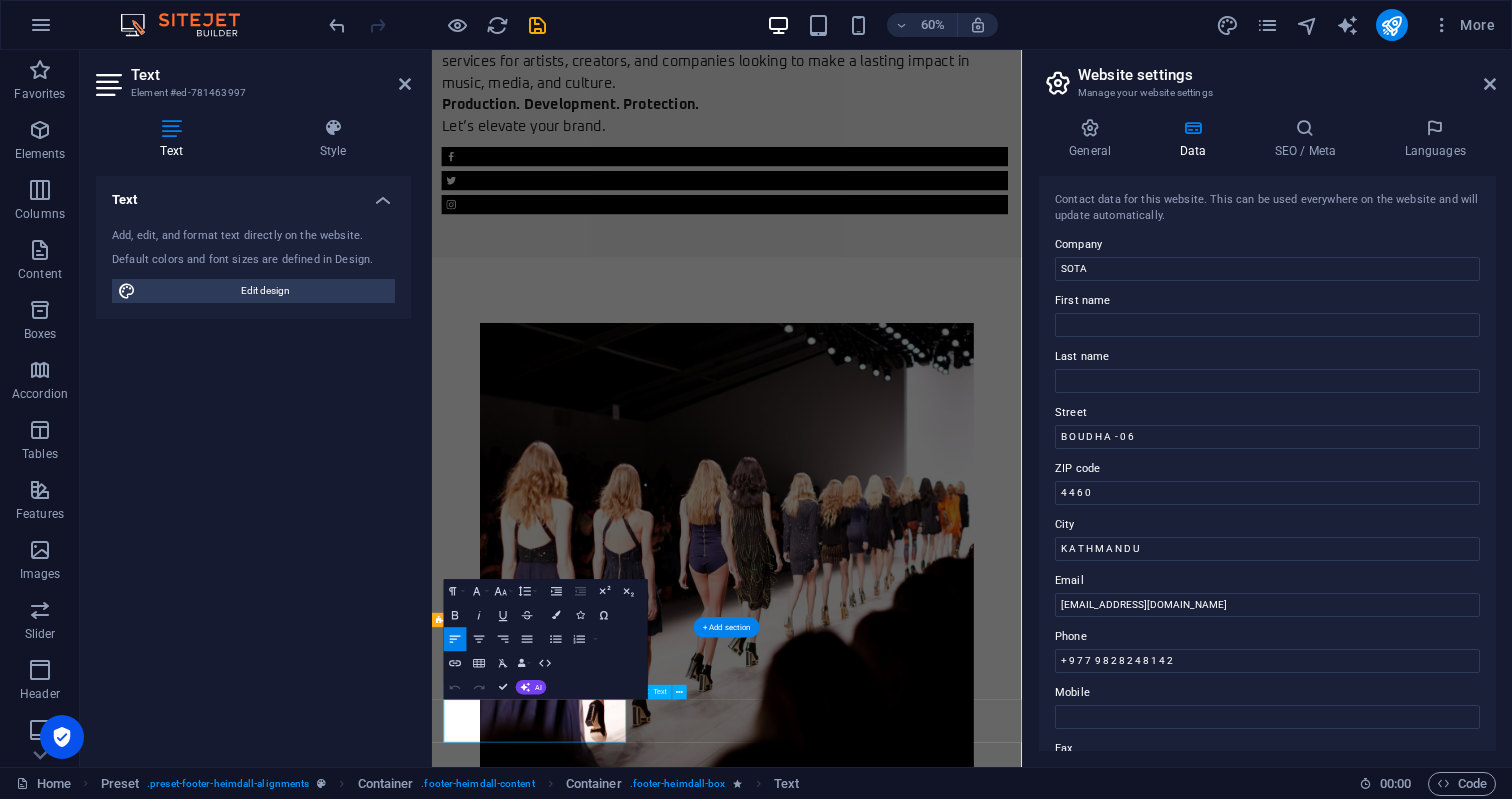 scroll, scrollTop: 2224, scrollLeft: 0, axis: vertical 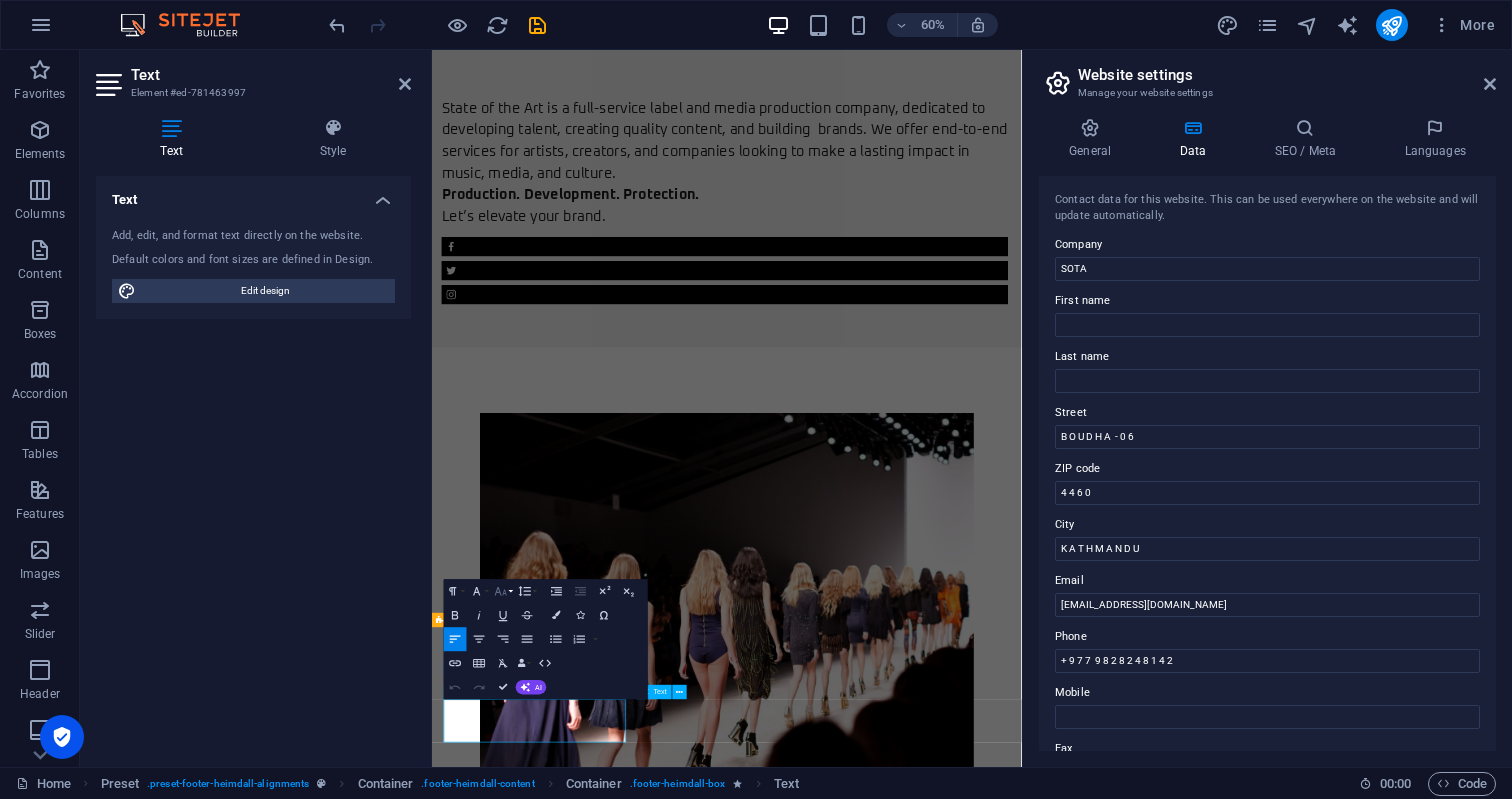 click 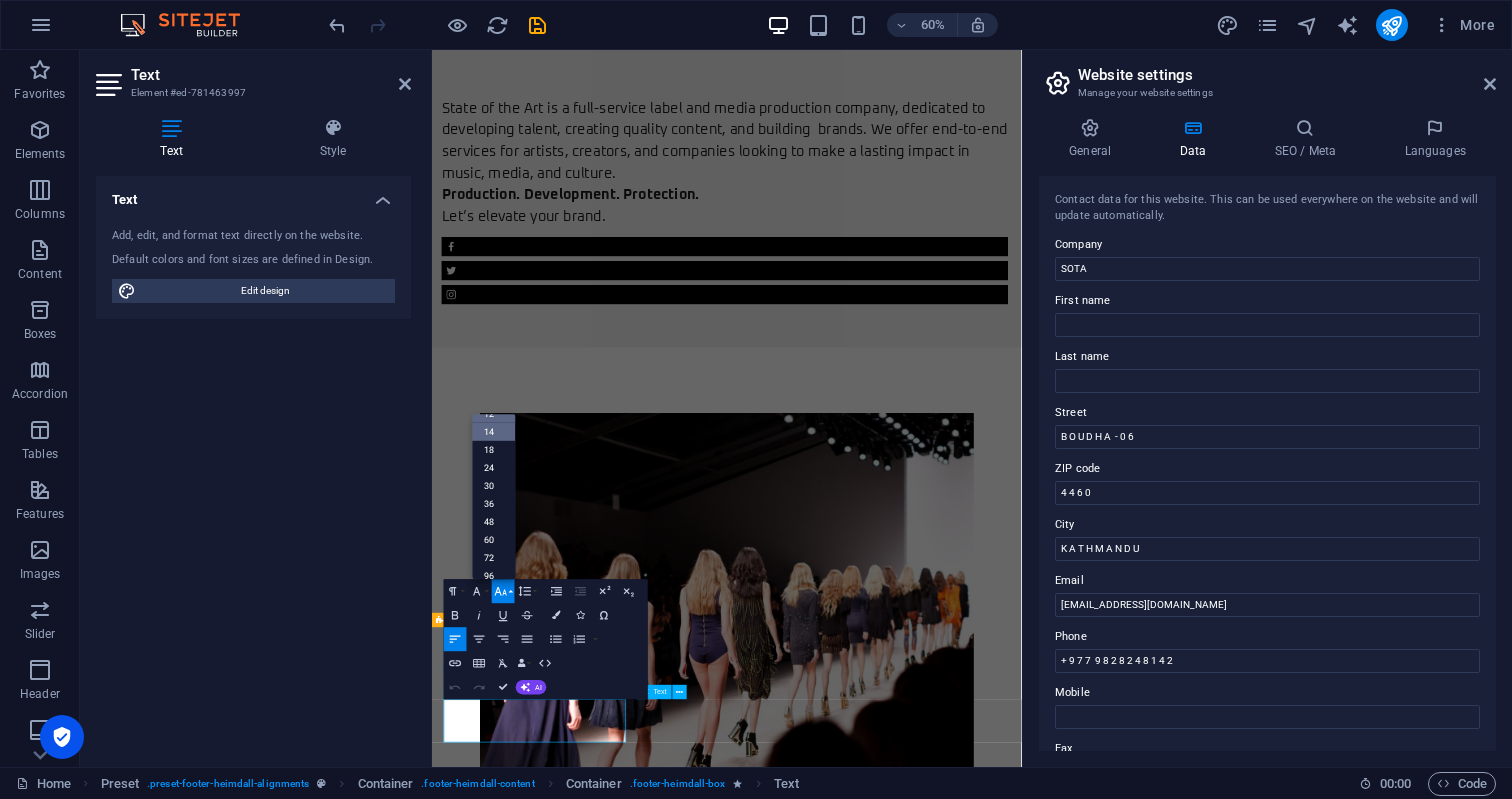 click on "14" at bounding box center (494, 432) 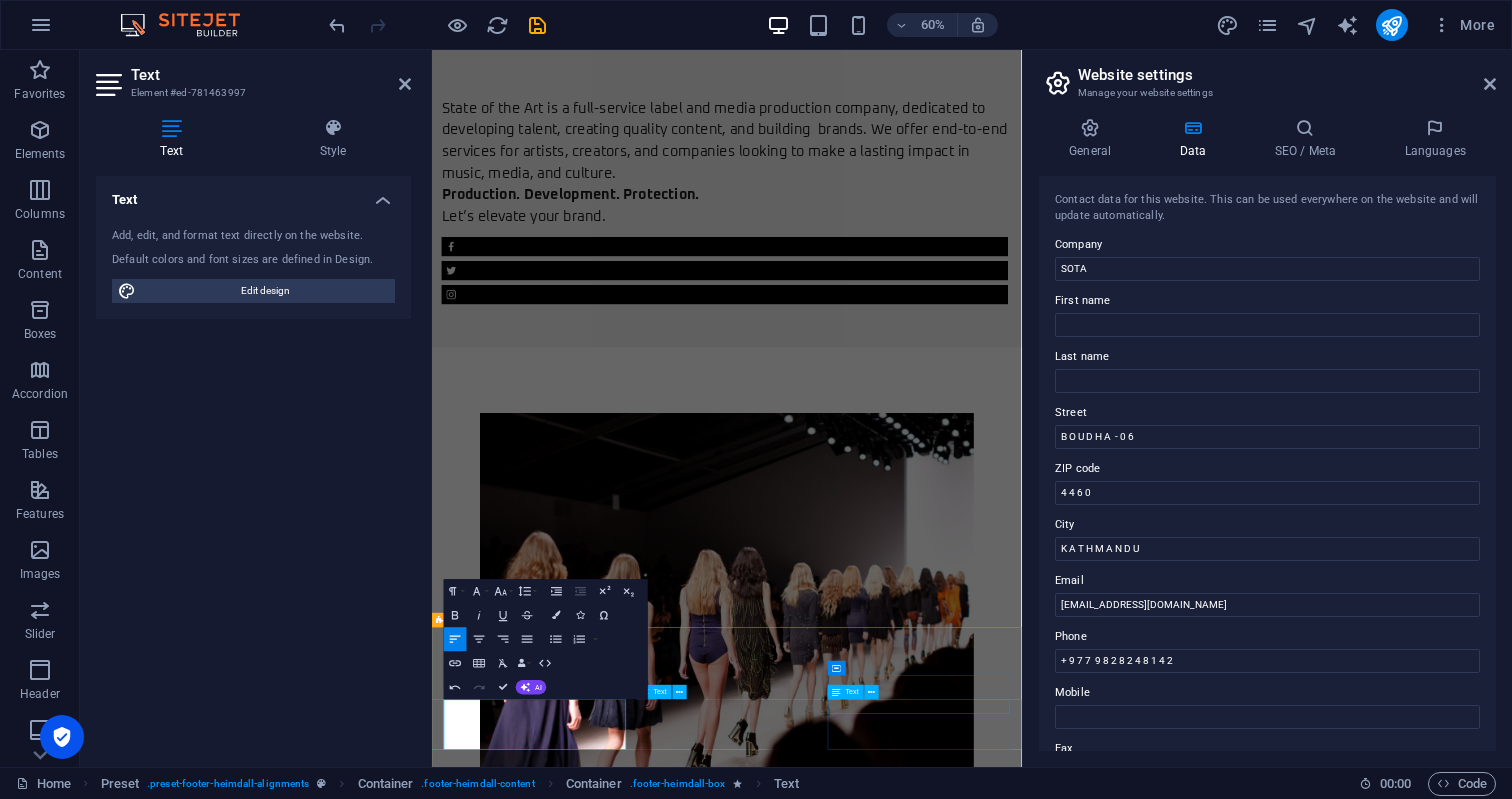 click on "[EMAIL_ADDRESS][DOMAIN_NAME]" at bounding box center [920, 3701] 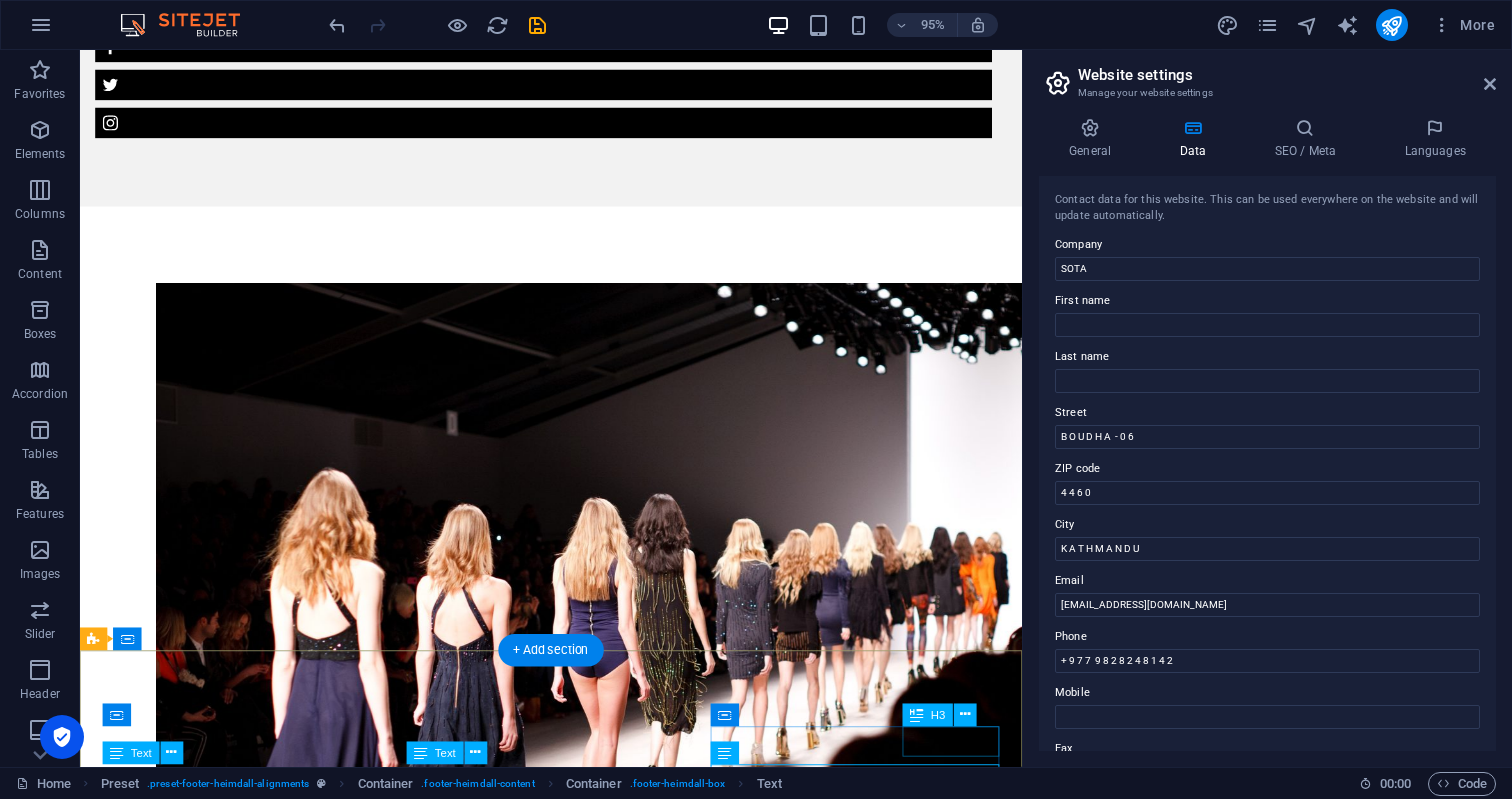 scroll, scrollTop: 2386, scrollLeft: 0, axis: vertical 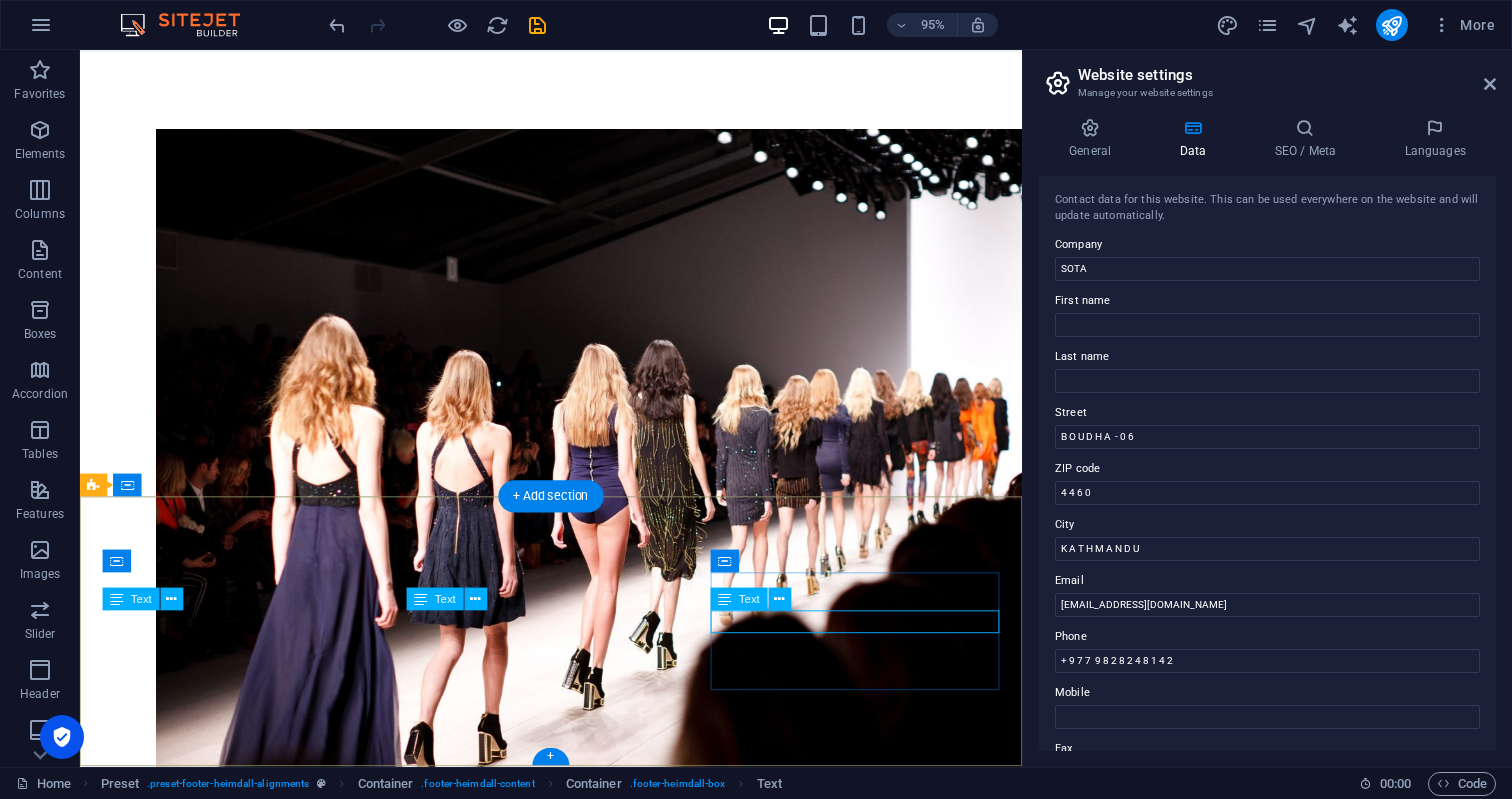 click on "[EMAIL_ADDRESS][DOMAIN_NAME]" at bounding box center (568, 2679) 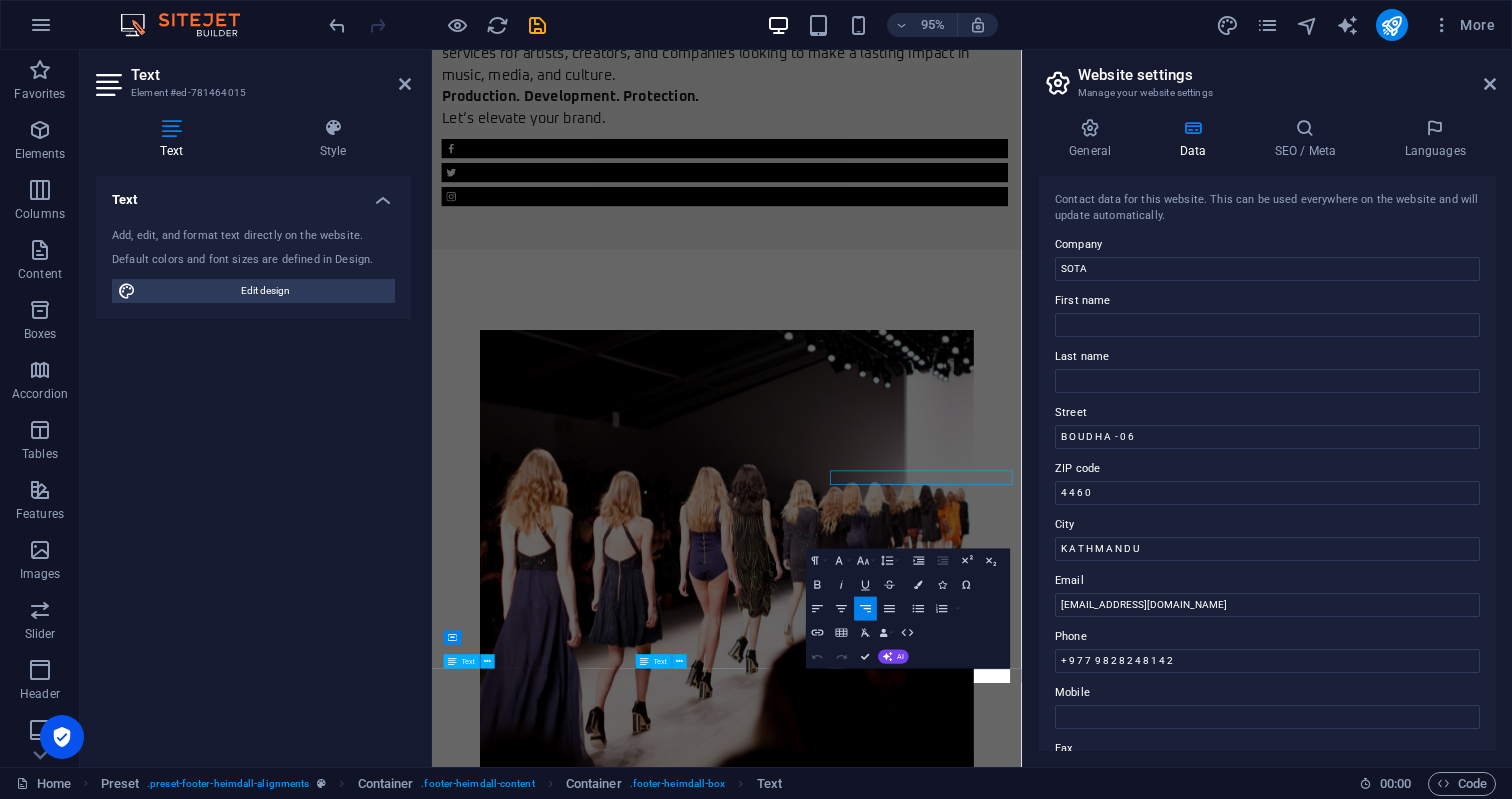 scroll, scrollTop: 2275, scrollLeft: 0, axis: vertical 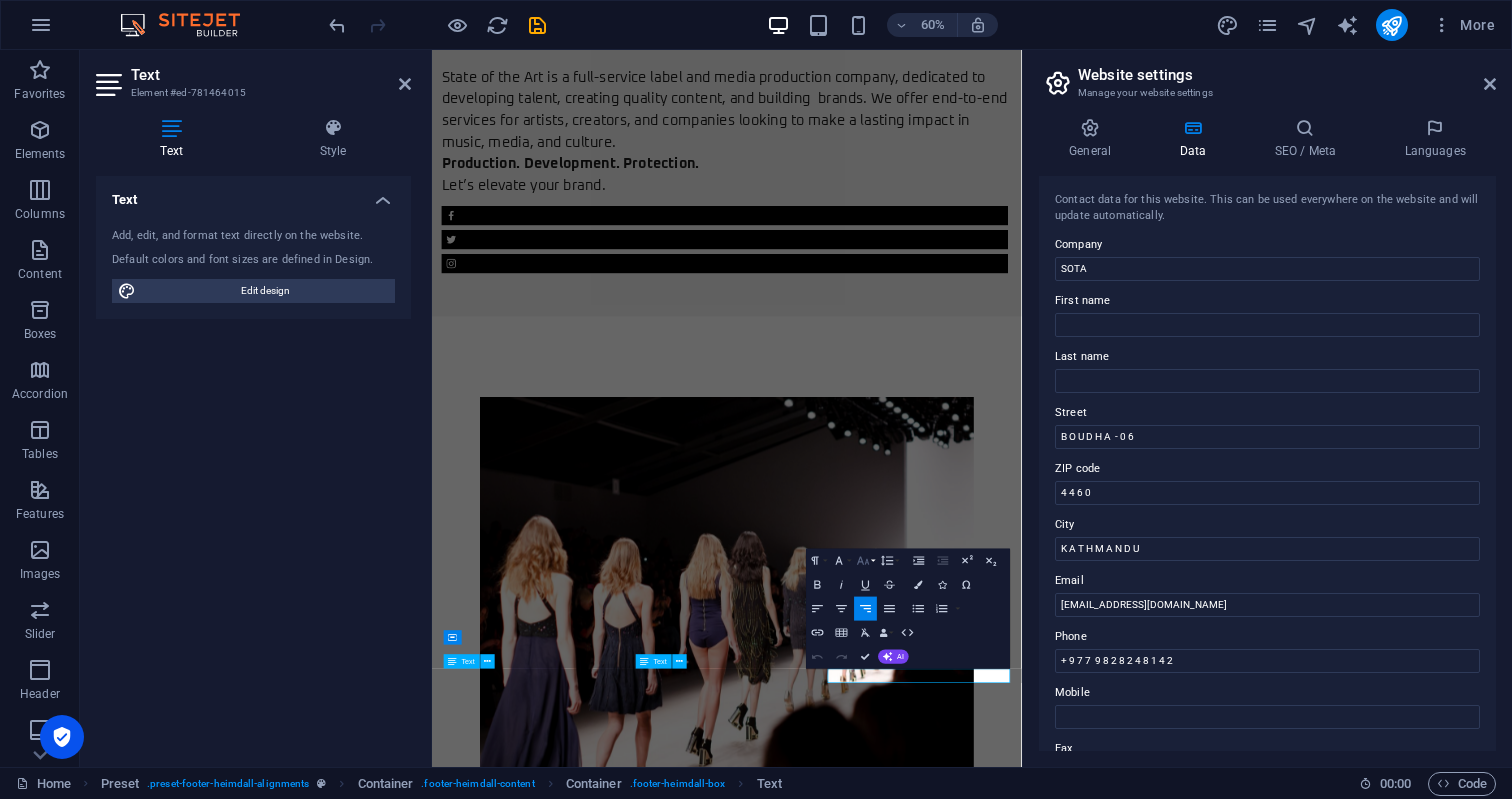 click on "Font Size" at bounding box center [865, 561] 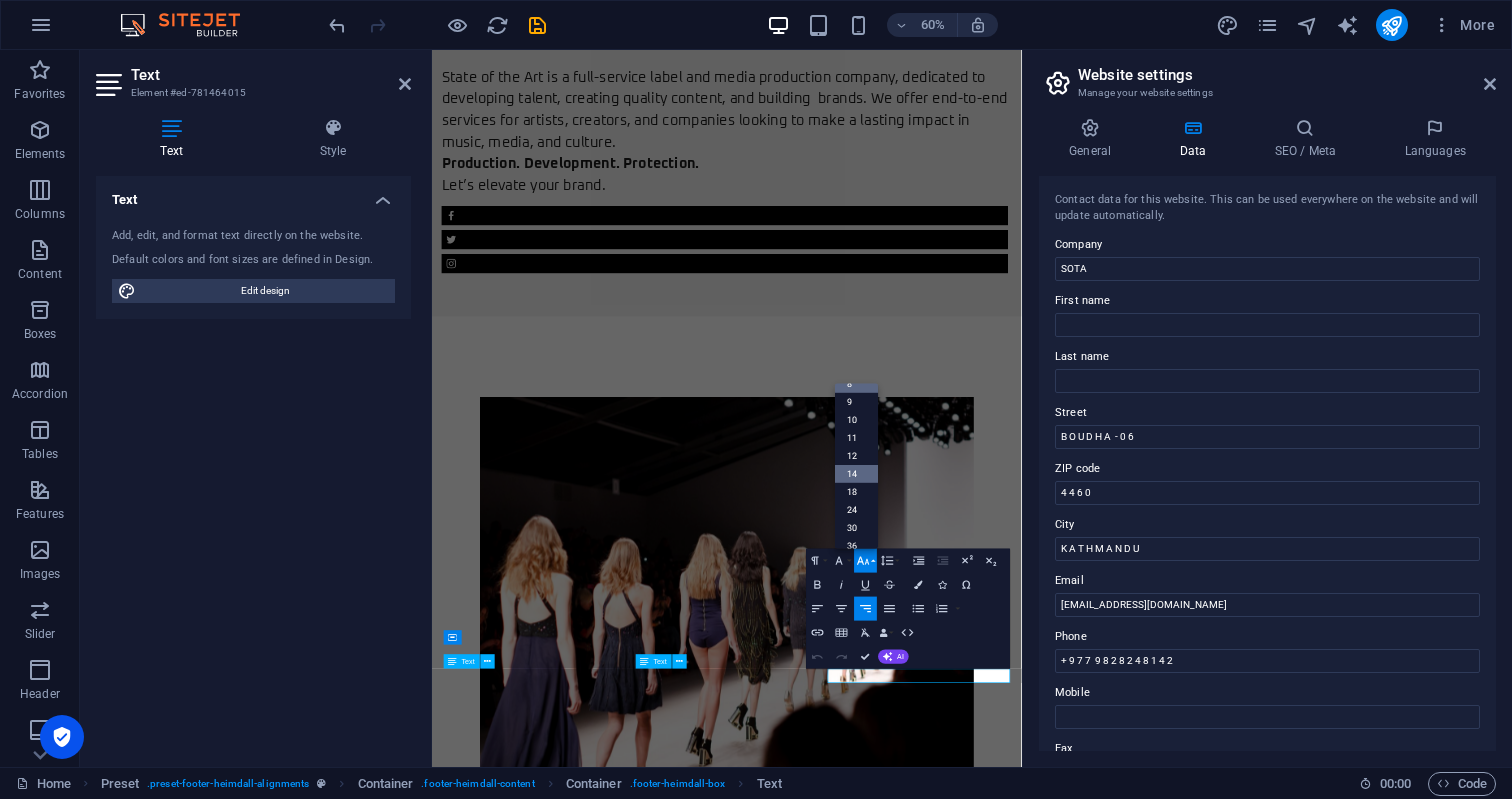 click on "14" at bounding box center (856, 474) 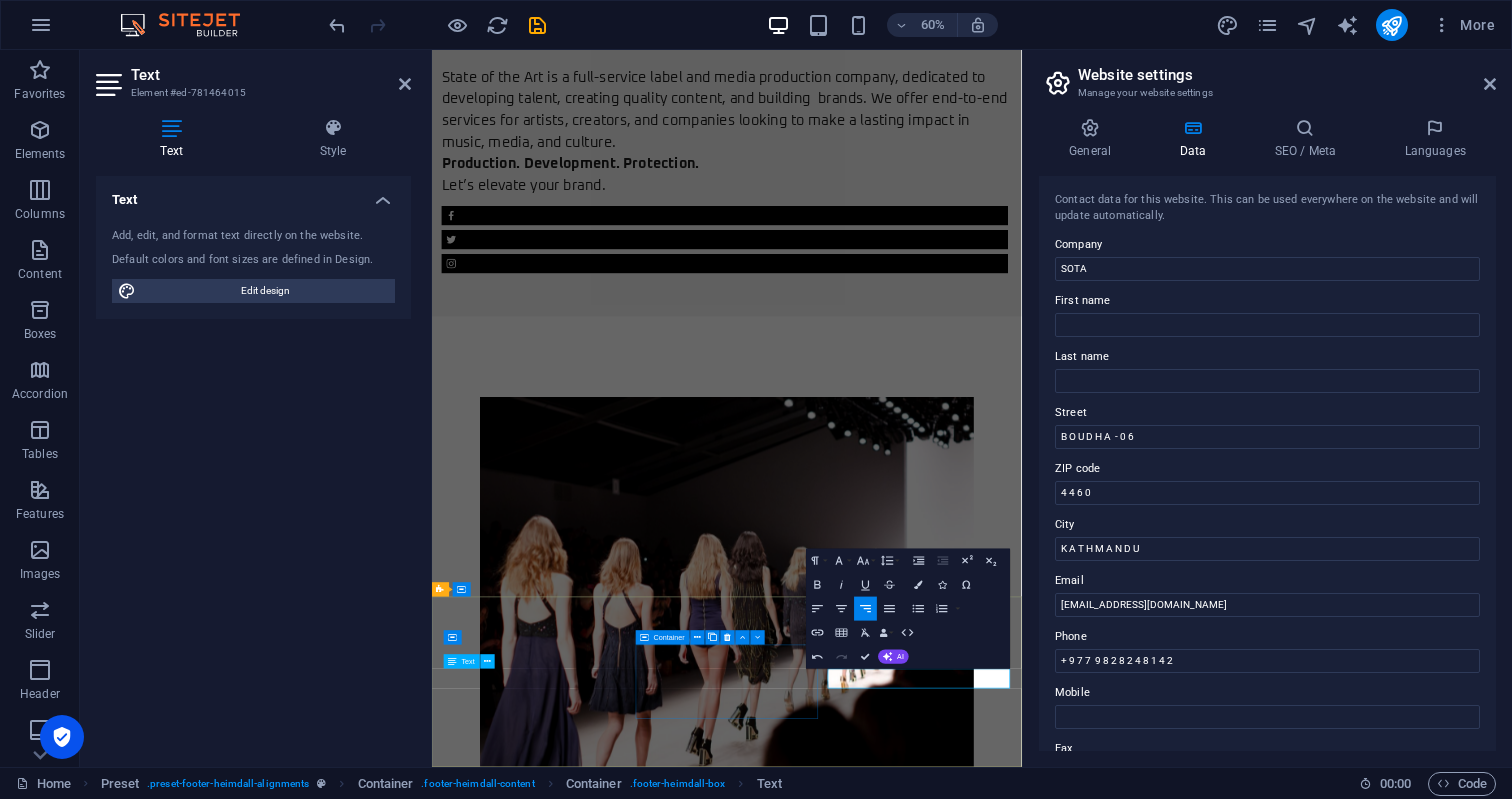 click on "Phone Phone:  + [PHONE_NUMBER]" at bounding box center (920, 3553) 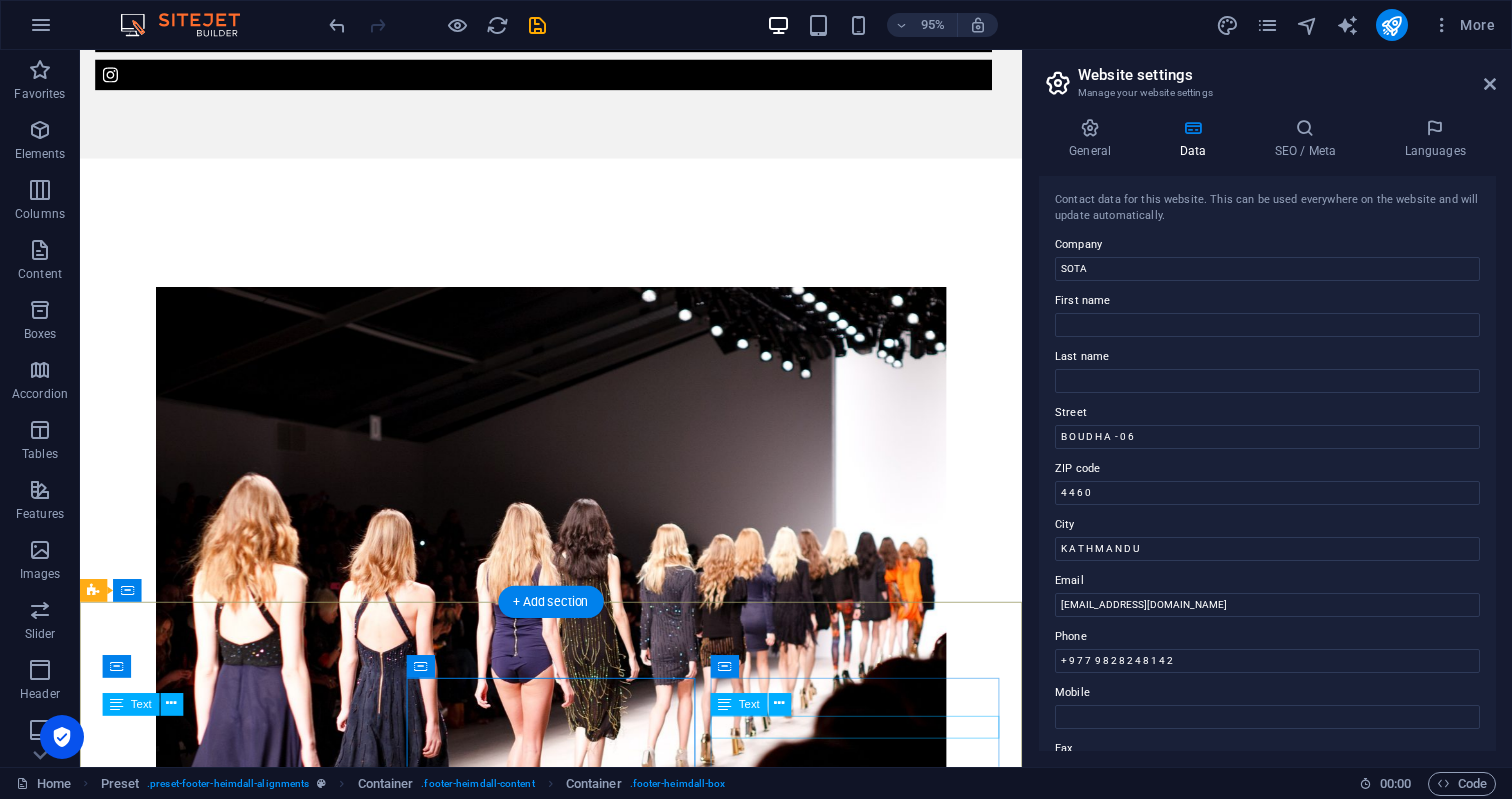 click on "[EMAIL_ADDRESS][DOMAIN_NAME]" at bounding box center (568, 3320) 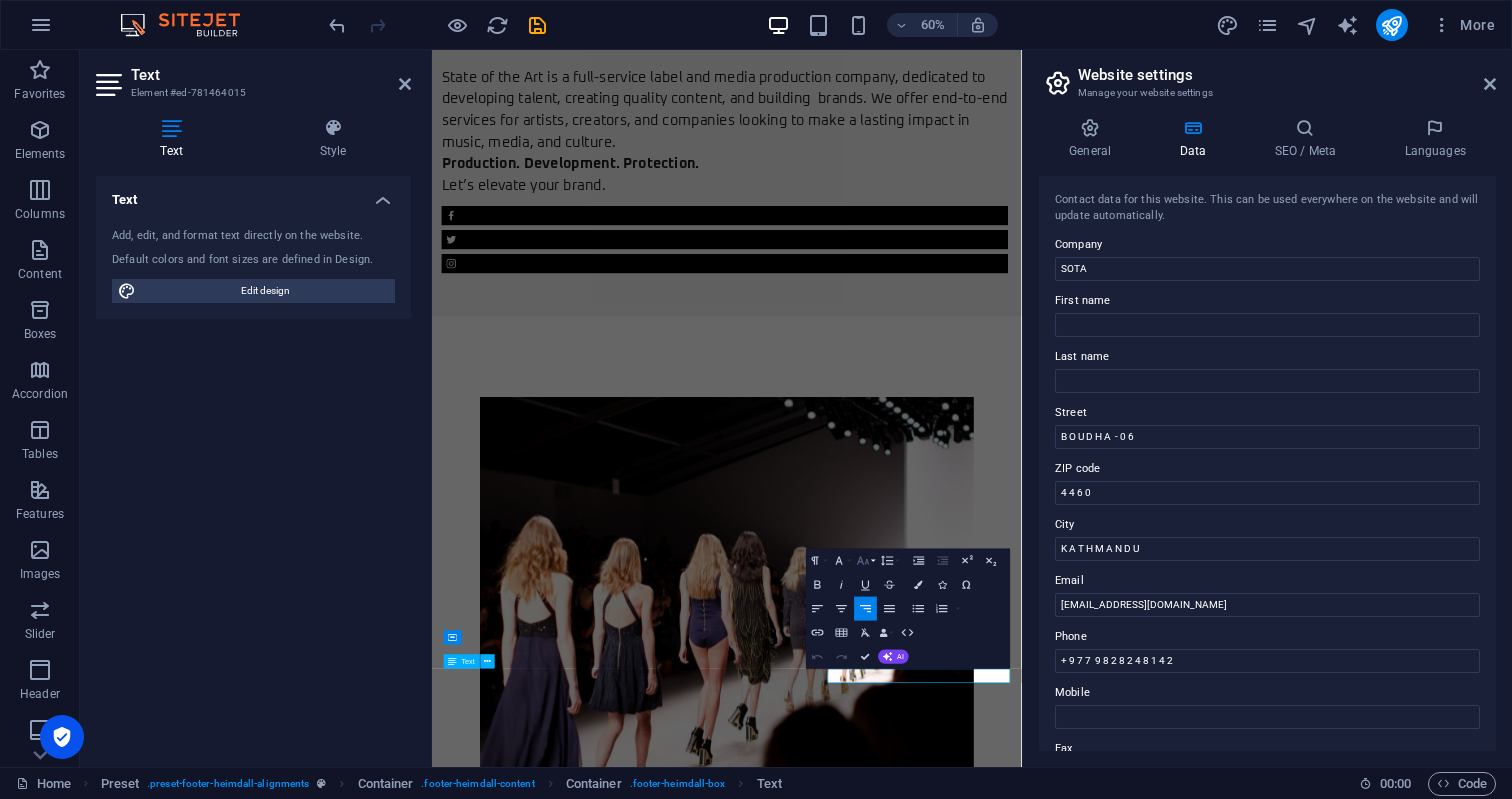 click on "Font Size" at bounding box center (865, 561) 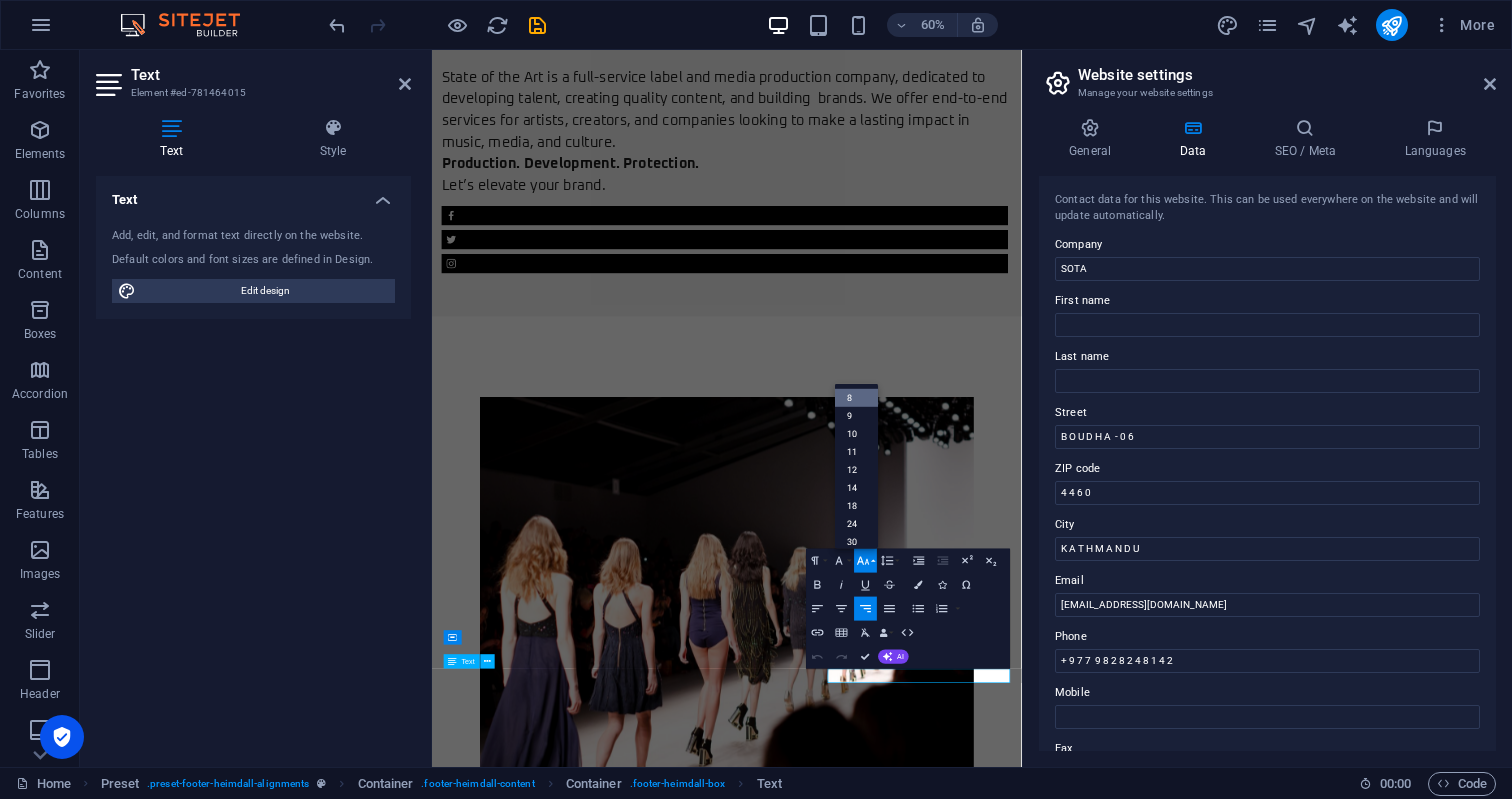 scroll, scrollTop: 23, scrollLeft: 0, axis: vertical 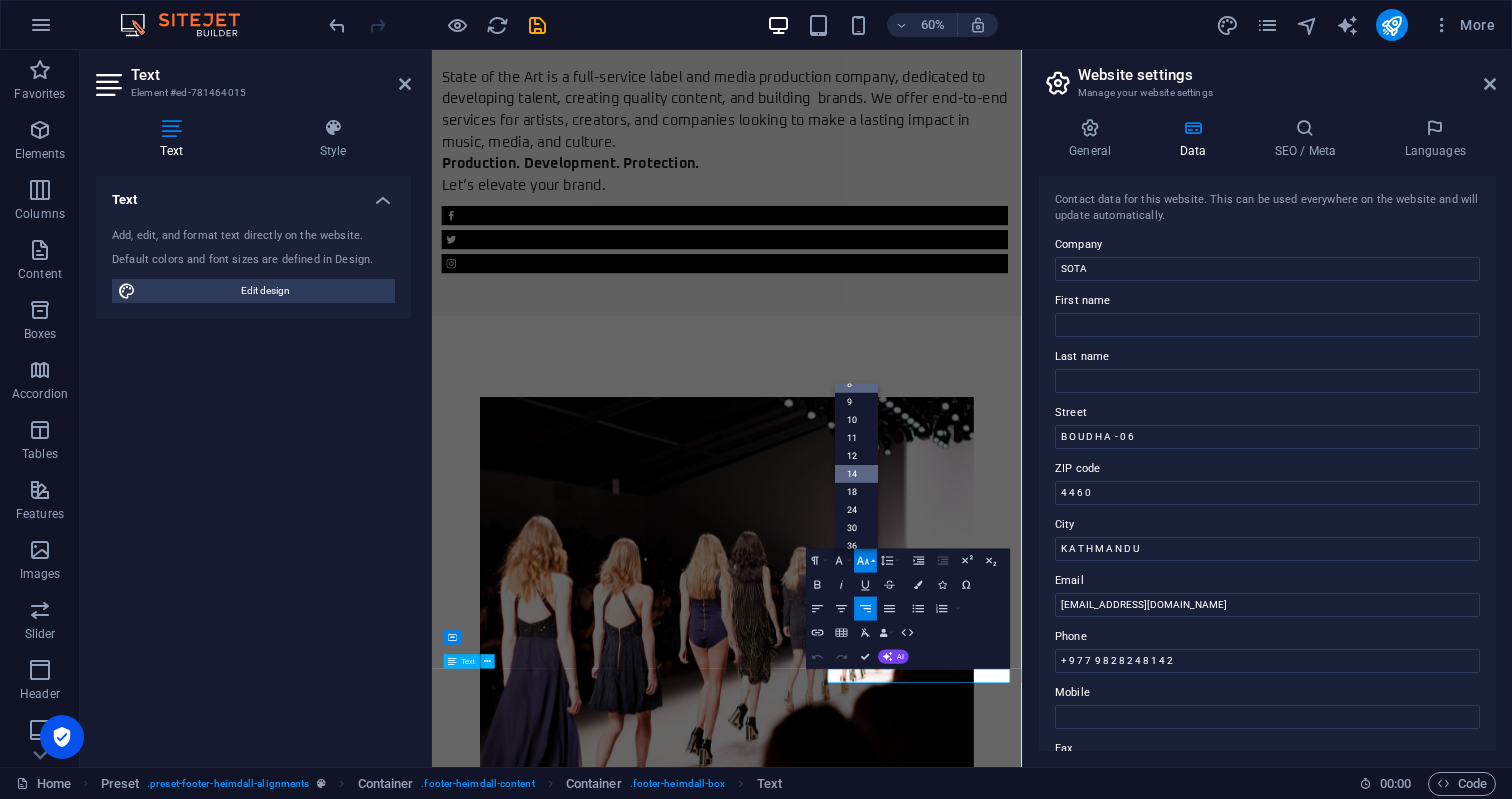click on "14" at bounding box center [856, 474] 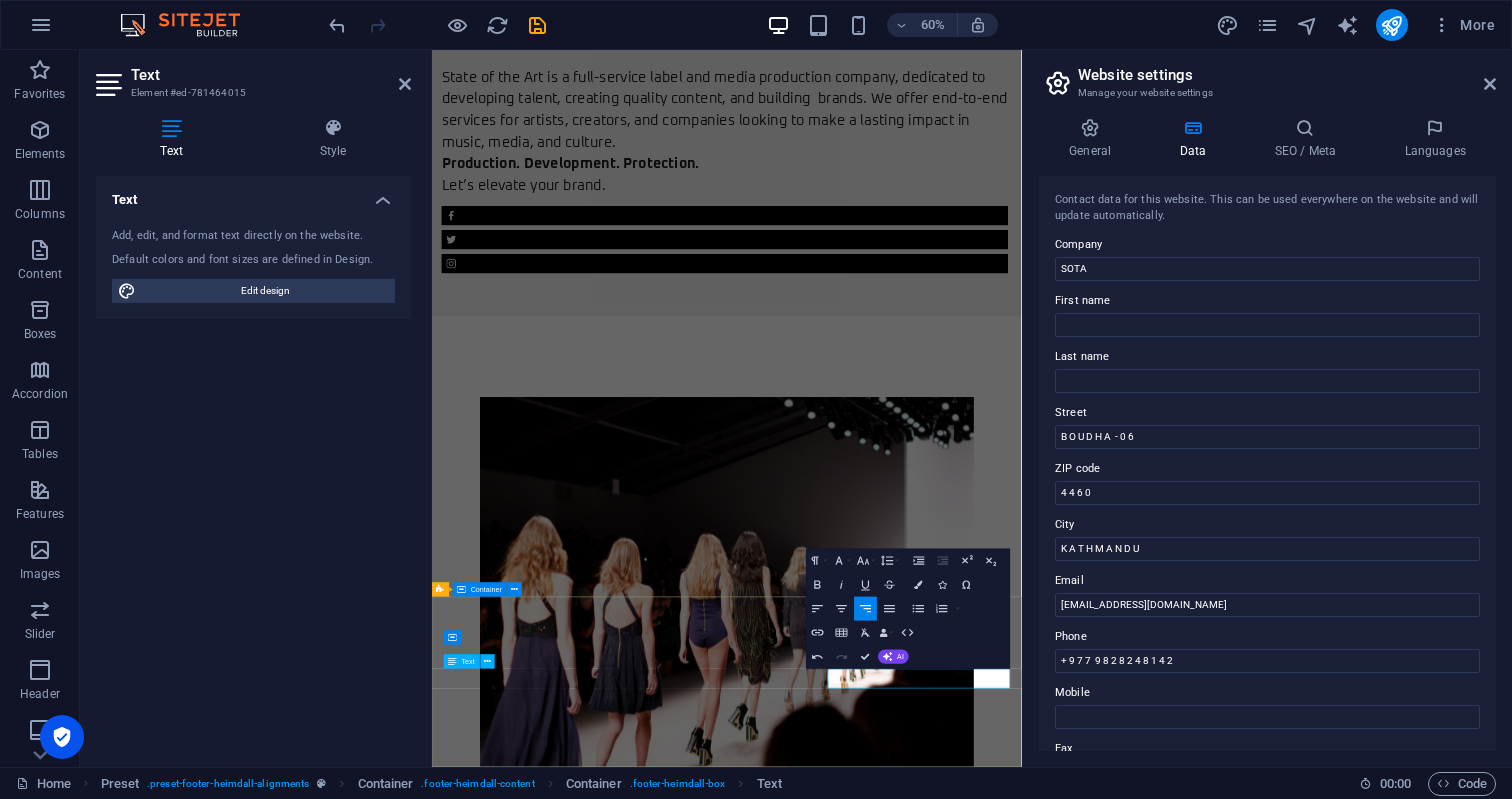 click on "Address B O U D H A  - 0 6 K A T H M A N D U ,  4 4 6 0  Phone Phone:  + [PHONE_NUMBER] Contact [EMAIL_ADDRESS][DOMAIN_NAME]" at bounding box center [923, 3528] 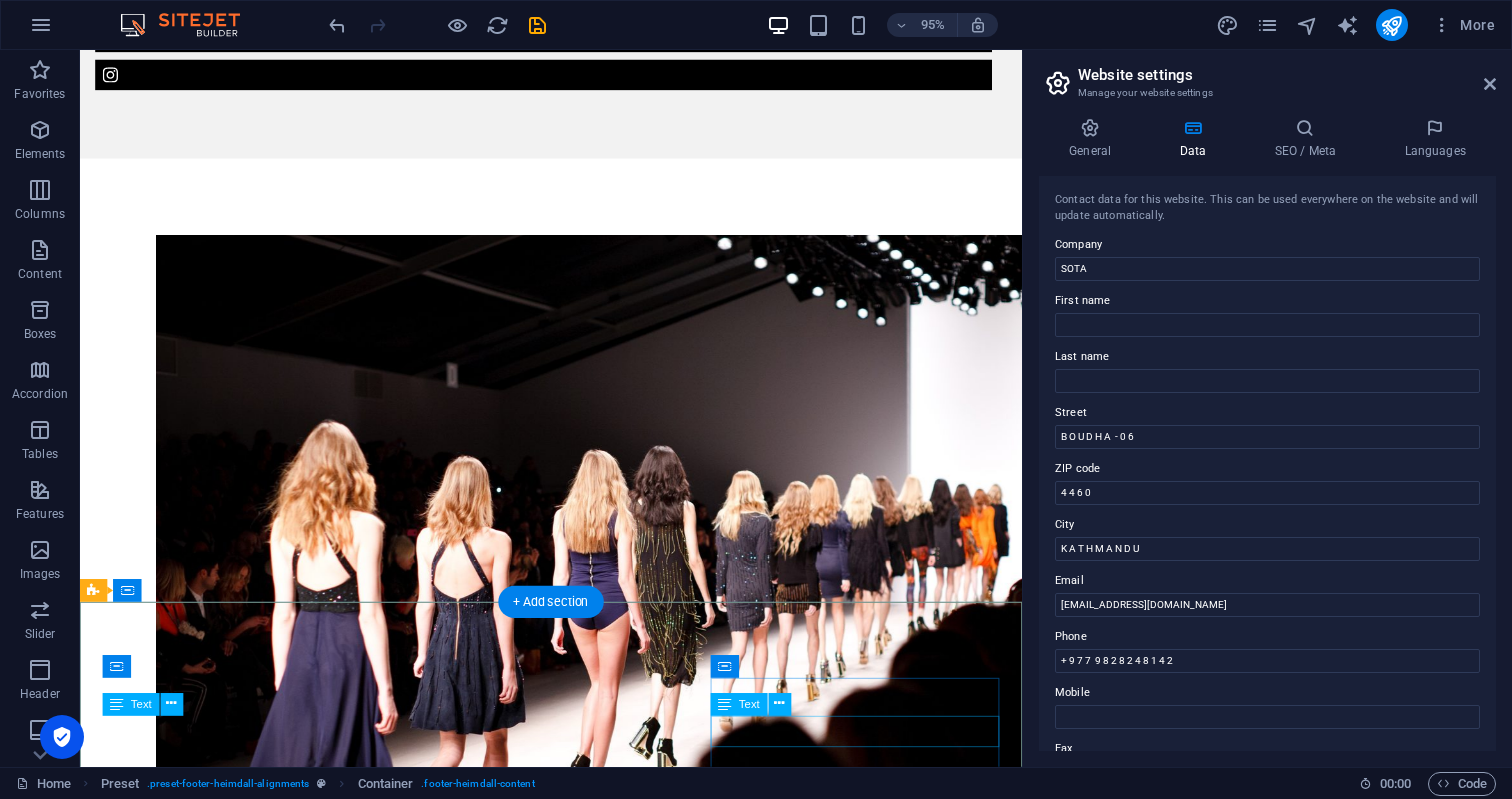 scroll, scrollTop: 2386, scrollLeft: 0, axis: vertical 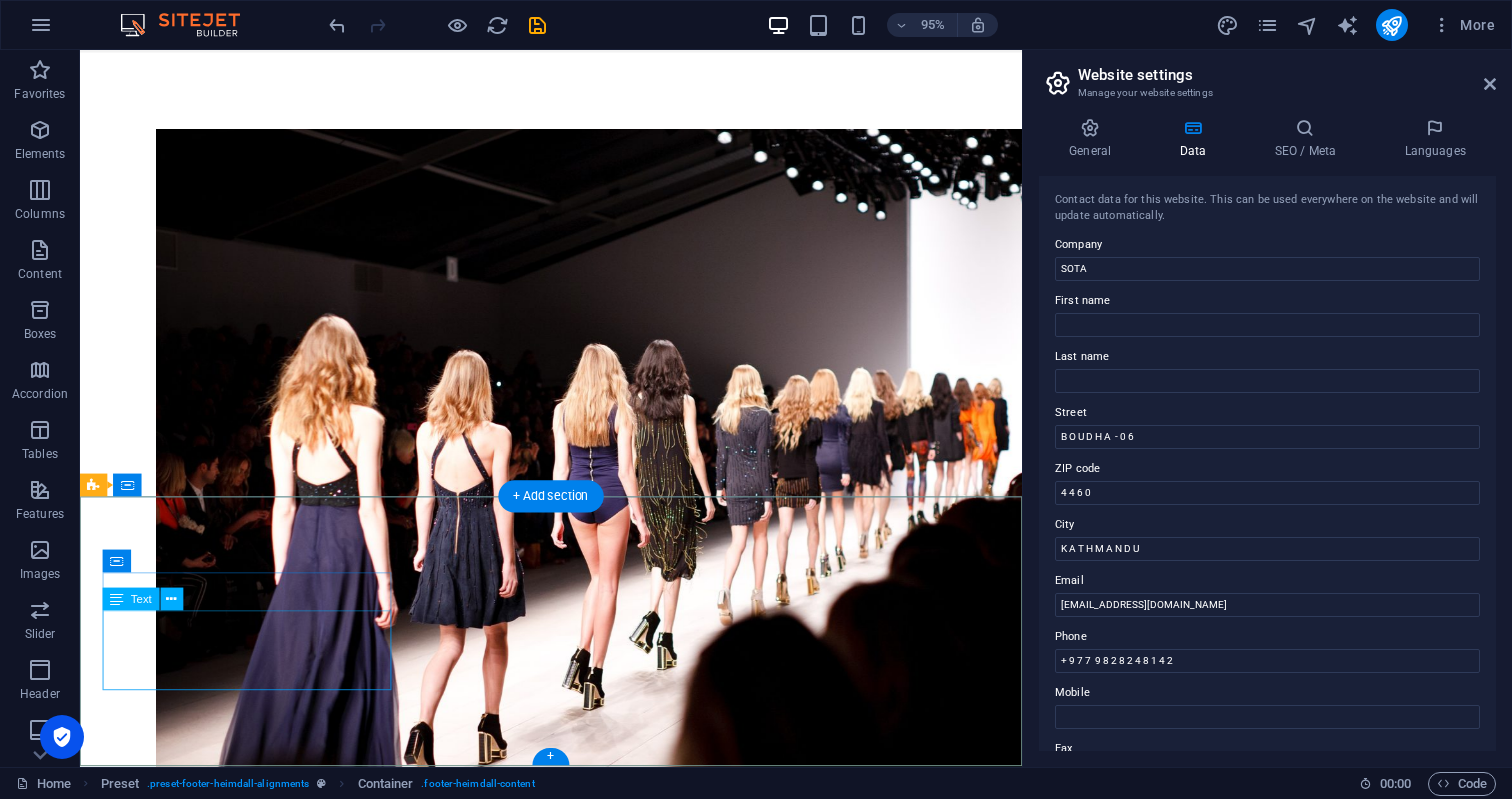 click on "B O U D H A  - 0 6 K A T H M A N D U ,  4 4 6 0" at bounding box center [568, 2496] 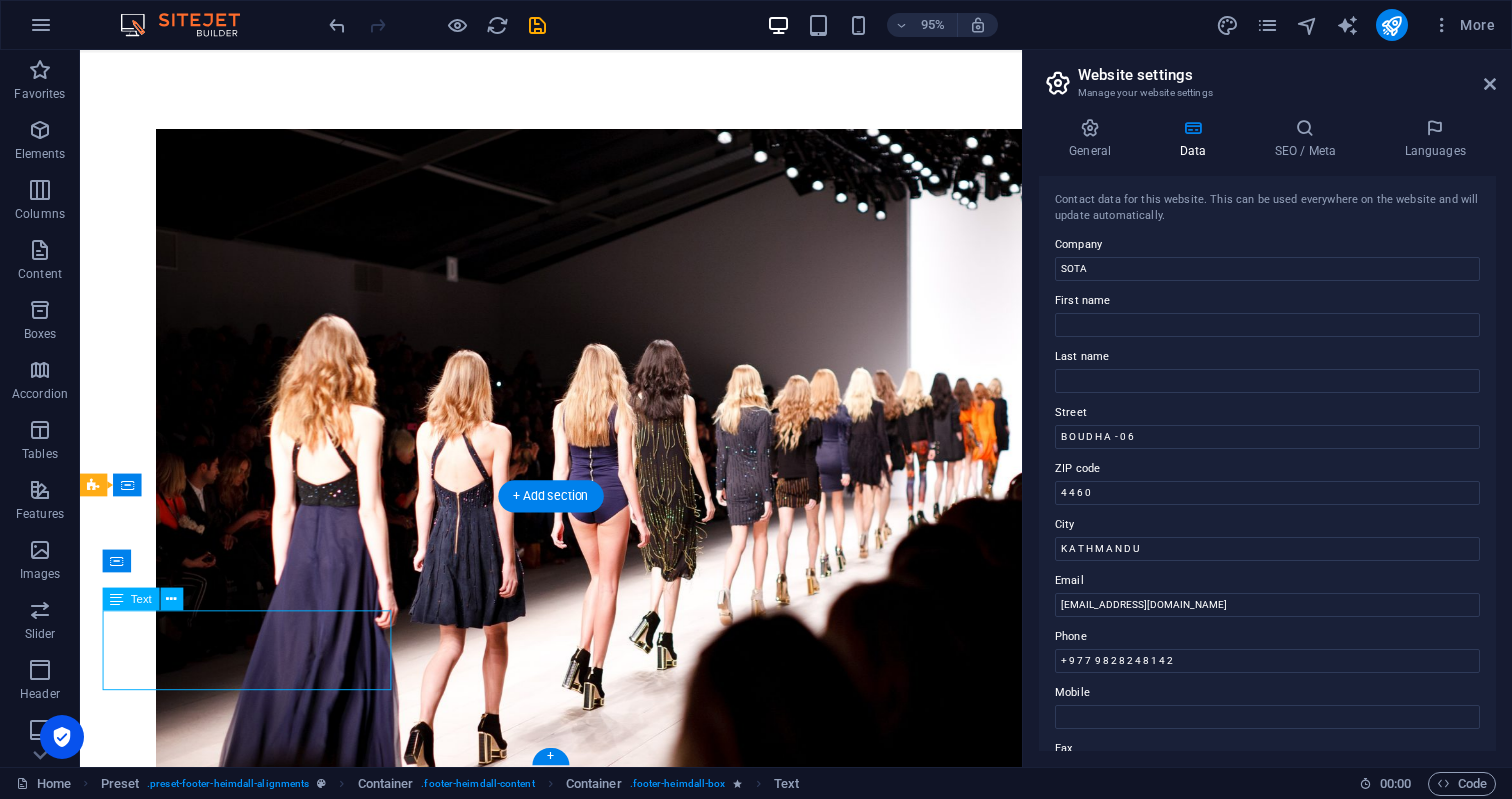 click on "B O U D H A  - 0 6 K A T H M A N D U ,  4 4 6 0" at bounding box center [568, 2496] 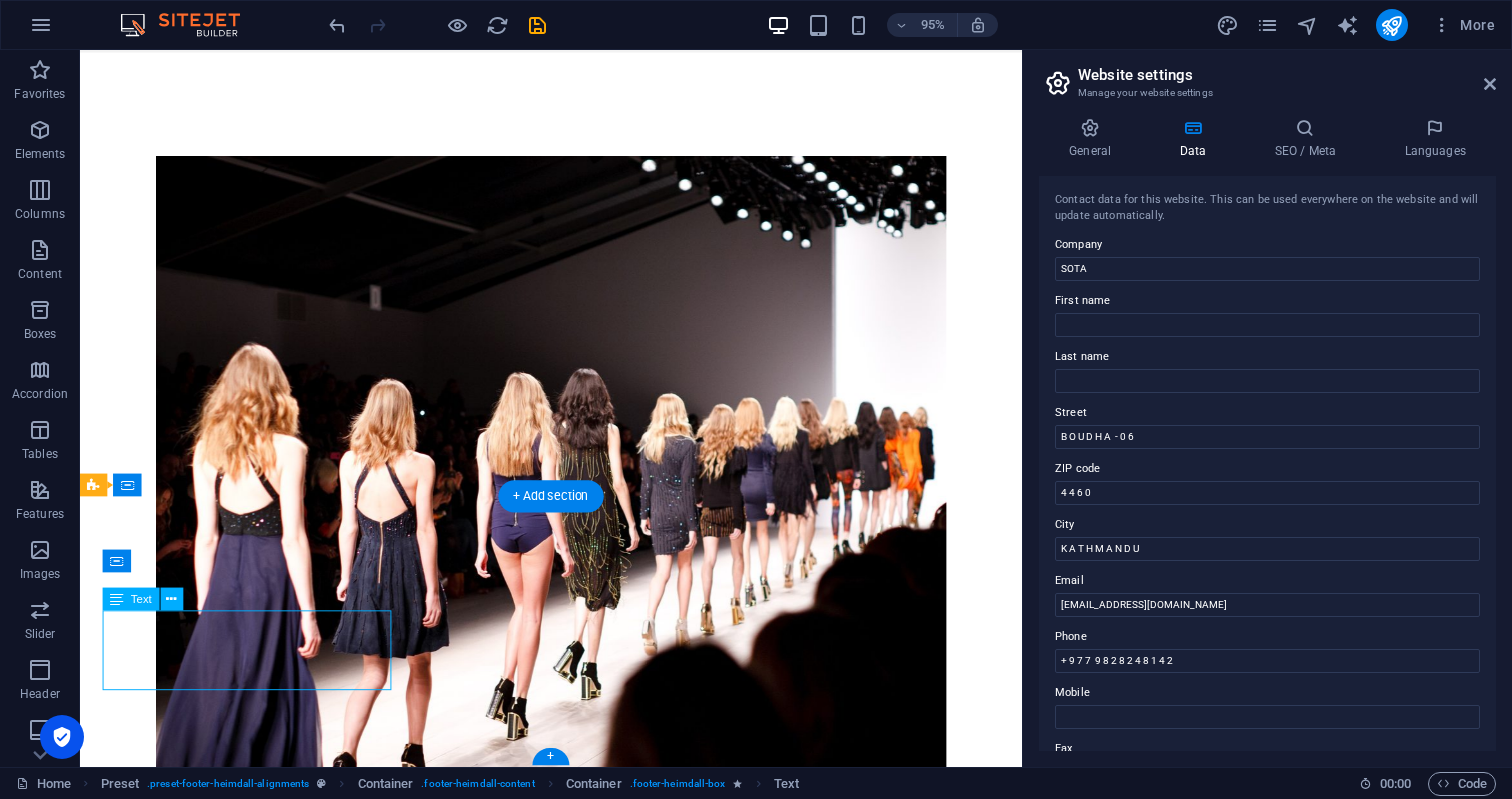 scroll, scrollTop: 2224, scrollLeft: 0, axis: vertical 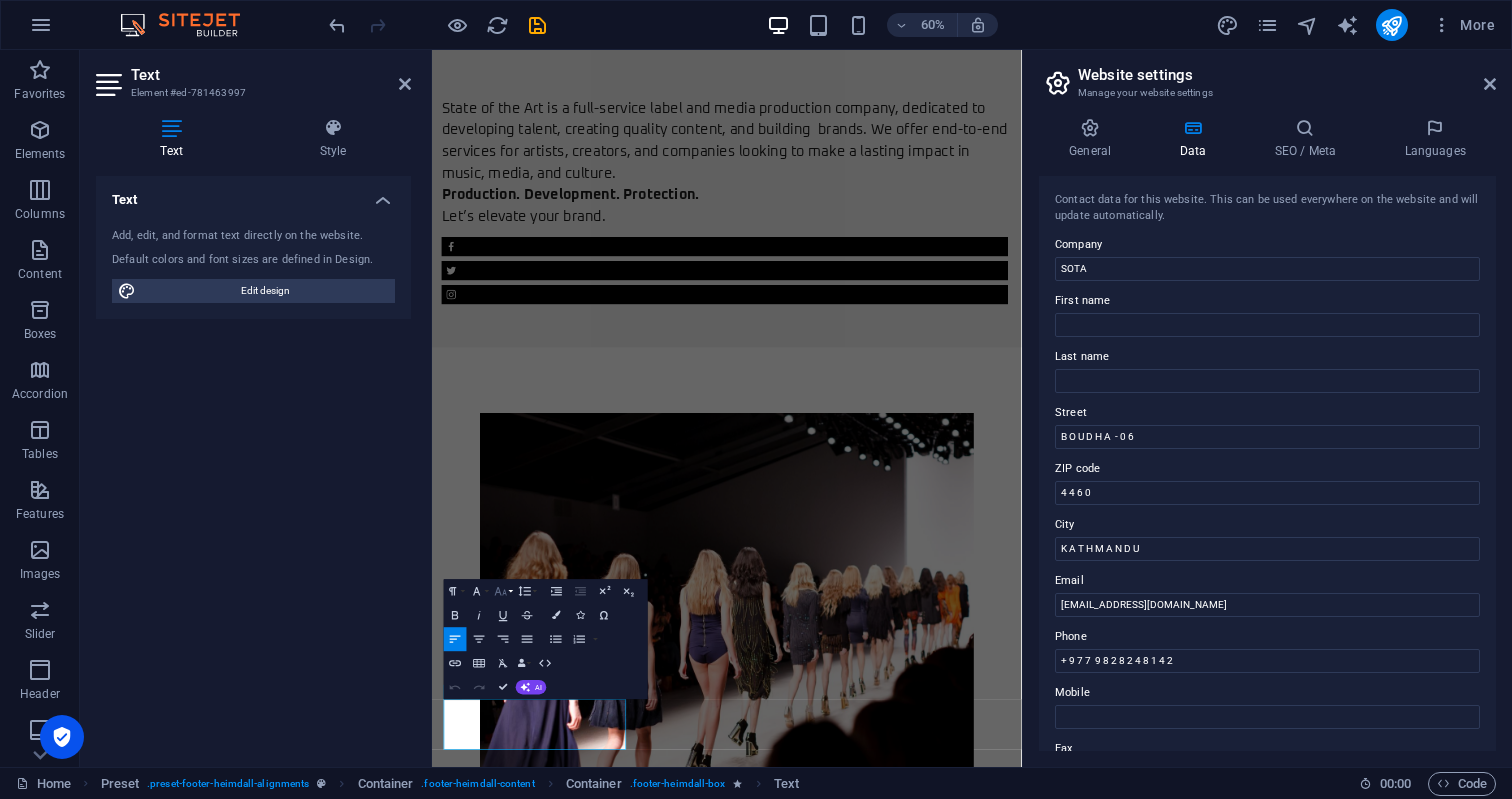 click 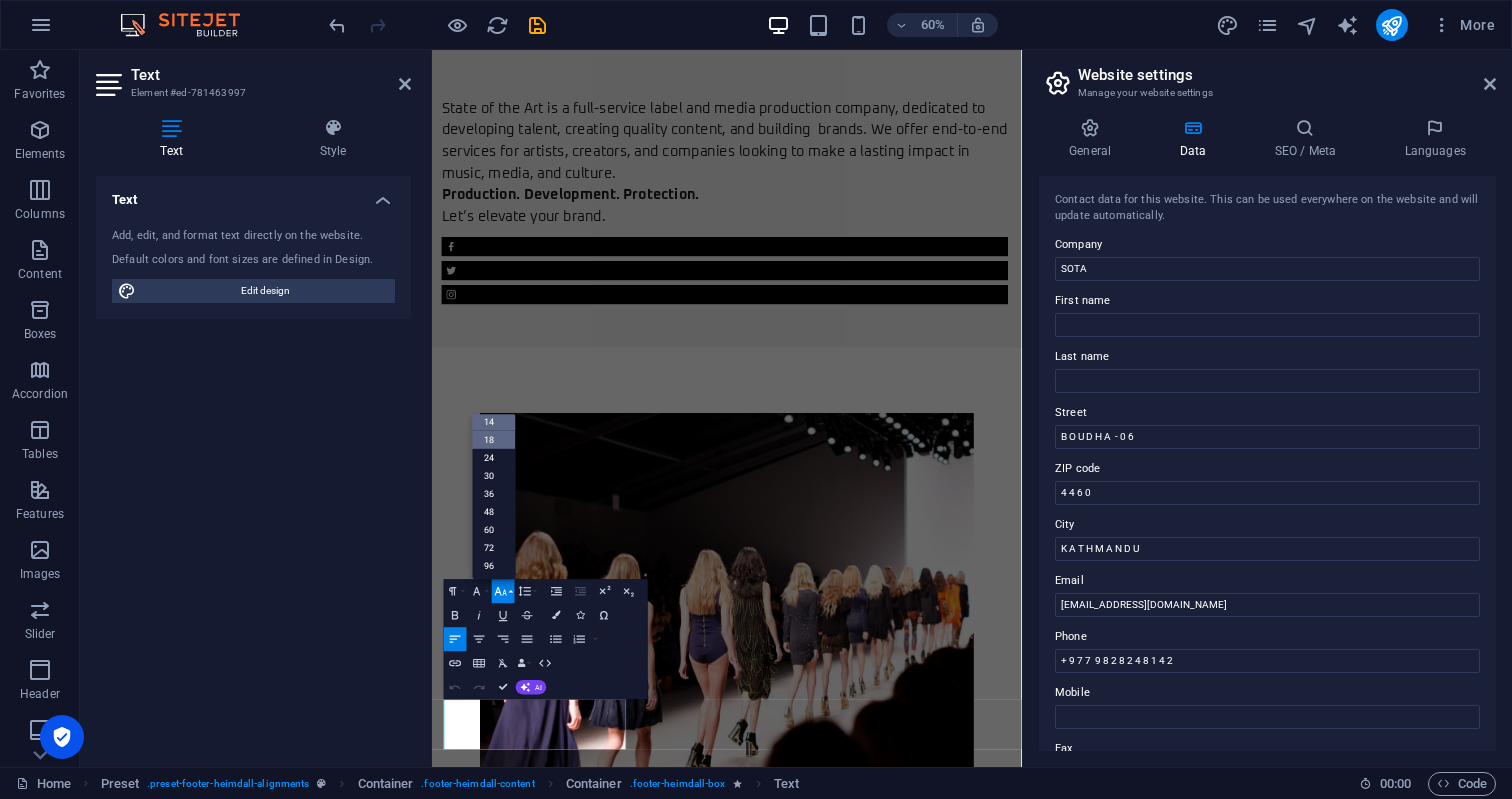 scroll, scrollTop: 0, scrollLeft: 0, axis: both 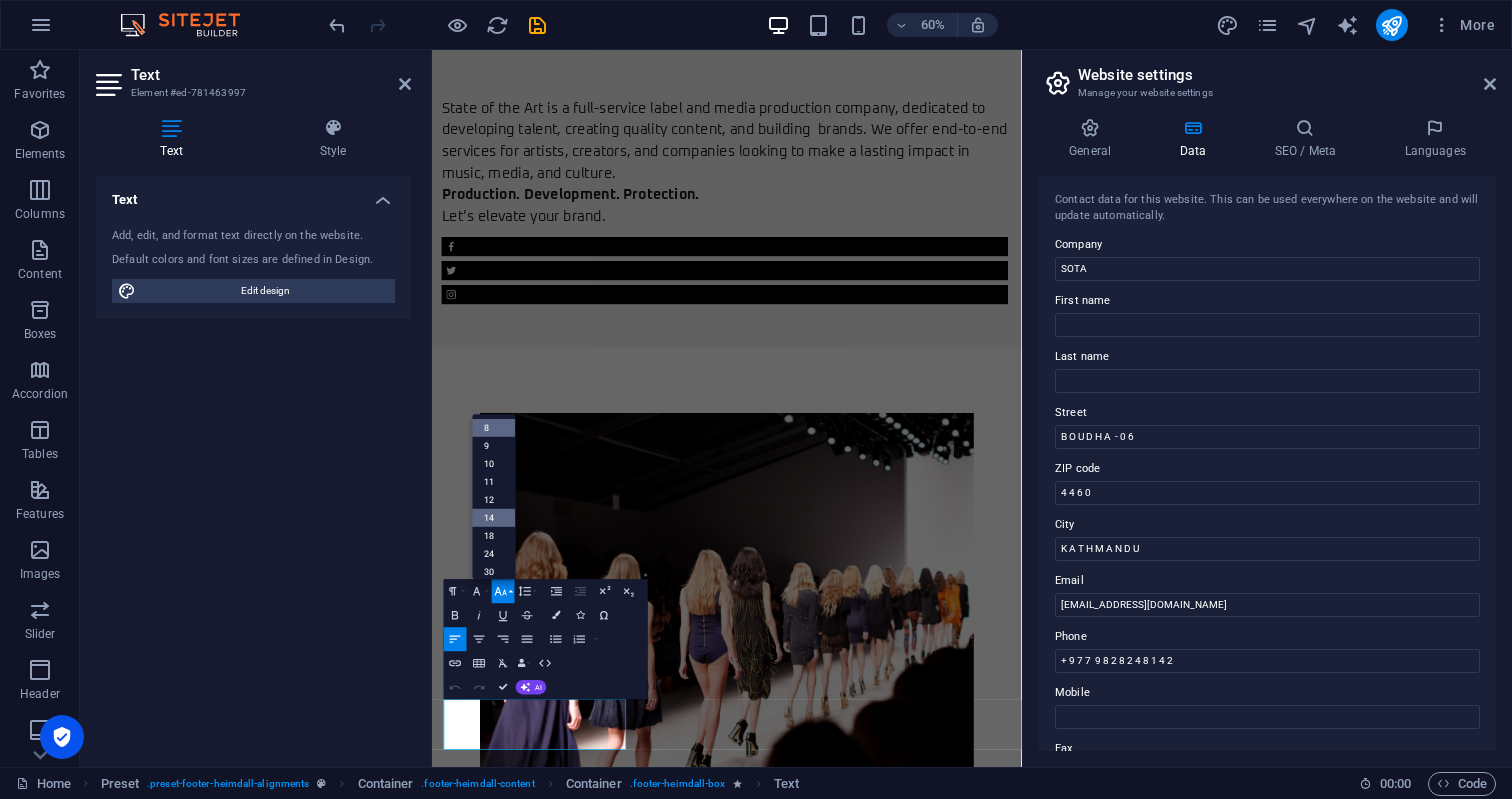 click on "8" at bounding box center (494, 428) 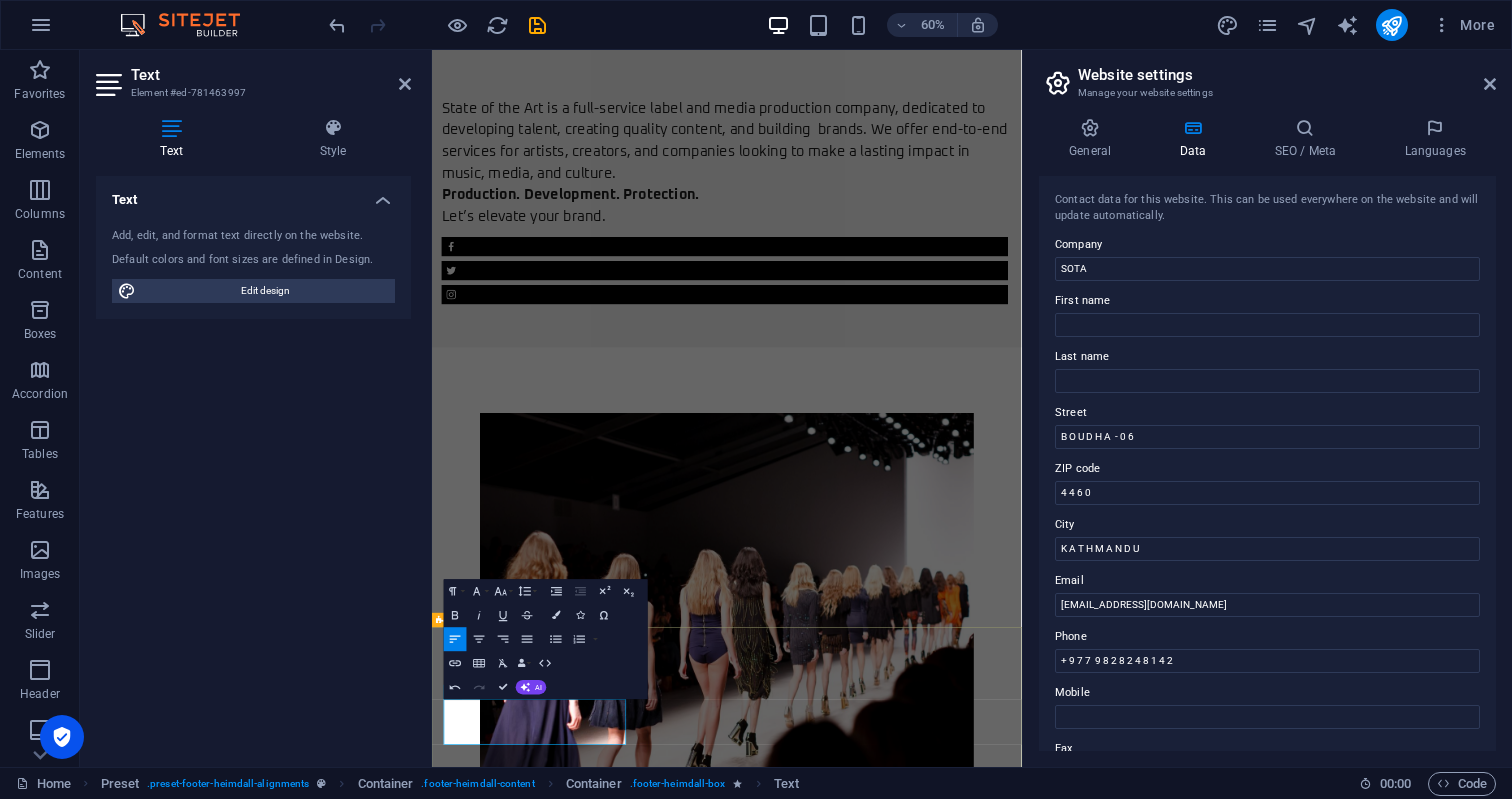 click on "Address B O U D H A  - 0 6 K A T H M A N D U ,  4 4 6 0  Phone Phone:  + [PHONE_NUMBER] Contact [EMAIL_ADDRESS][DOMAIN_NAME]" at bounding box center (923, 3574) 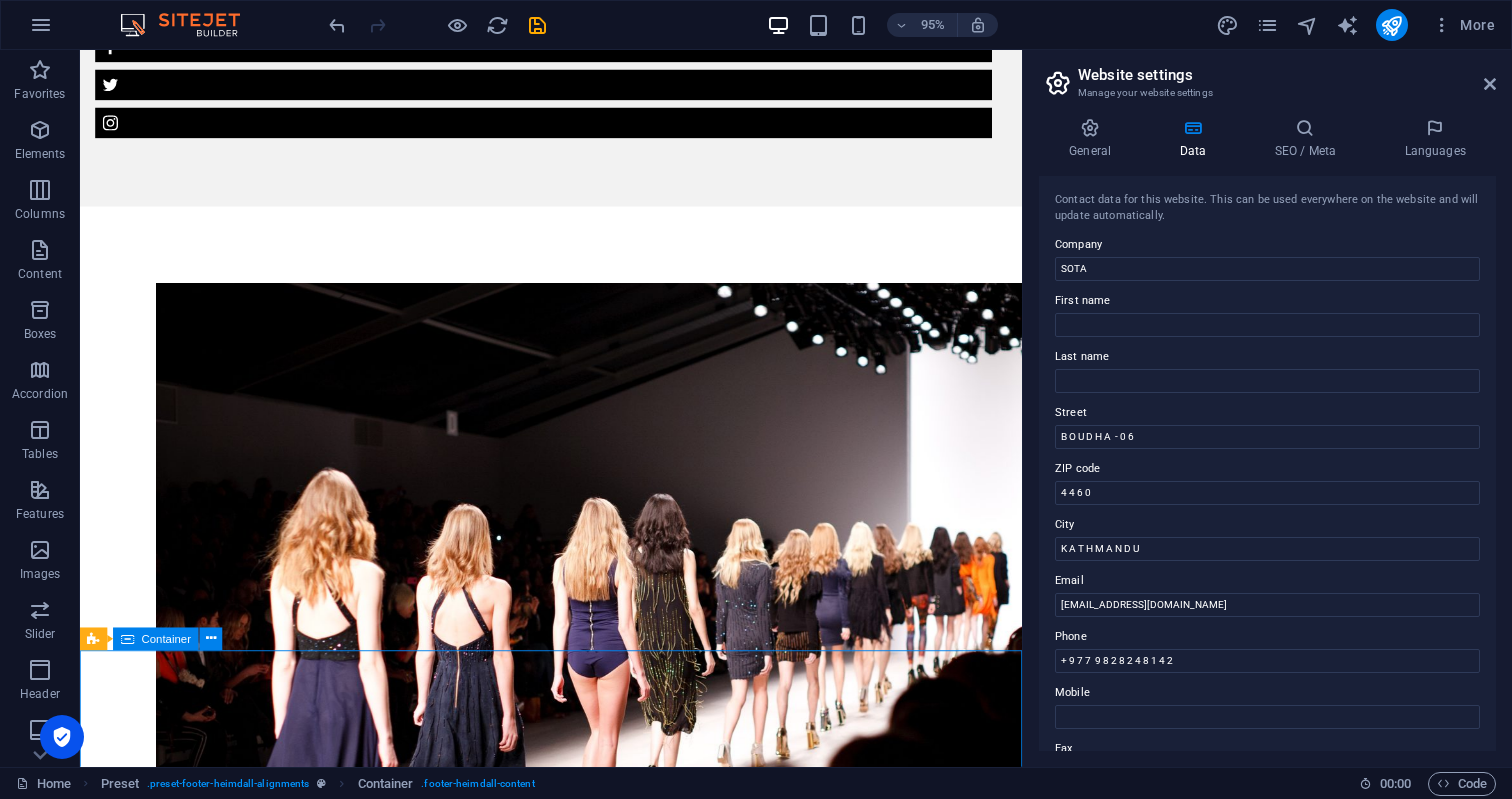 scroll, scrollTop: 2377, scrollLeft: 0, axis: vertical 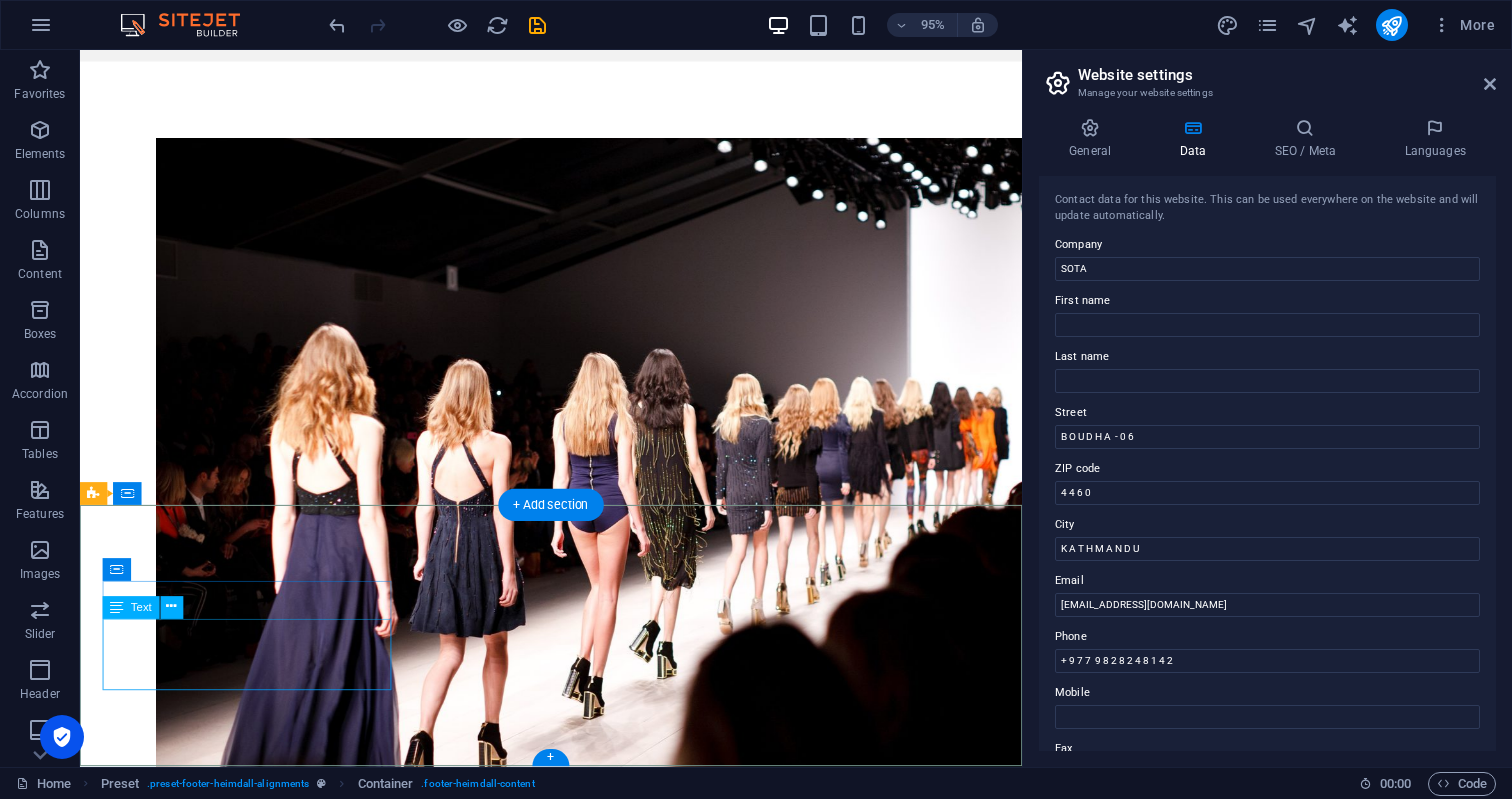 click on "B O U D H A  - 0 6 K A T H M A N D U ,  4 4 6 0" at bounding box center [568, 2500] 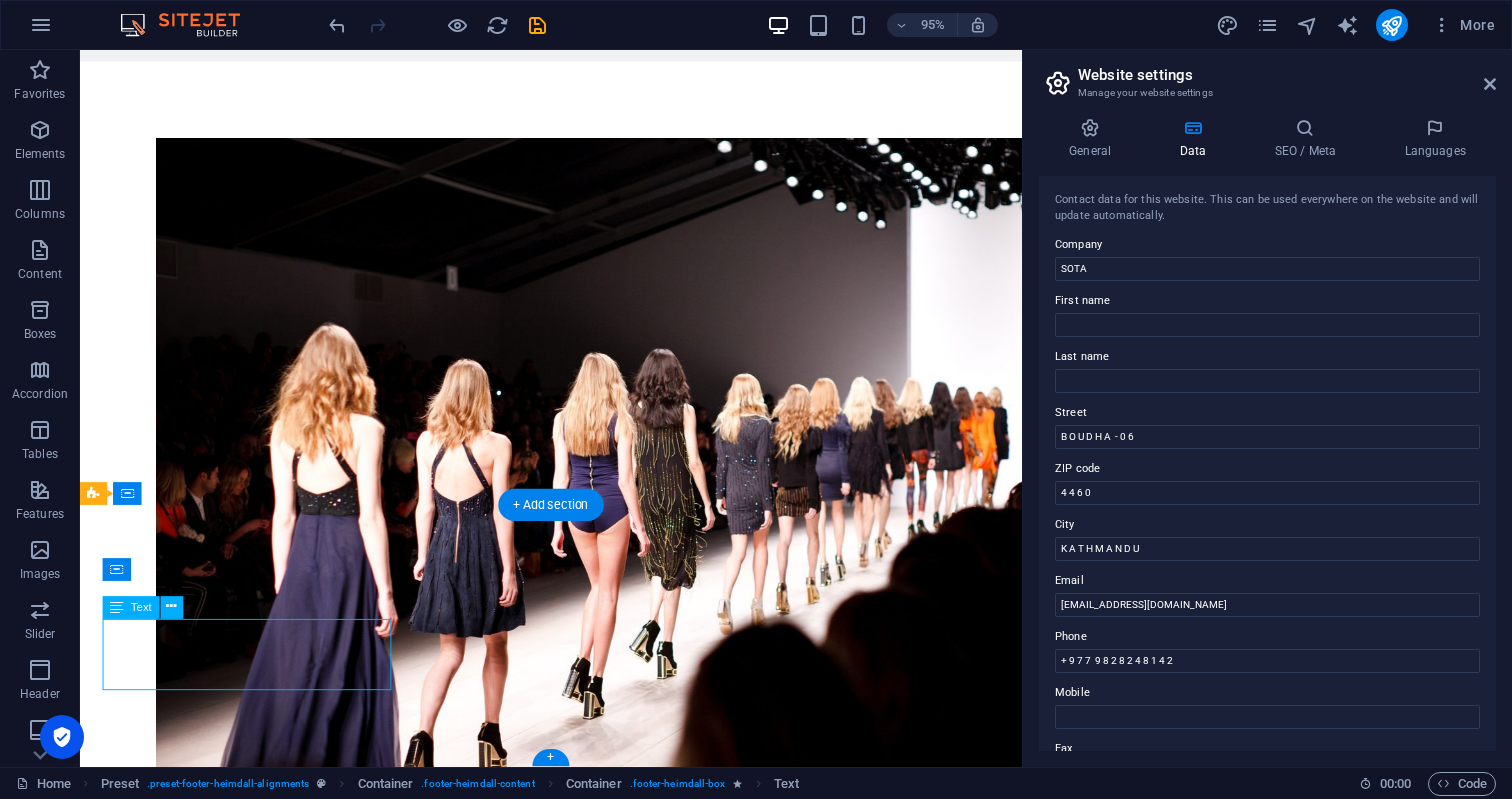 click on "B O U D H A  - 0 6 K A T H M A N D U ,  4 4 6 0" at bounding box center [568, 2500] 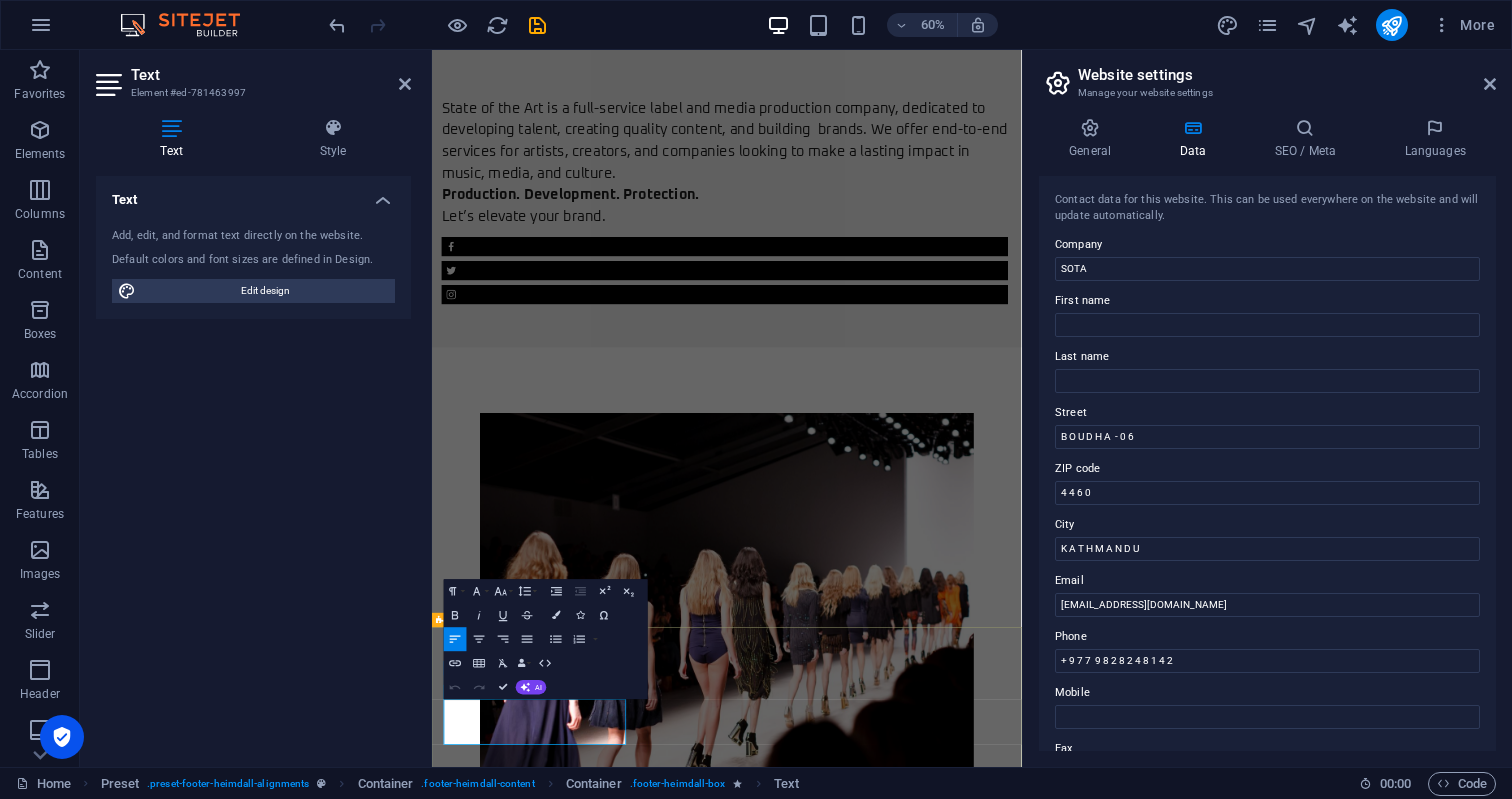 click at bounding box center [920, 3498] 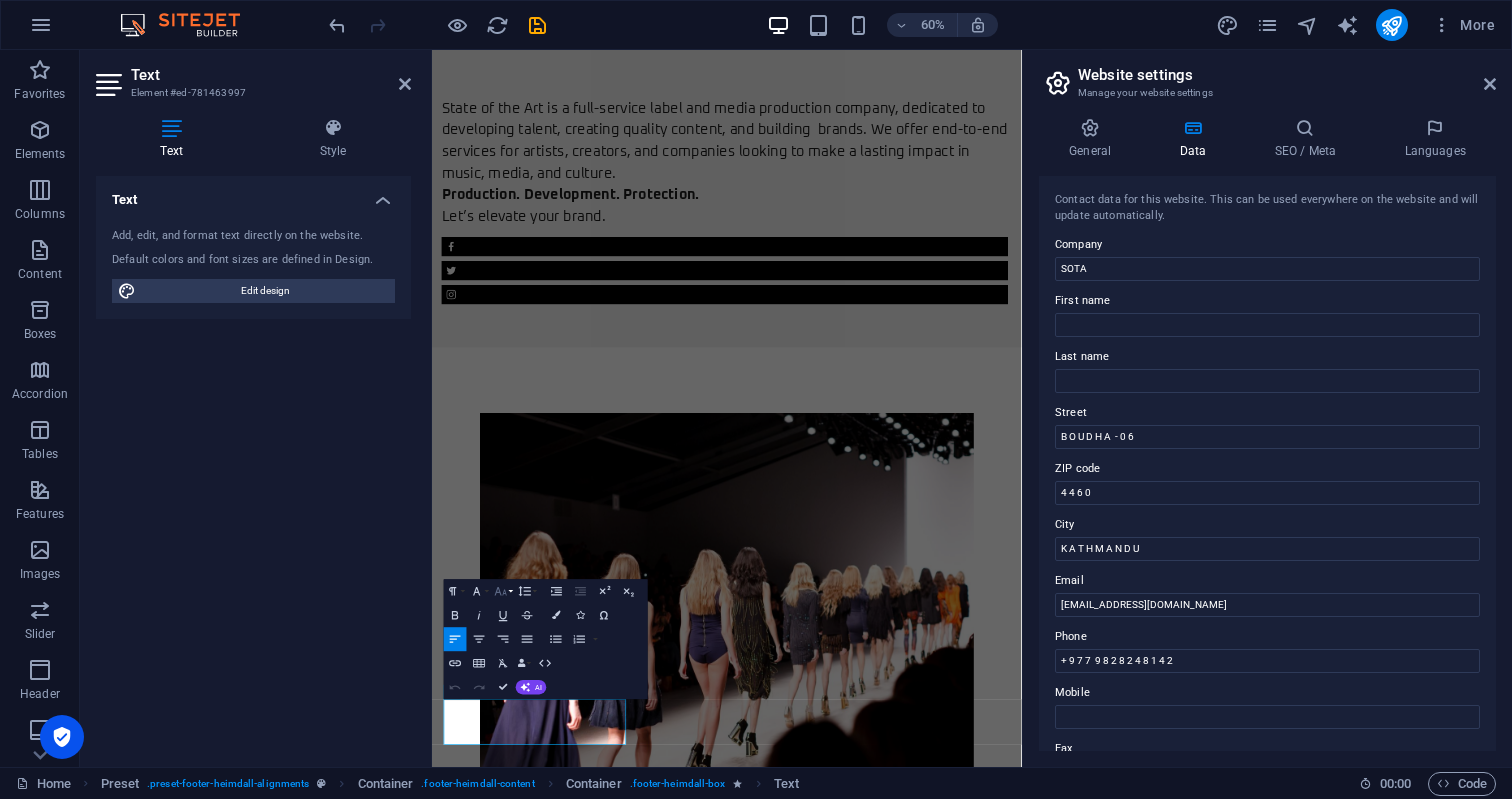 click 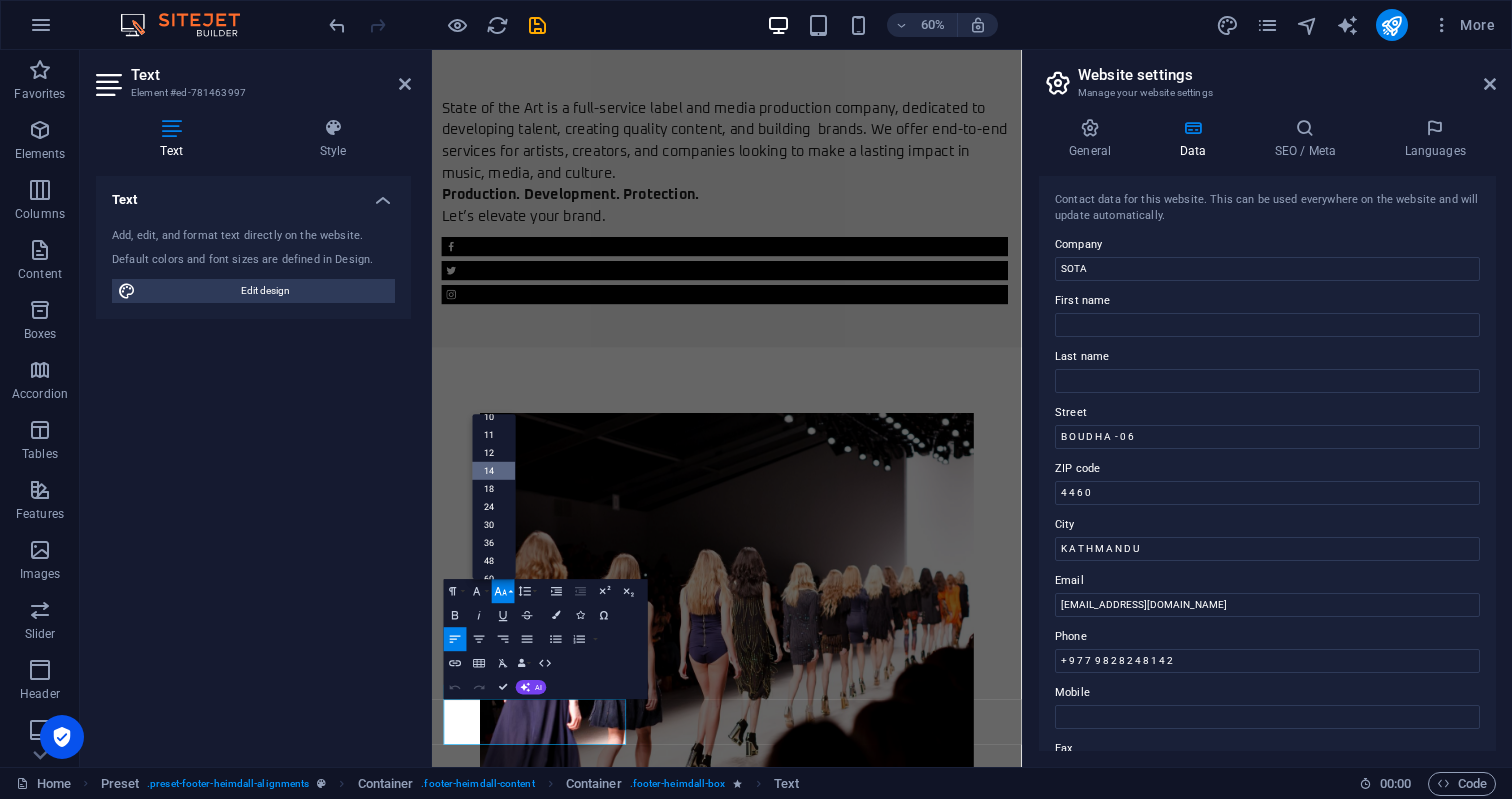 scroll, scrollTop: 0, scrollLeft: 0, axis: both 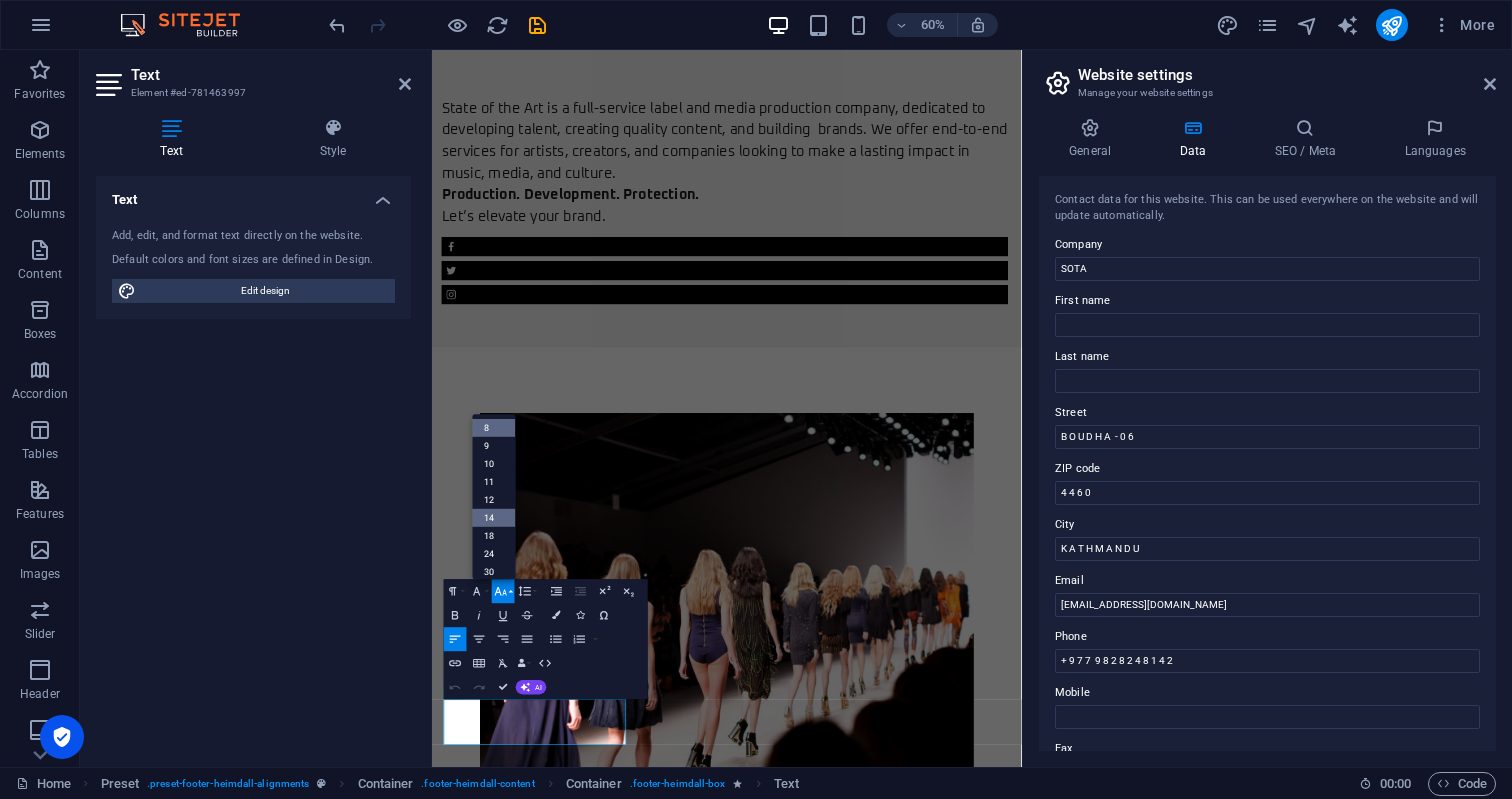 click on "8" at bounding box center [494, 428] 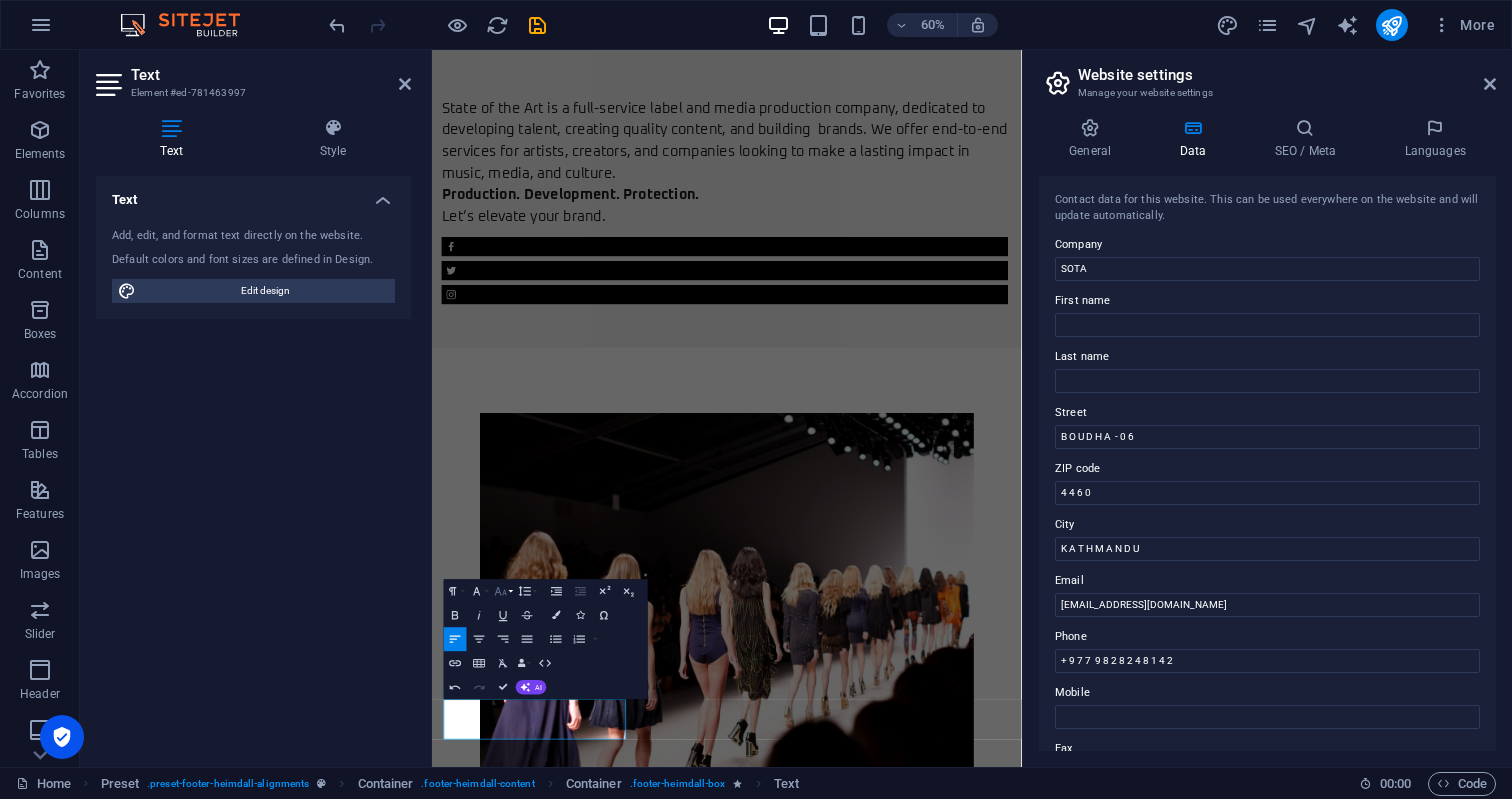 click 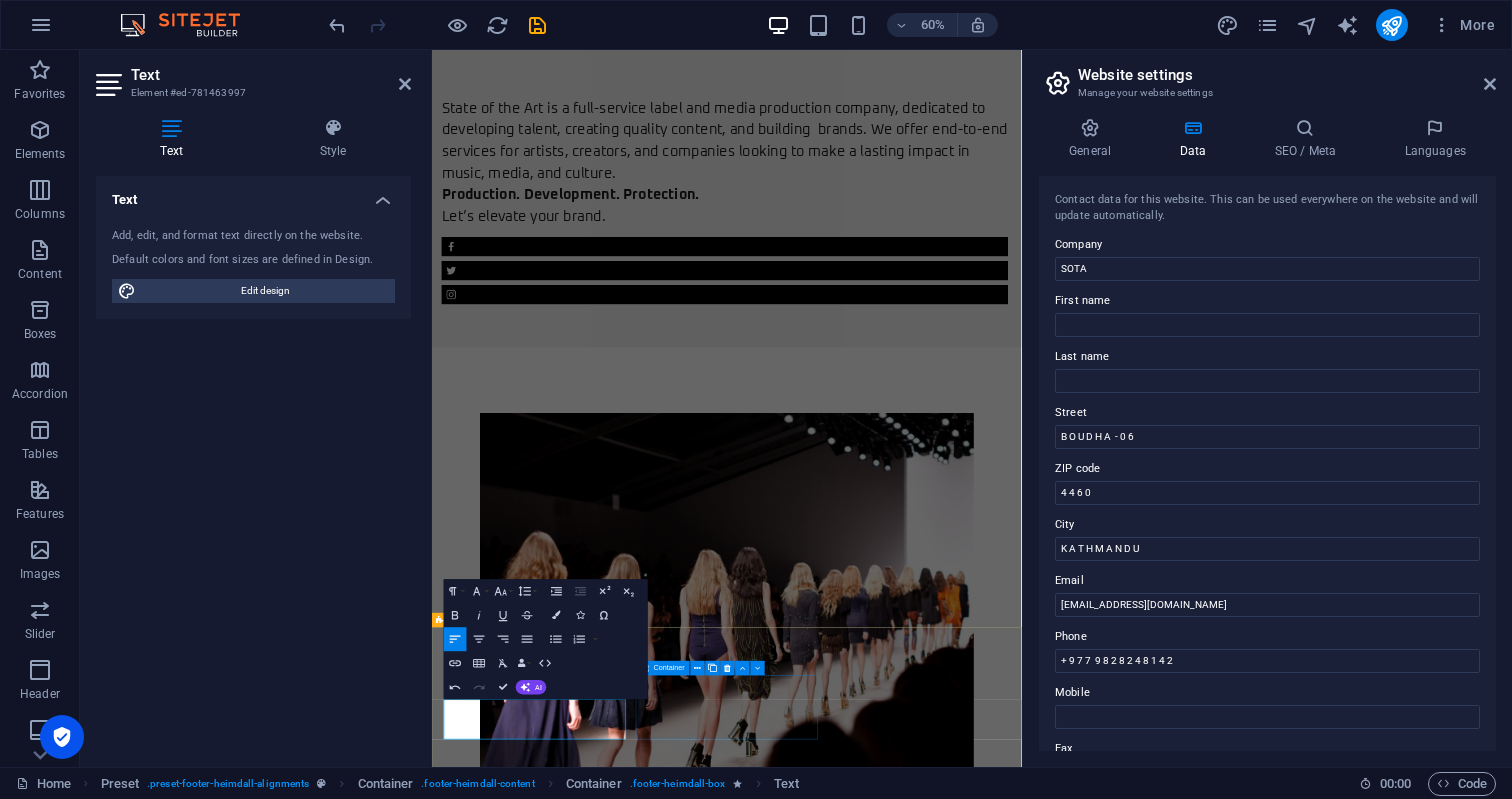 click on "Phone Phone:  + [PHONE_NUMBER]" at bounding box center (920, 3586) 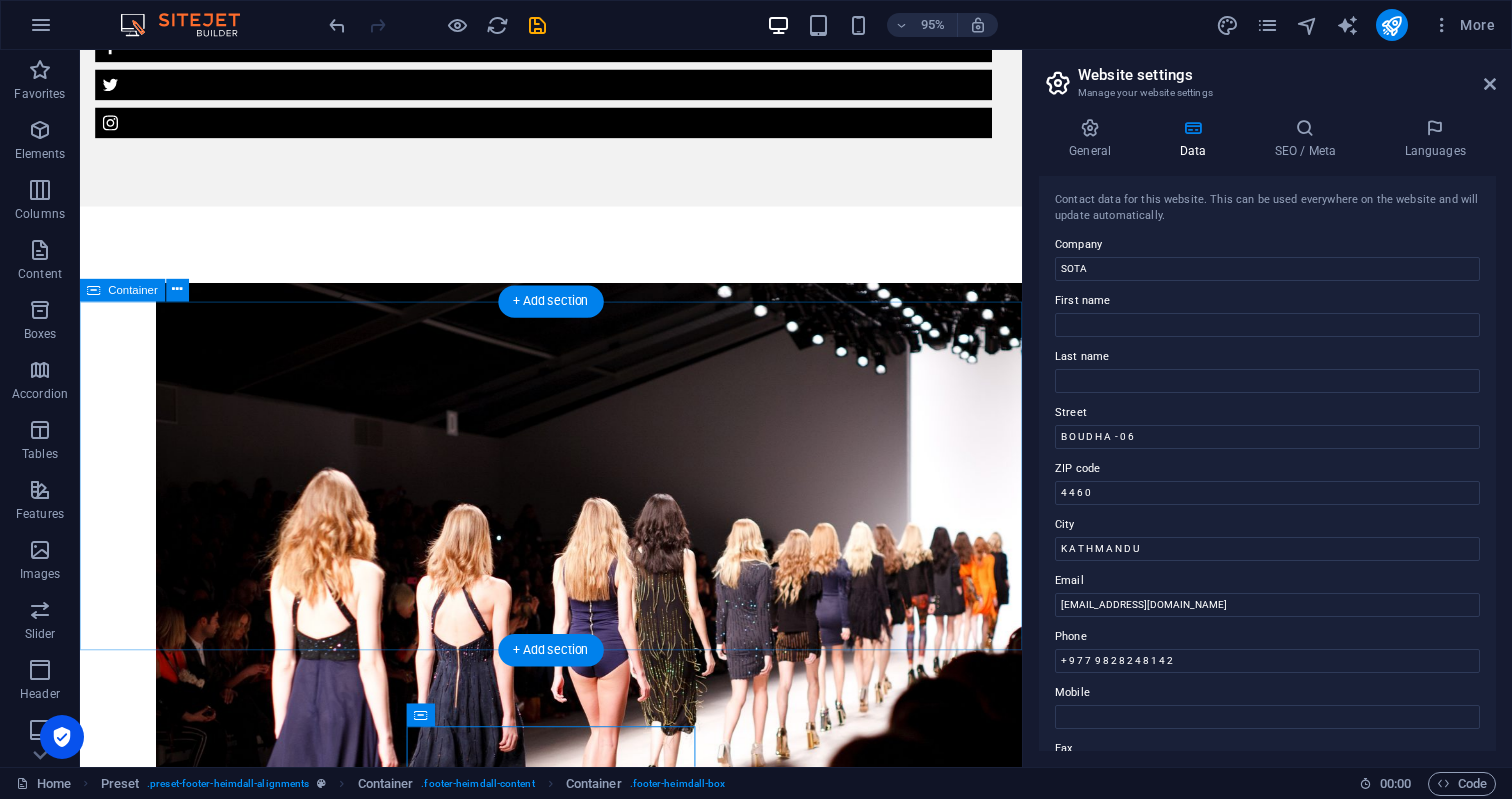 click on "Our Associates" at bounding box center [576, 2245] 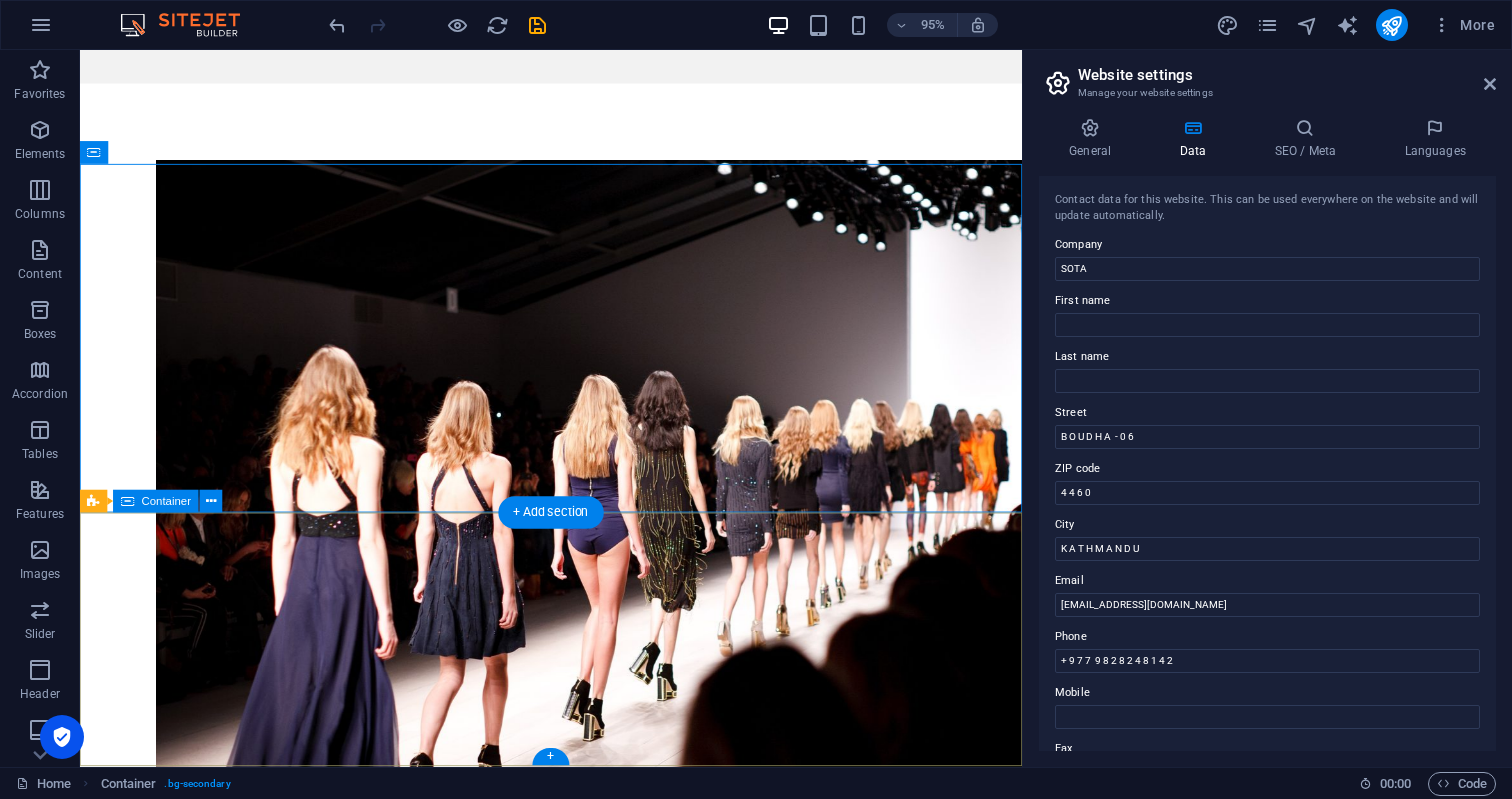 scroll, scrollTop: 2369, scrollLeft: 0, axis: vertical 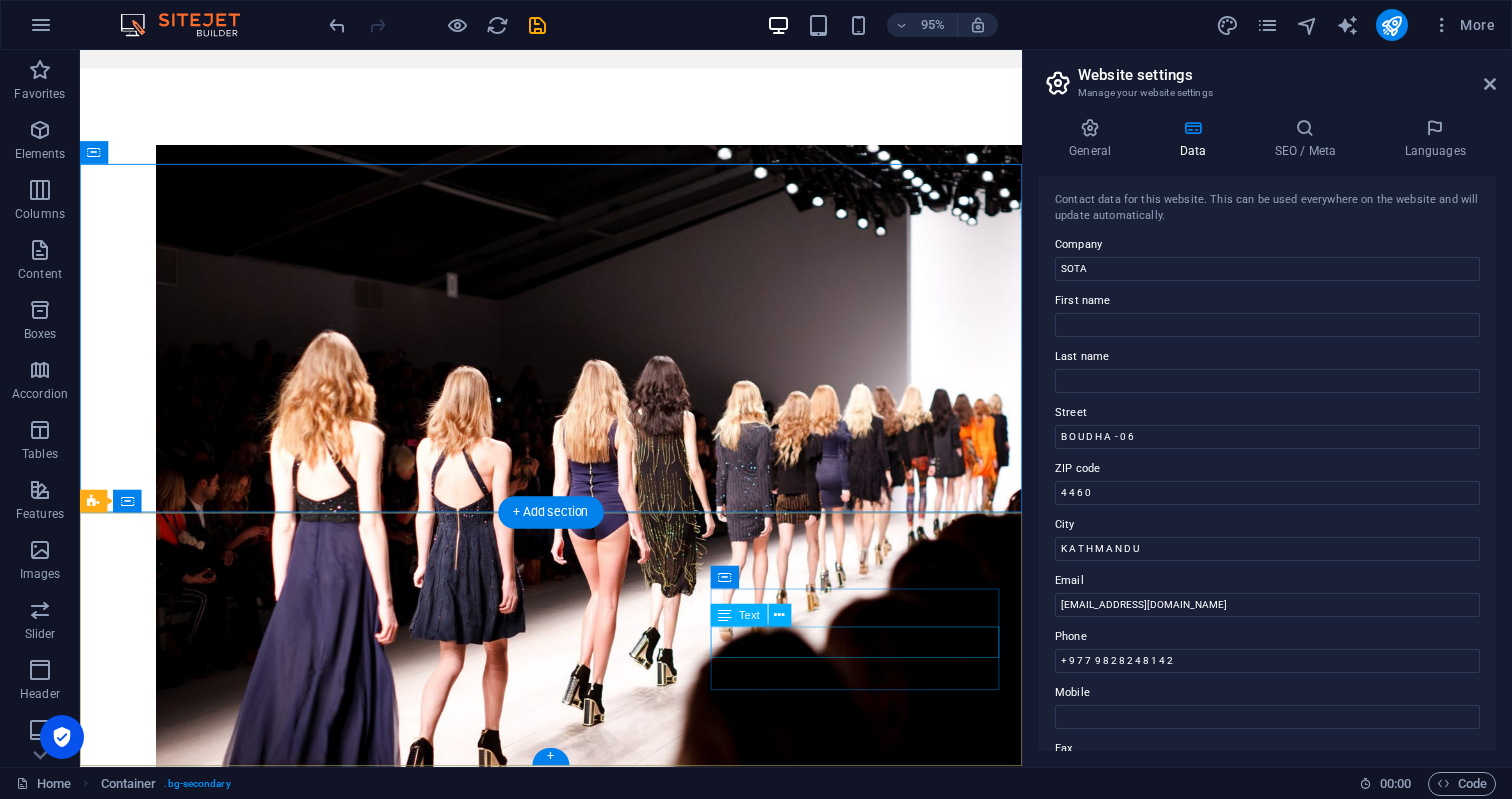 click on "[EMAIL_ADDRESS][DOMAIN_NAME]" at bounding box center (568, 2682) 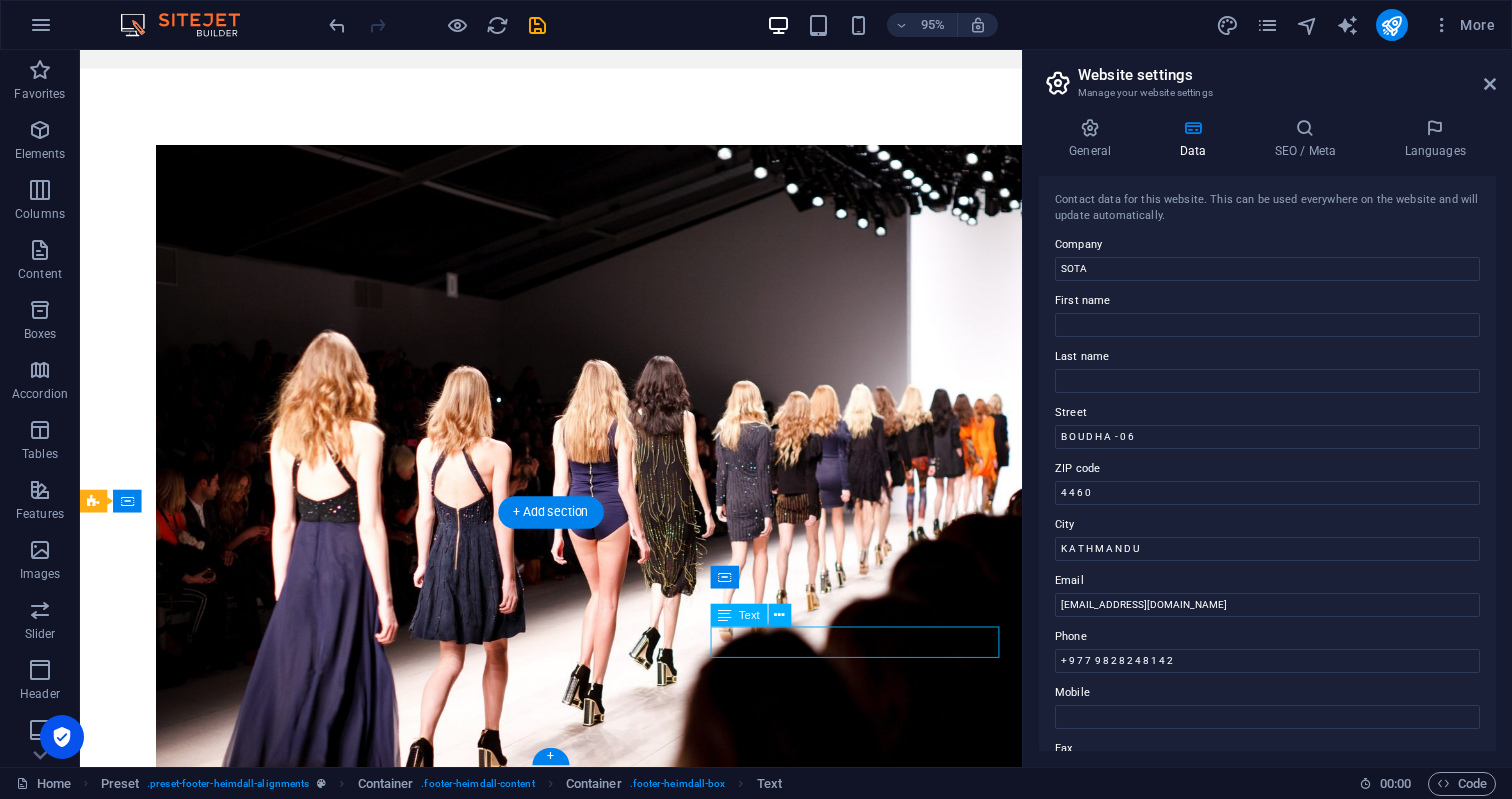 click on "[EMAIL_ADDRESS][DOMAIN_NAME]" at bounding box center [568, 2682] 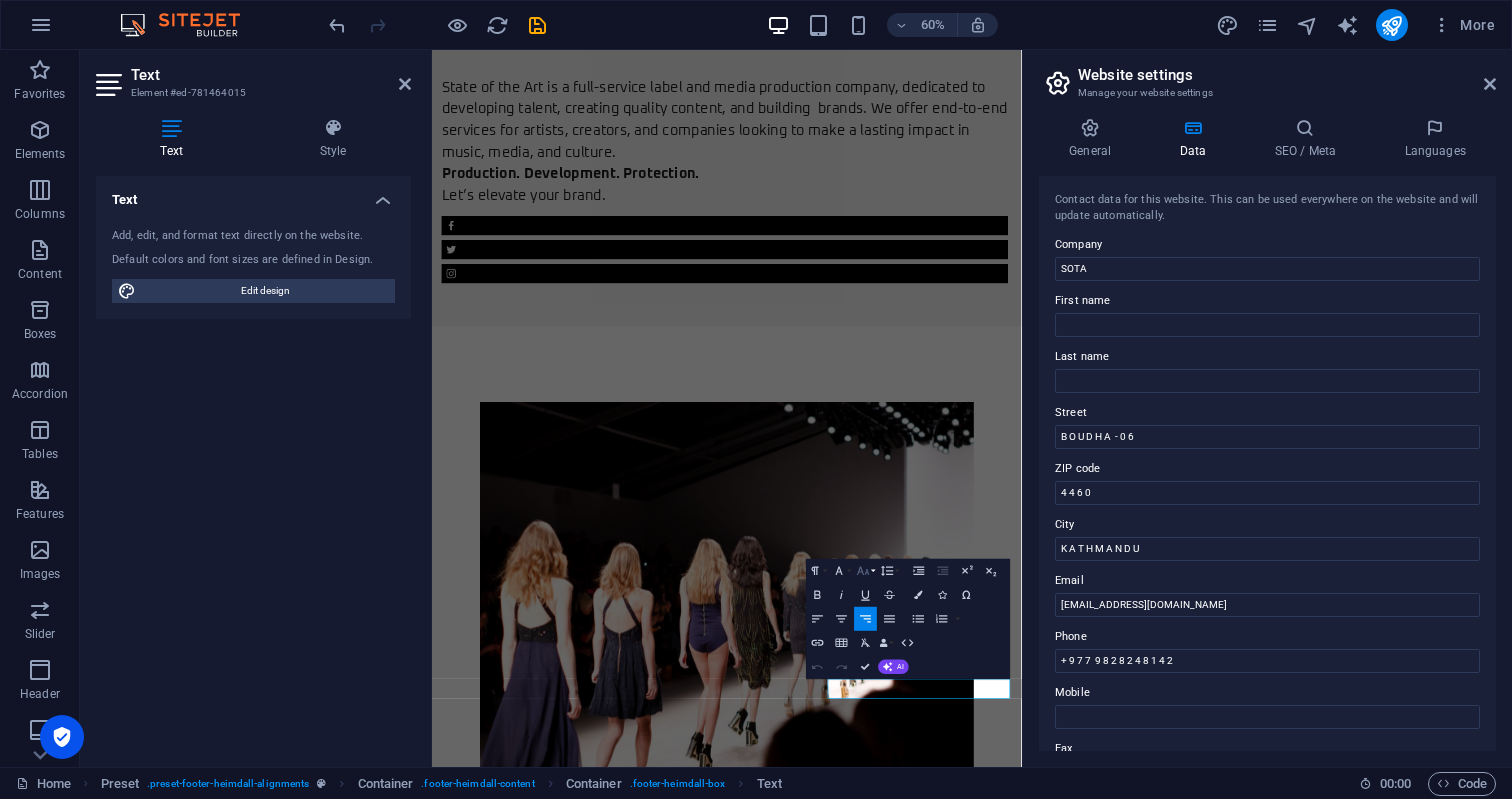 click on "Font Size" at bounding box center (865, 571) 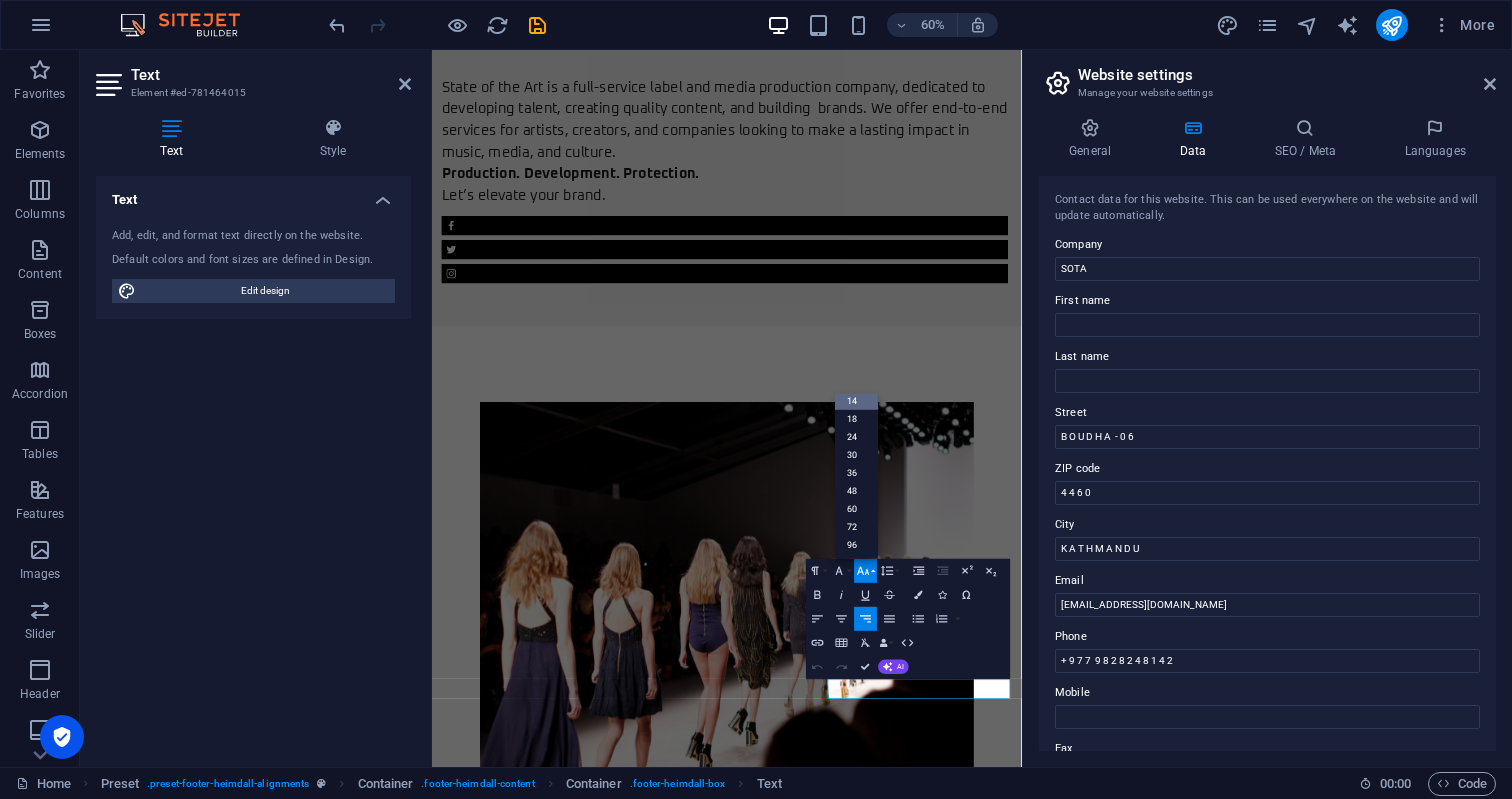 scroll, scrollTop: 161, scrollLeft: 0, axis: vertical 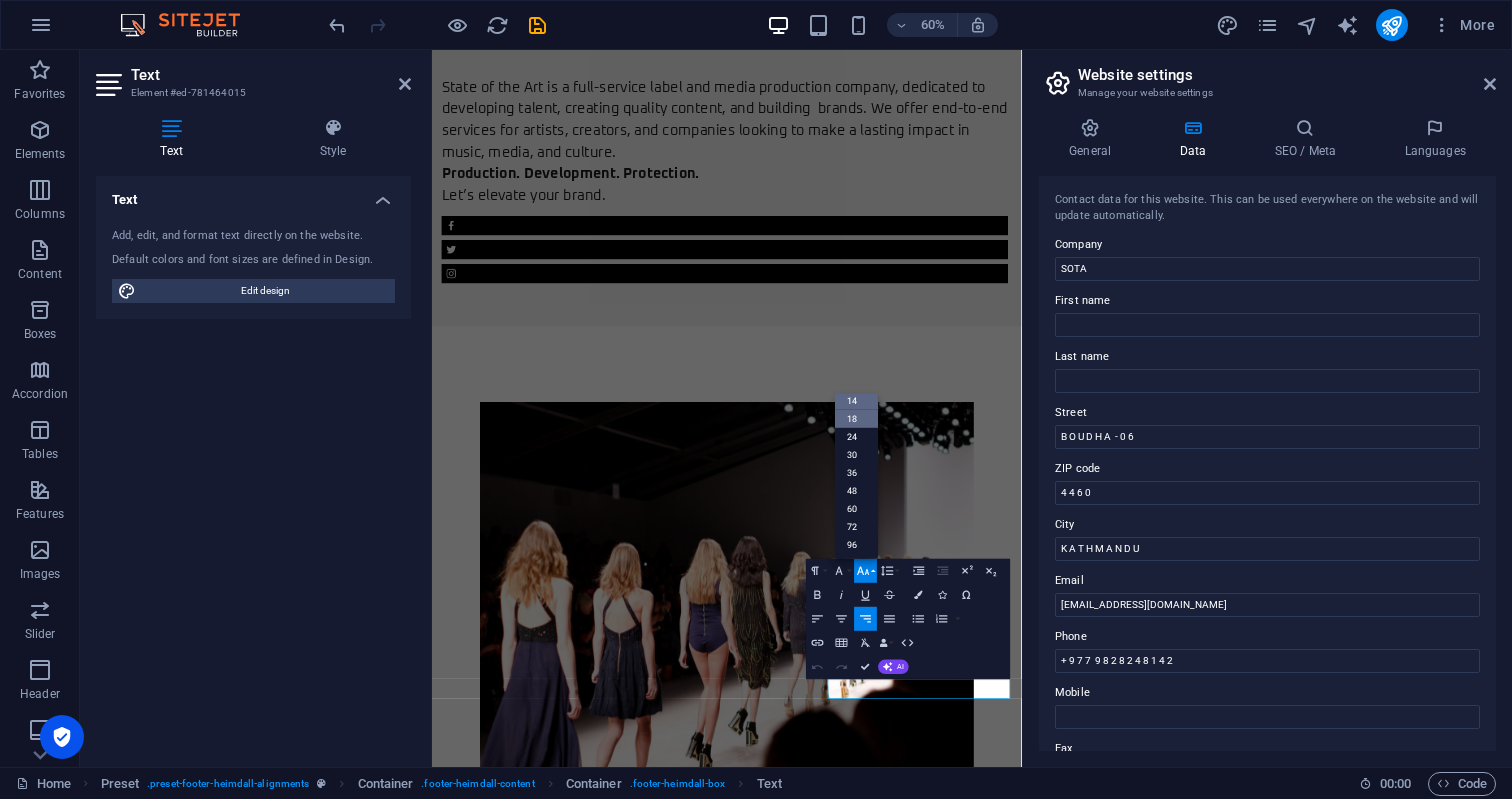click on "18" at bounding box center [856, 419] 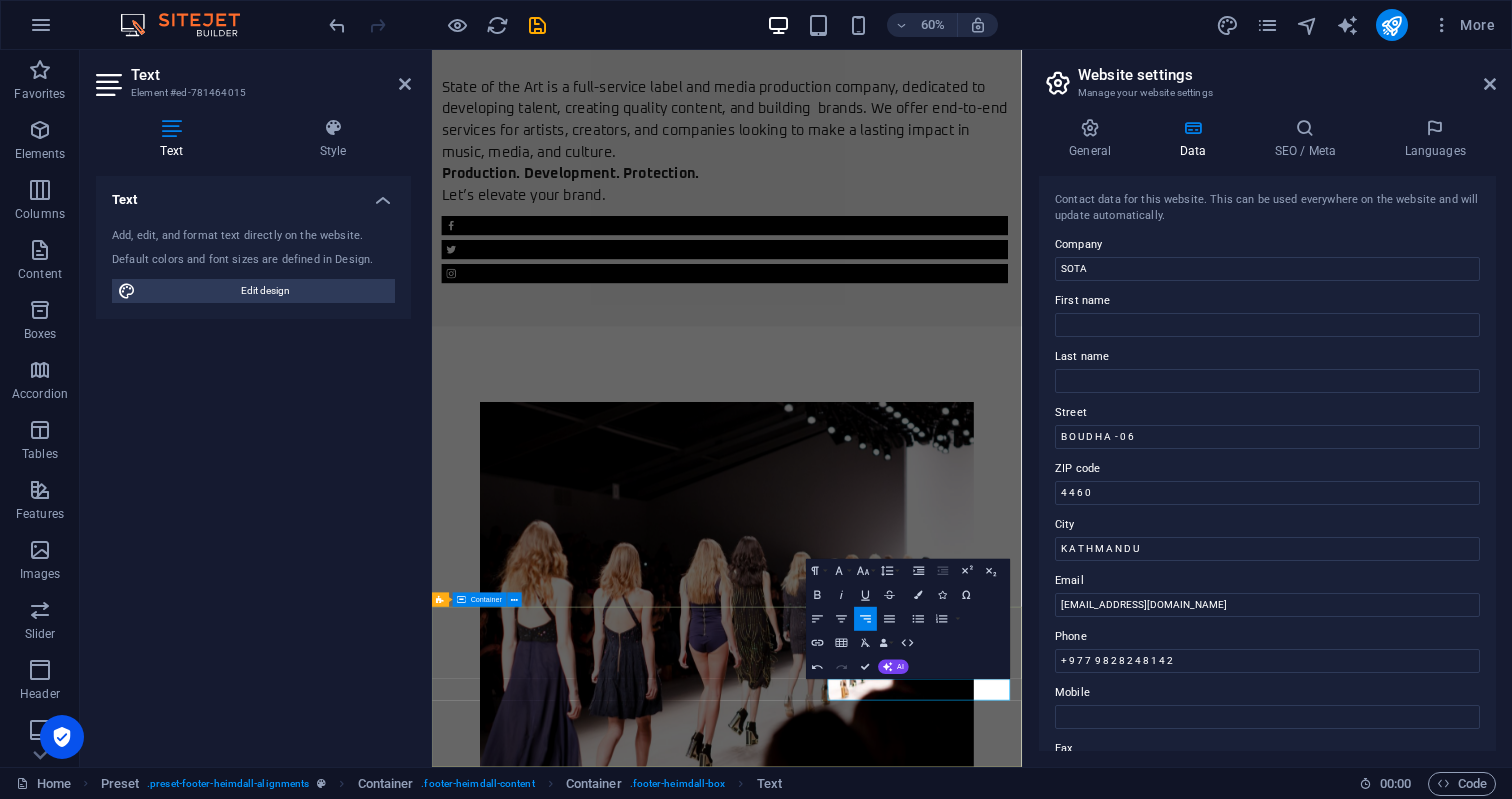 click on "Address B O U D H A  - 0 6 K A T H M A N D U ,  4 4 6 0  Phone Phone:  + [PHONE_NUMBER] Contact" at bounding box center [923, 3537] 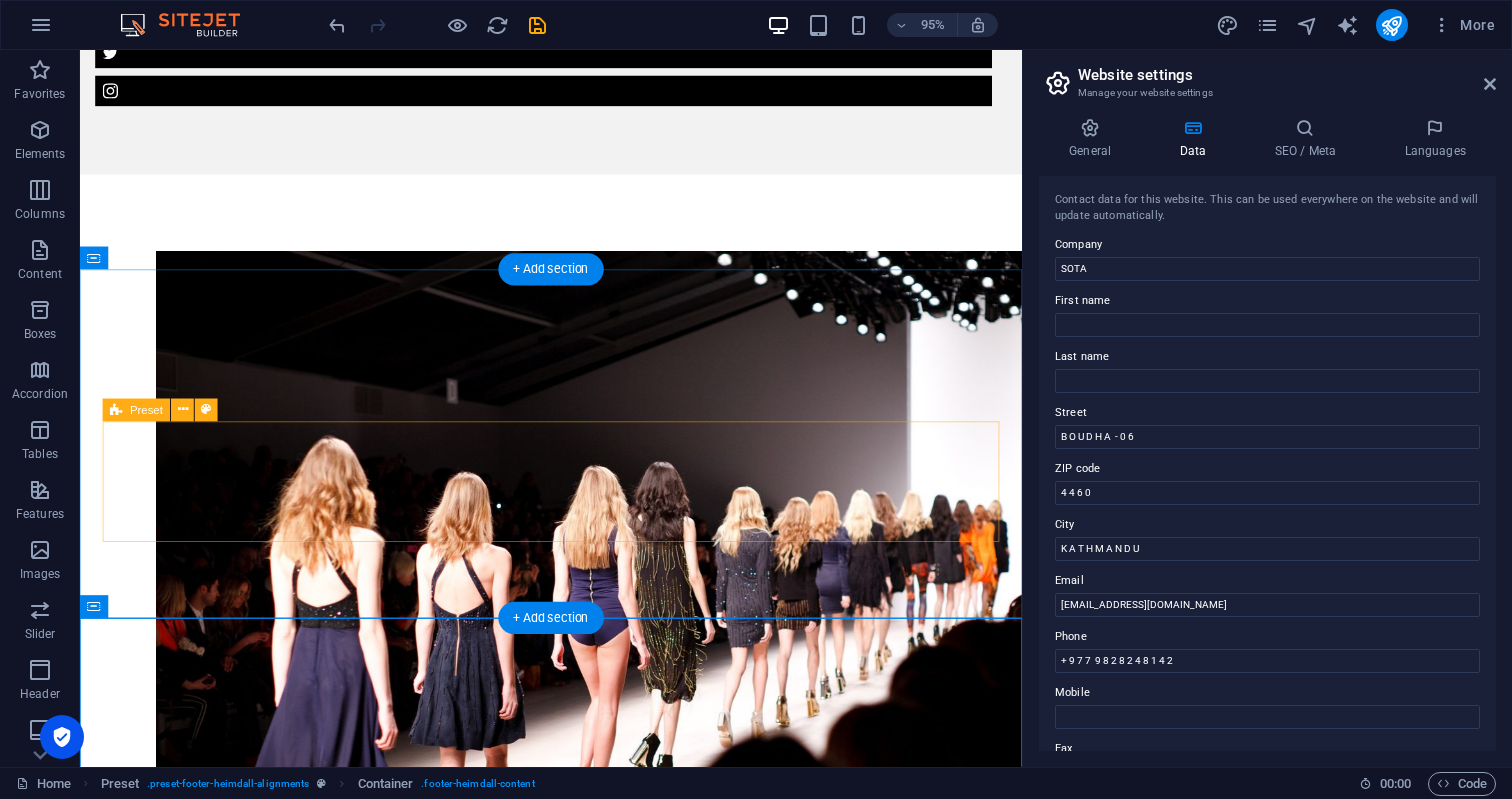 scroll, scrollTop: 2369, scrollLeft: 0, axis: vertical 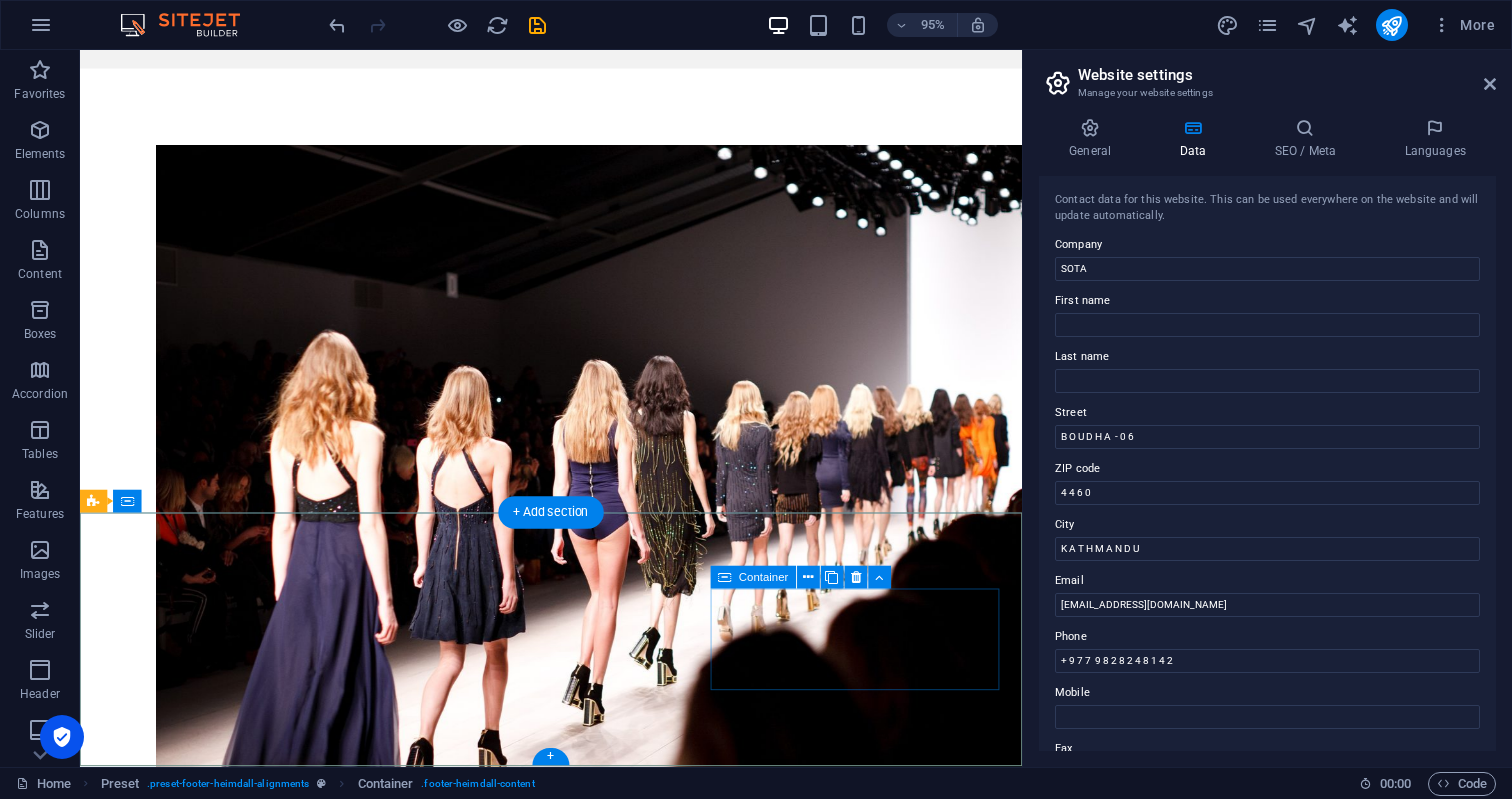 click on "Contact" at bounding box center [568, 2664] 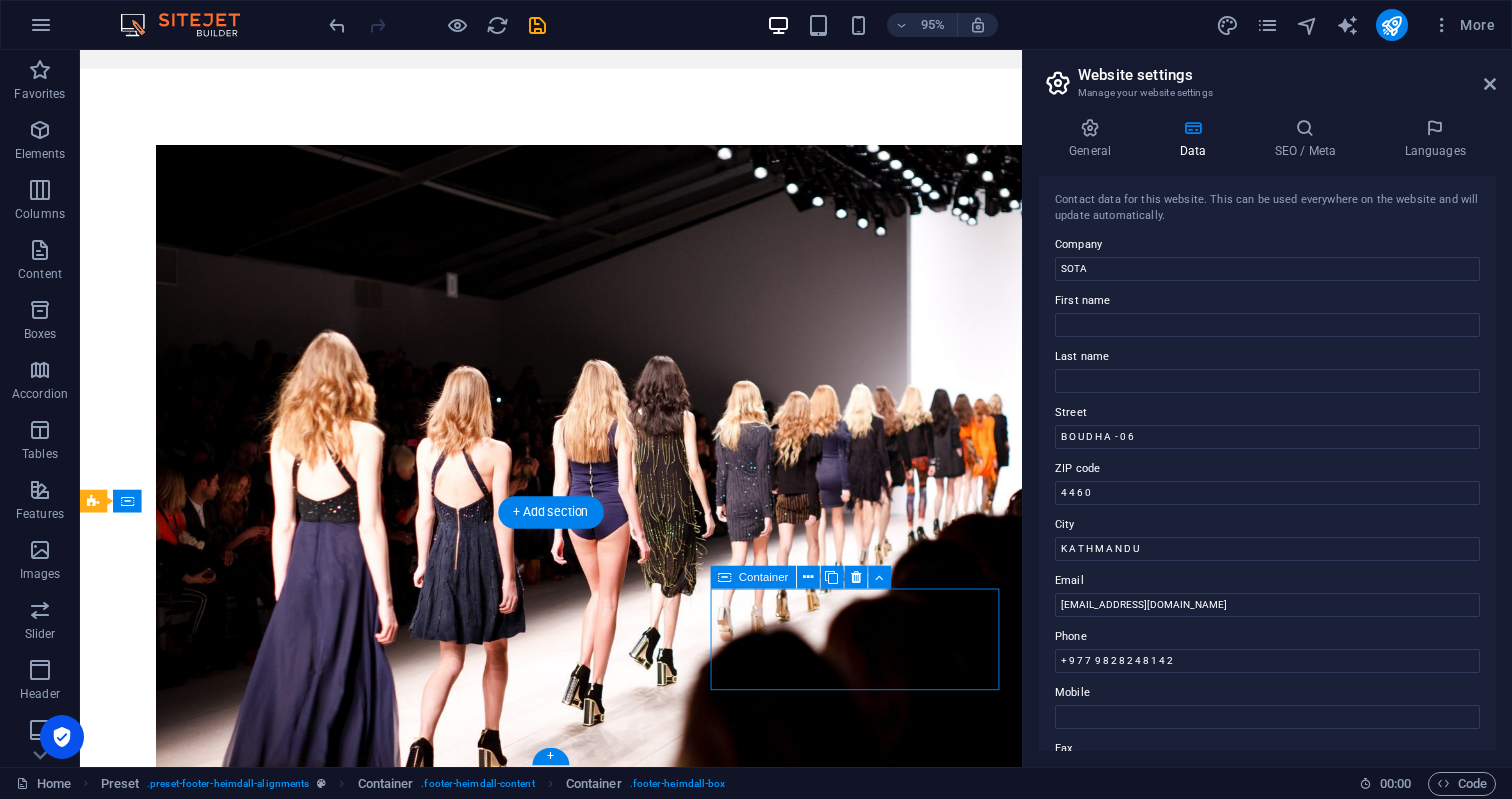 click on "Contact" at bounding box center [568, 2664] 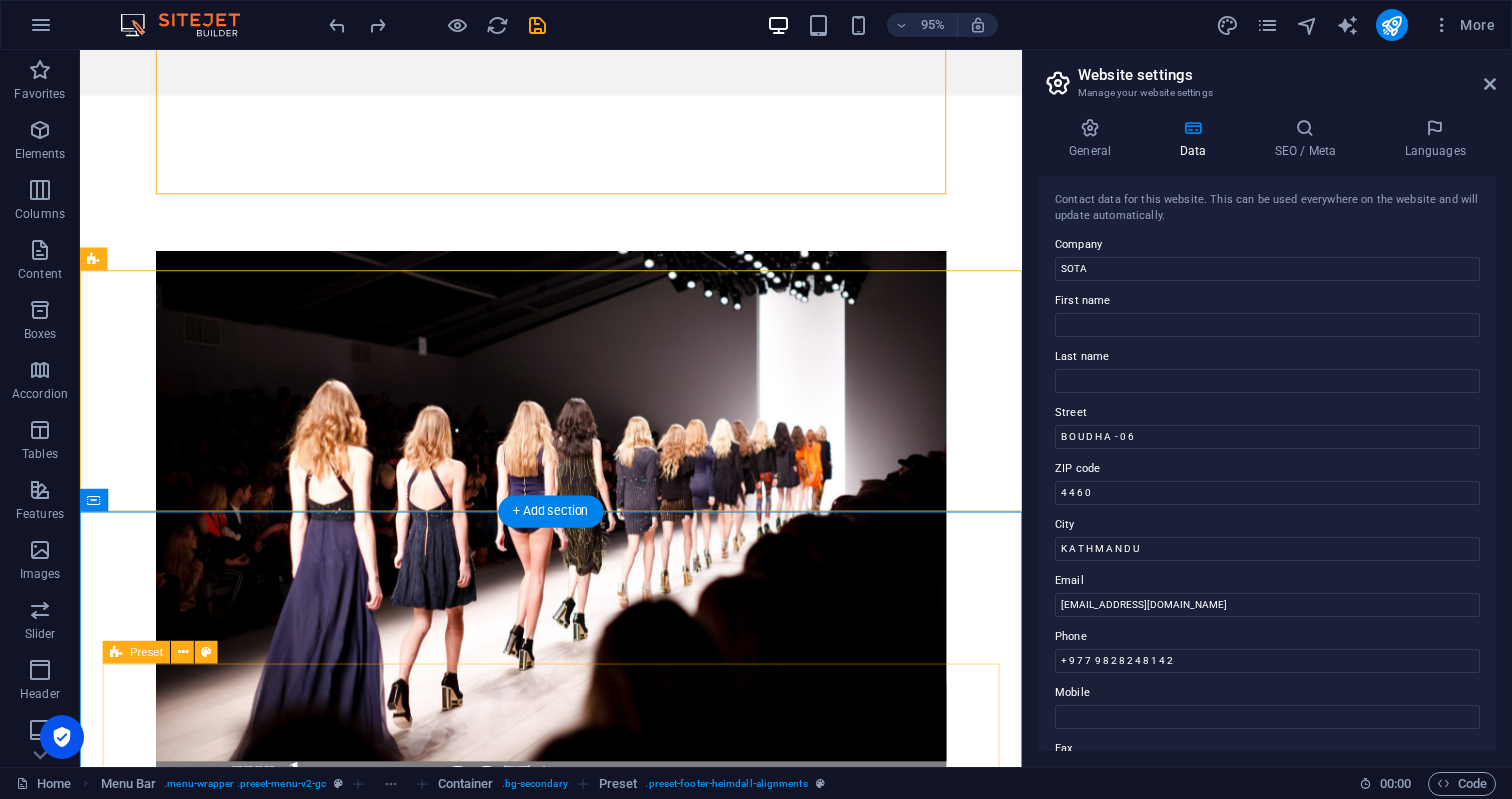 scroll, scrollTop: 2369, scrollLeft: 0, axis: vertical 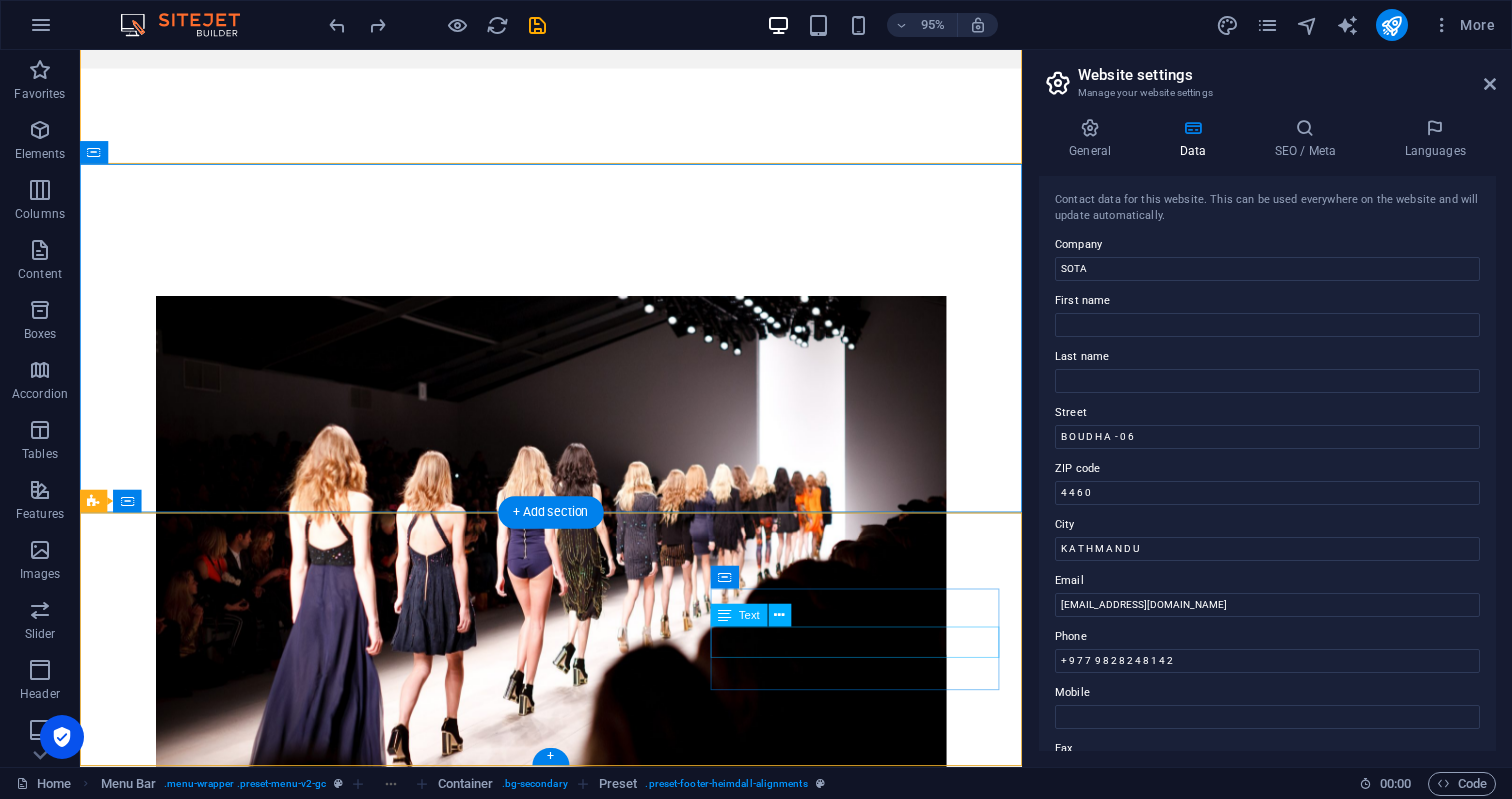 click on "[EMAIL_ADDRESS][DOMAIN_NAME]" at bounding box center (568, 2682) 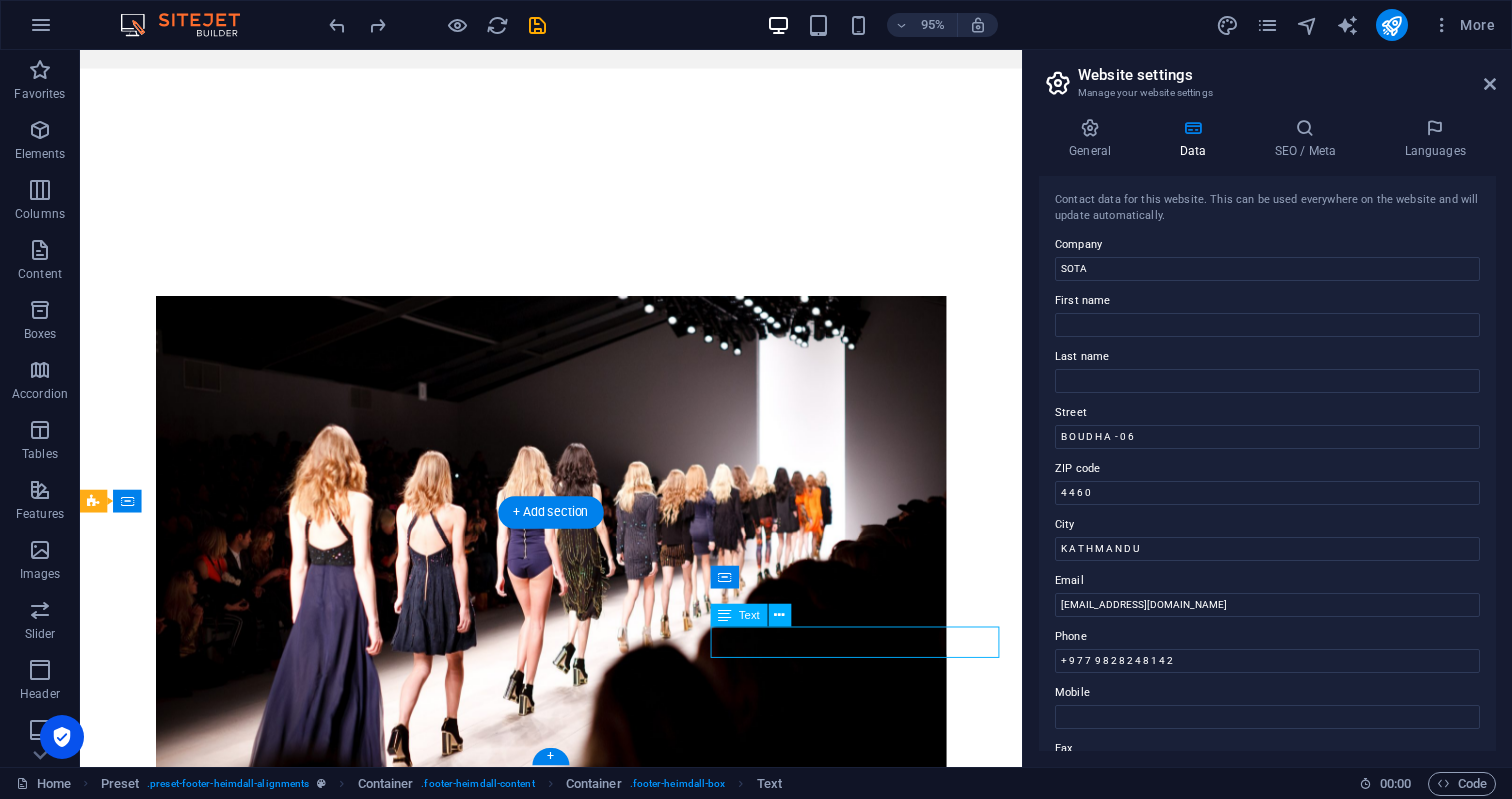 click on "[EMAIL_ADDRESS][DOMAIN_NAME]" at bounding box center (568, 2682) 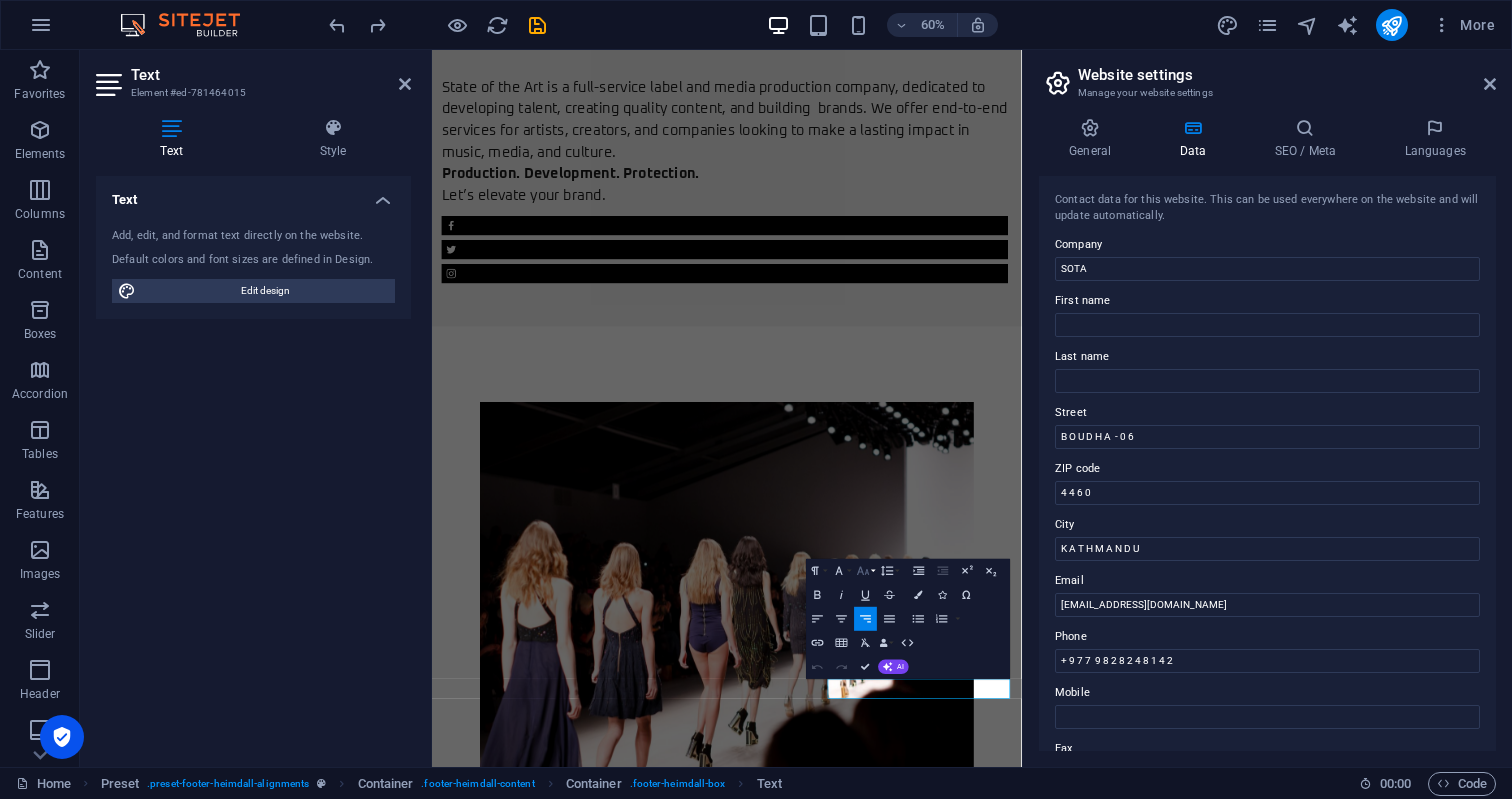 click 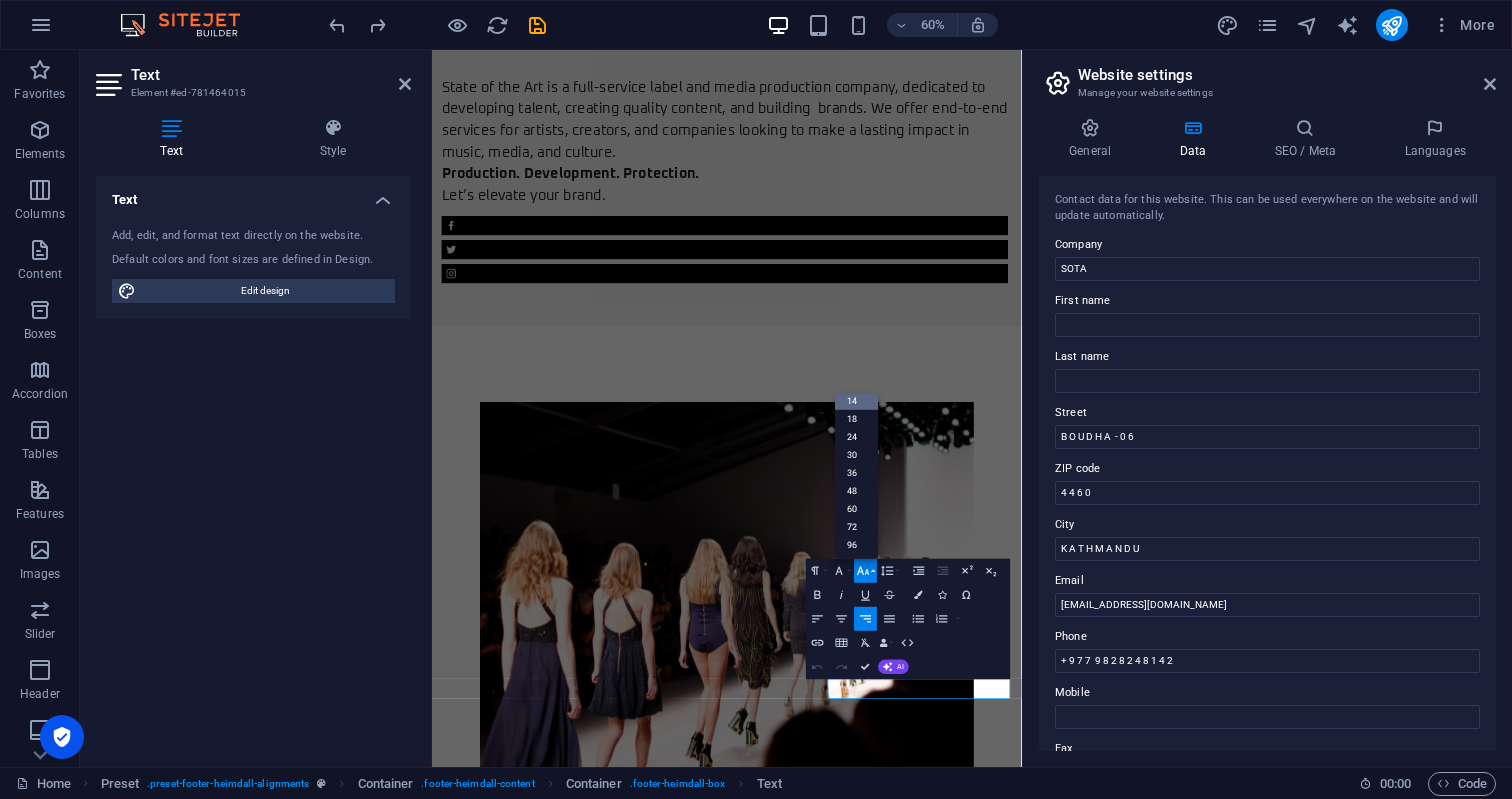 scroll, scrollTop: 161, scrollLeft: 0, axis: vertical 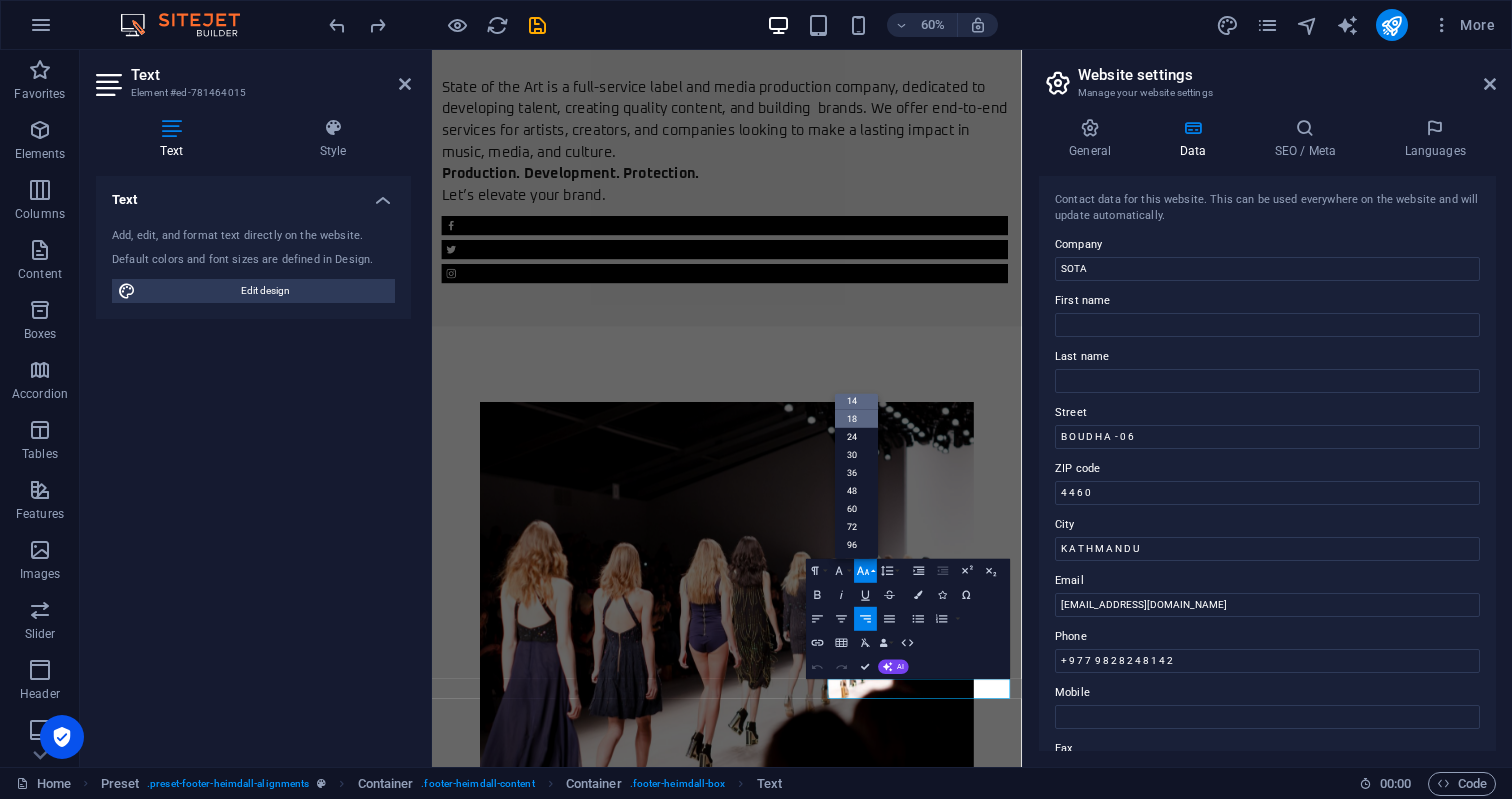 click on "18" at bounding box center [856, 419] 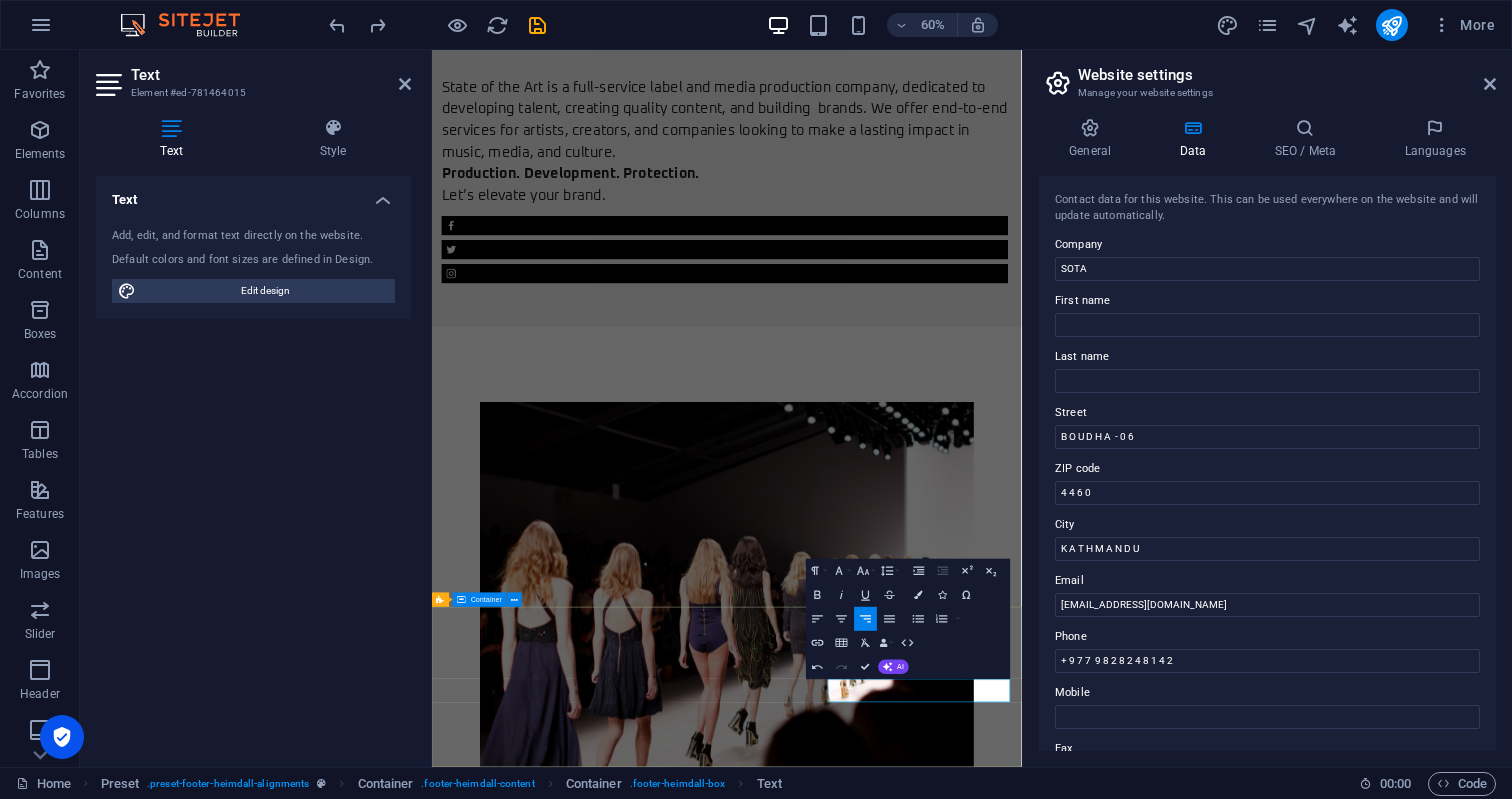 click on "Address B O U D H A  - 0 6 K A T H M A N D U ,  4 4 6 0  Phone Phone:  + [PHONE_NUMBER] Contact [EMAIL_ADDRESS][DOMAIN_NAME]" at bounding box center (923, 3539) 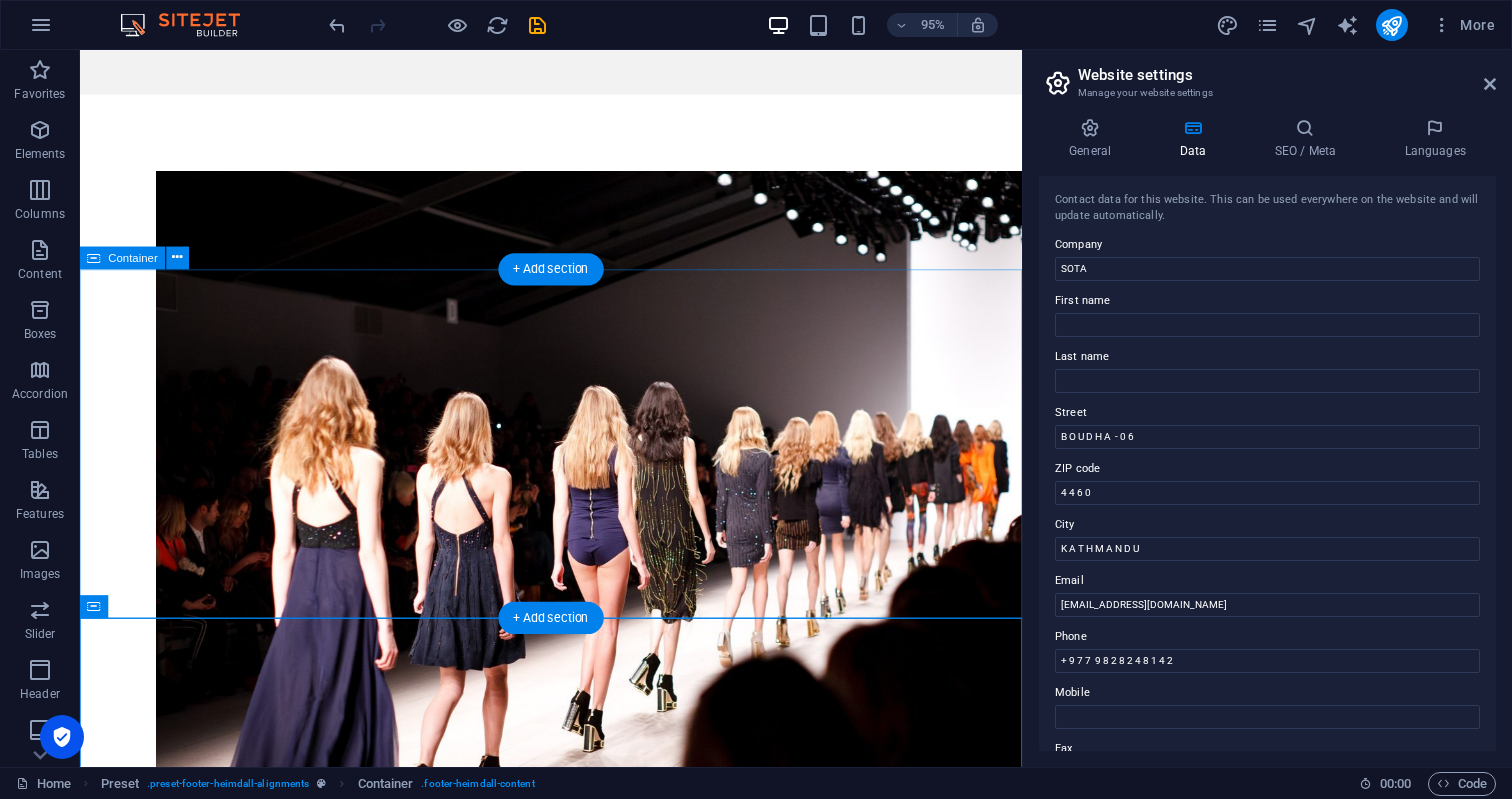 scroll, scrollTop: 2369, scrollLeft: 0, axis: vertical 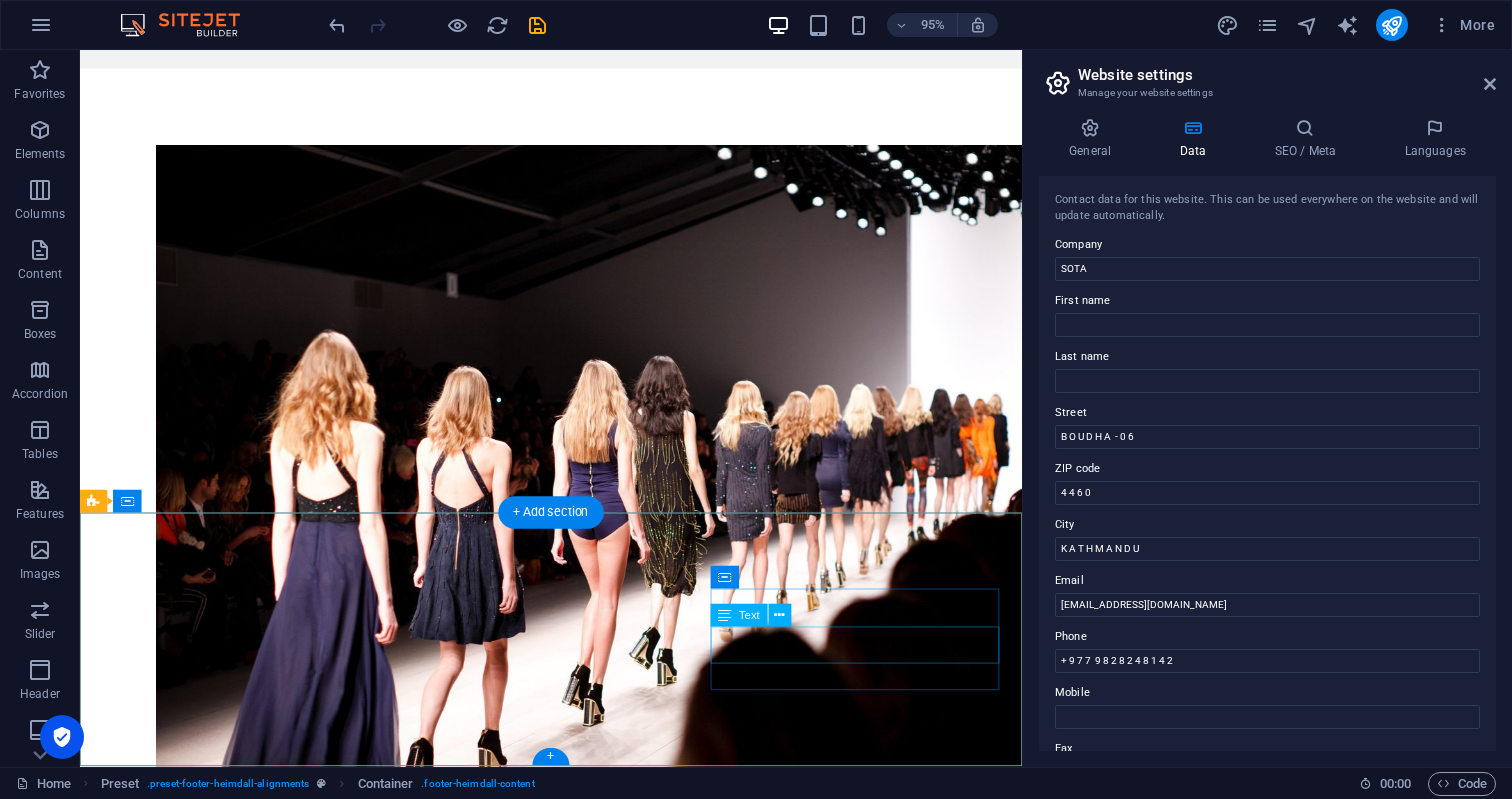 click on "[EMAIL_ADDRESS][DOMAIN_NAME]" at bounding box center [568, 2685] 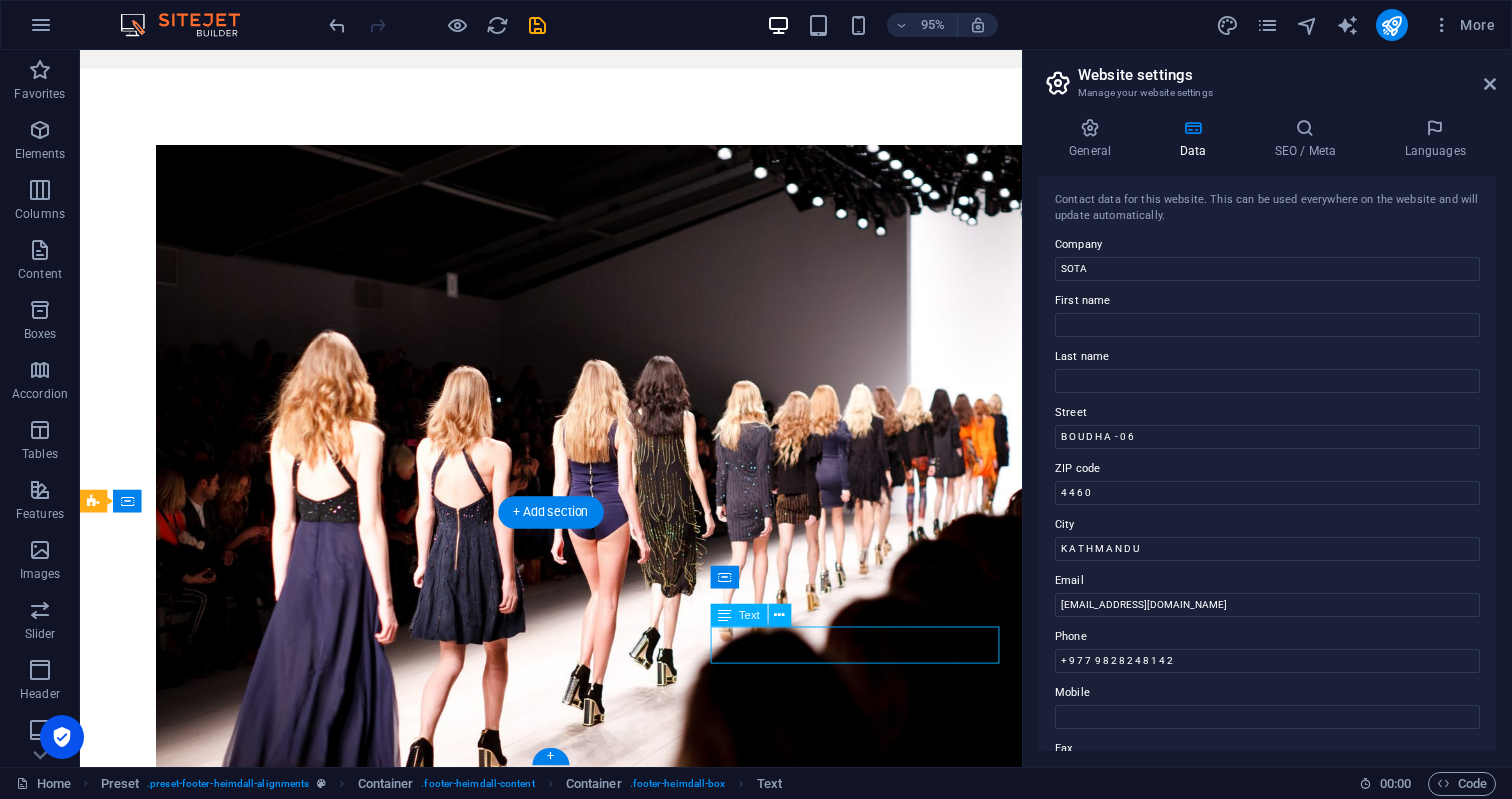 click on "[EMAIL_ADDRESS][DOMAIN_NAME]" at bounding box center [568, 2685] 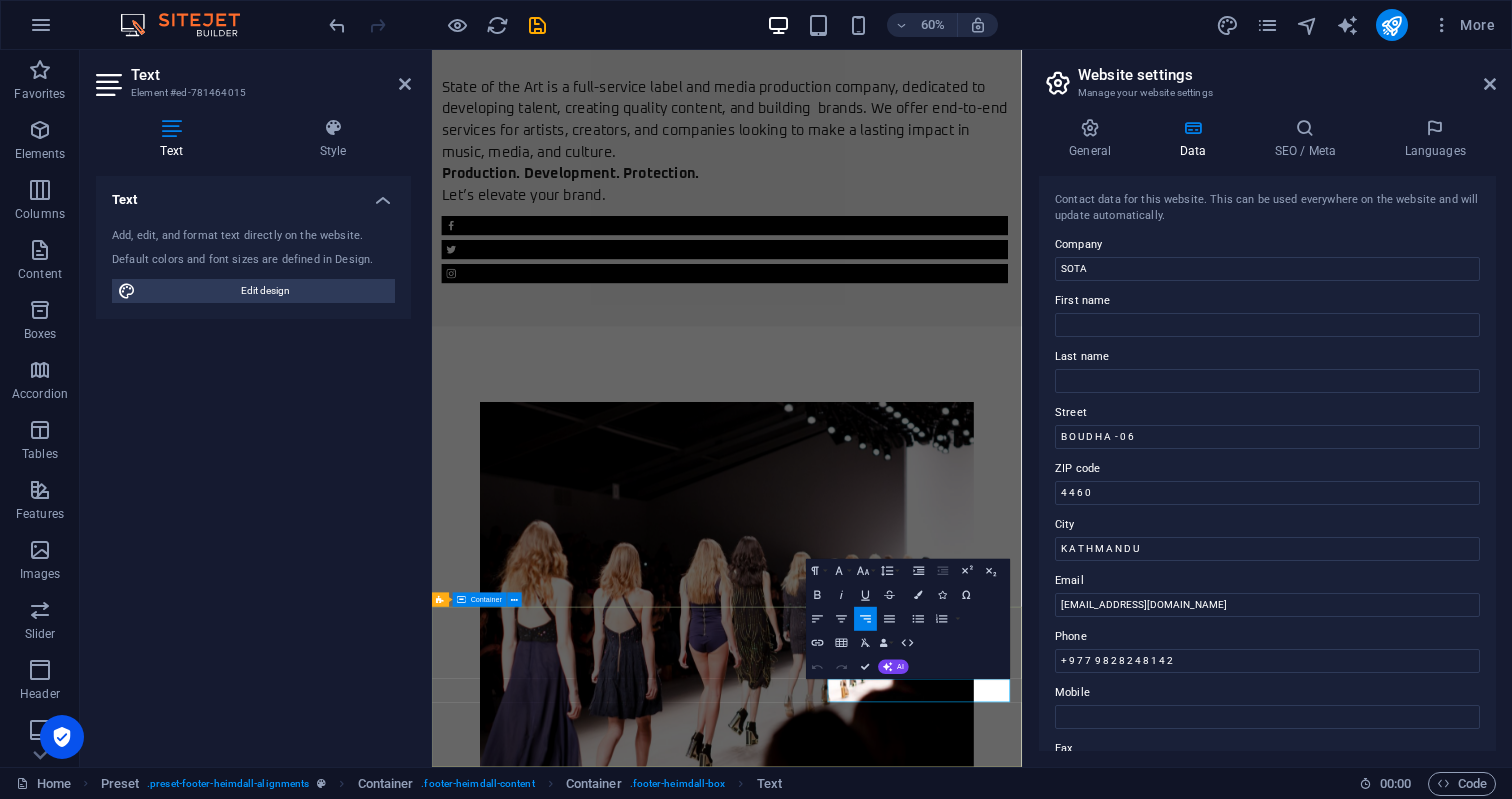 click on "Address B O U D H A  - 0 6 K A T H M A N D U ,  4 4 6 0  Phone Phone:  + [PHONE_NUMBER] Contact [EMAIL_ADDRESS][DOMAIN_NAME]" at bounding box center (923, 3539) 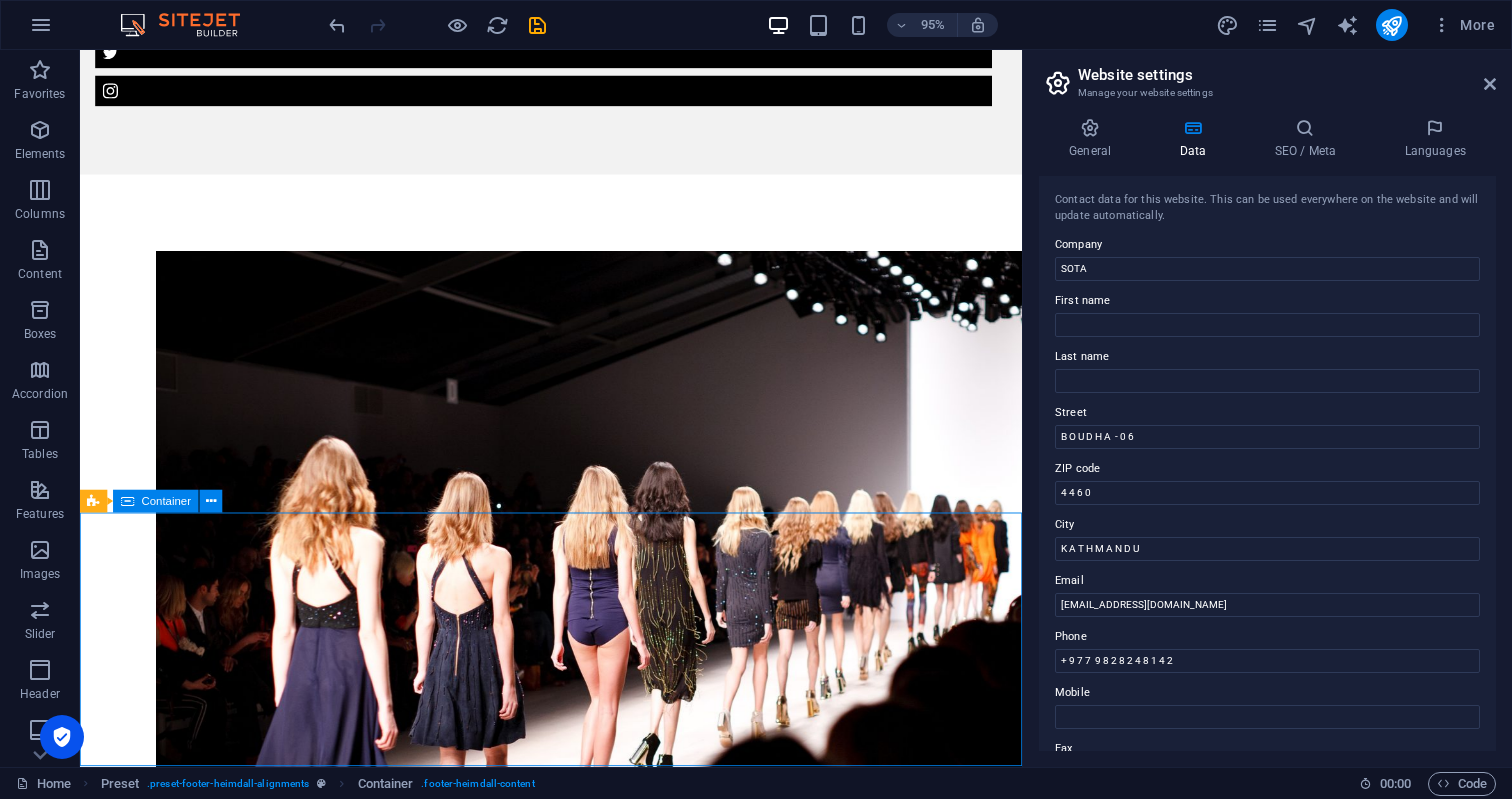 scroll, scrollTop: 2369, scrollLeft: 0, axis: vertical 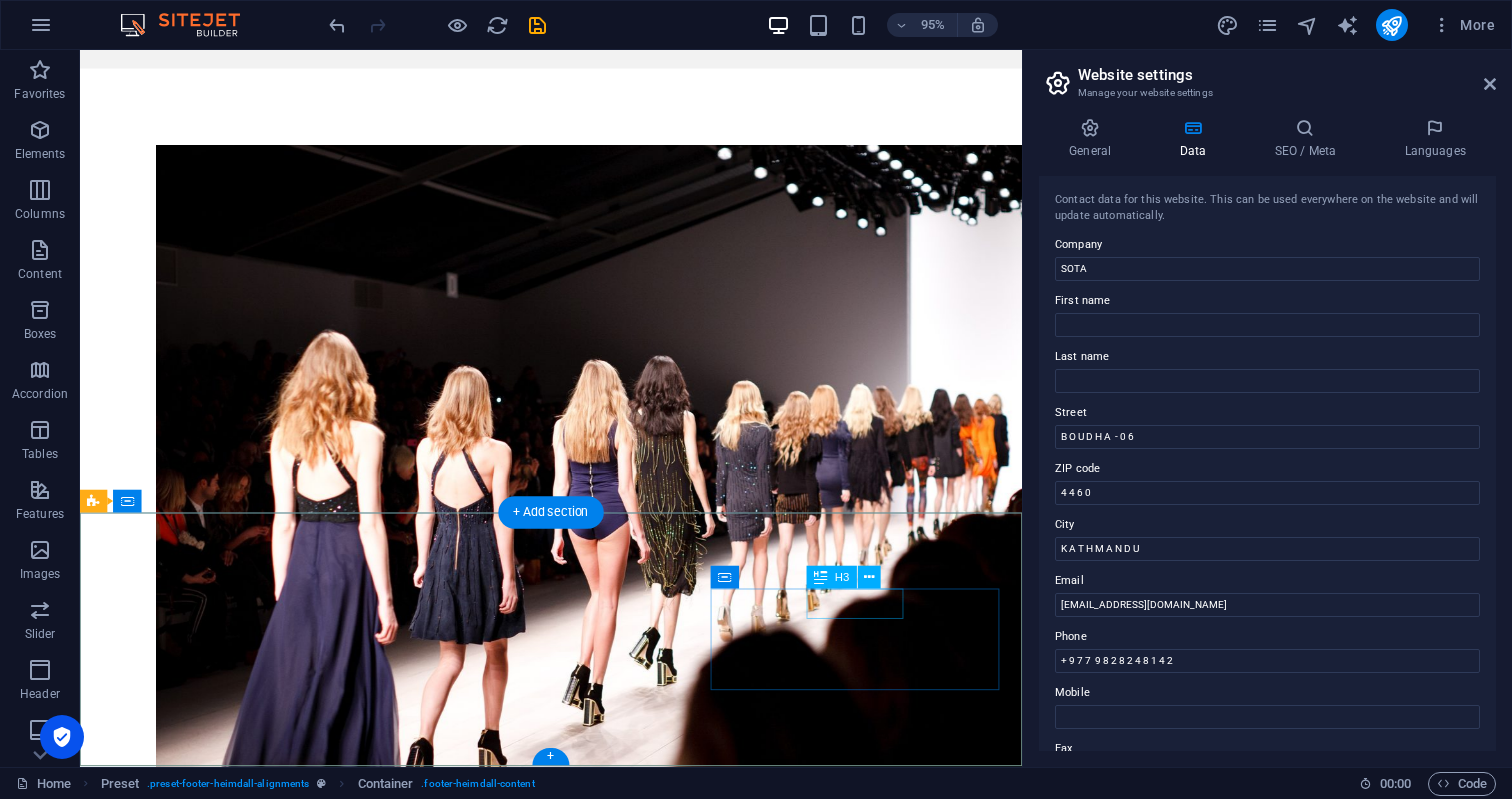 click on "Contact" at bounding box center [568, 2642] 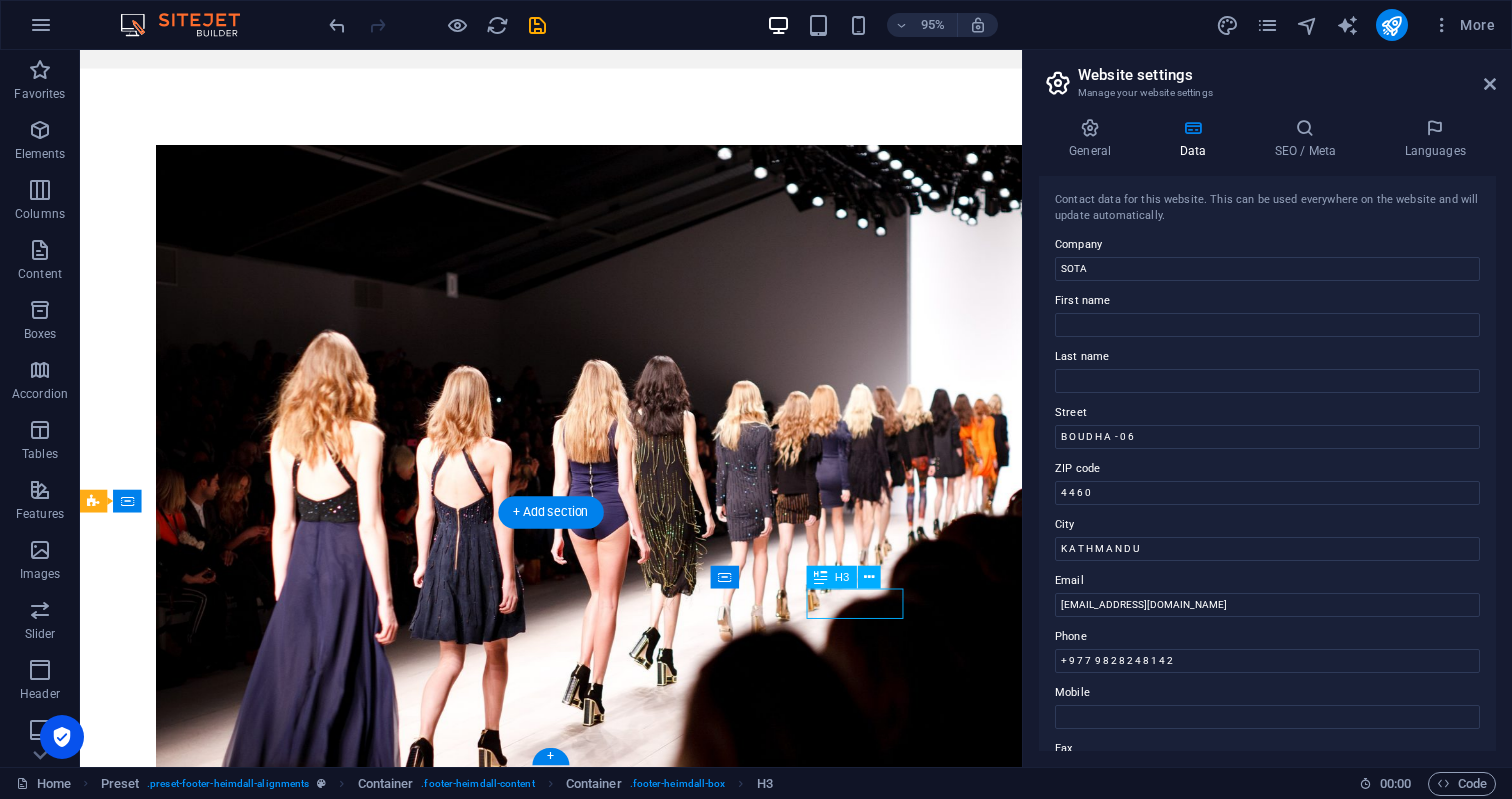 click on "Contact" at bounding box center [568, 2642] 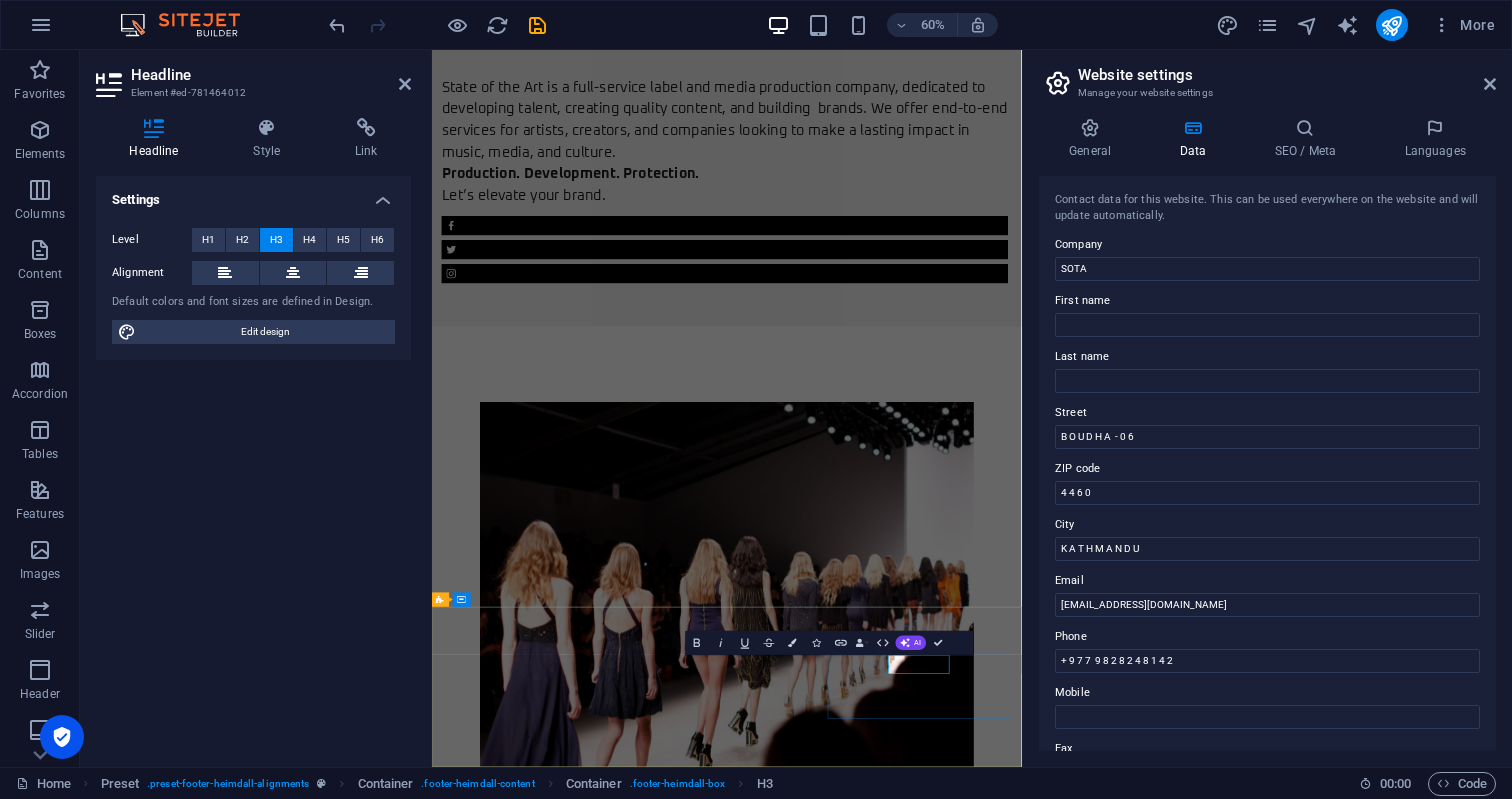 click on "Contact [EMAIL_ADDRESS][DOMAIN_NAME]" at bounding box center (920, 3636) 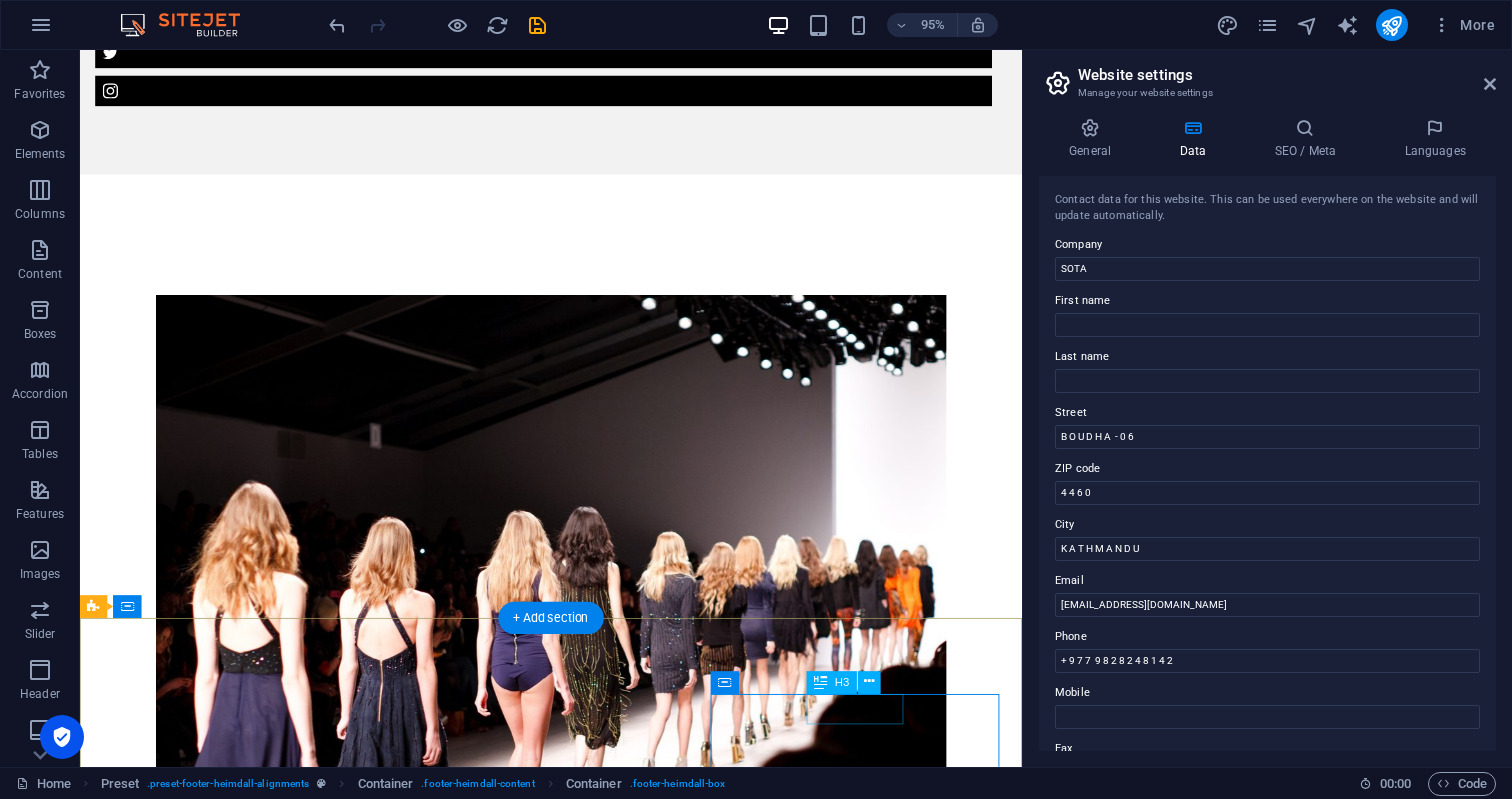 click on "Contact" at bounding box center [568, 3283] 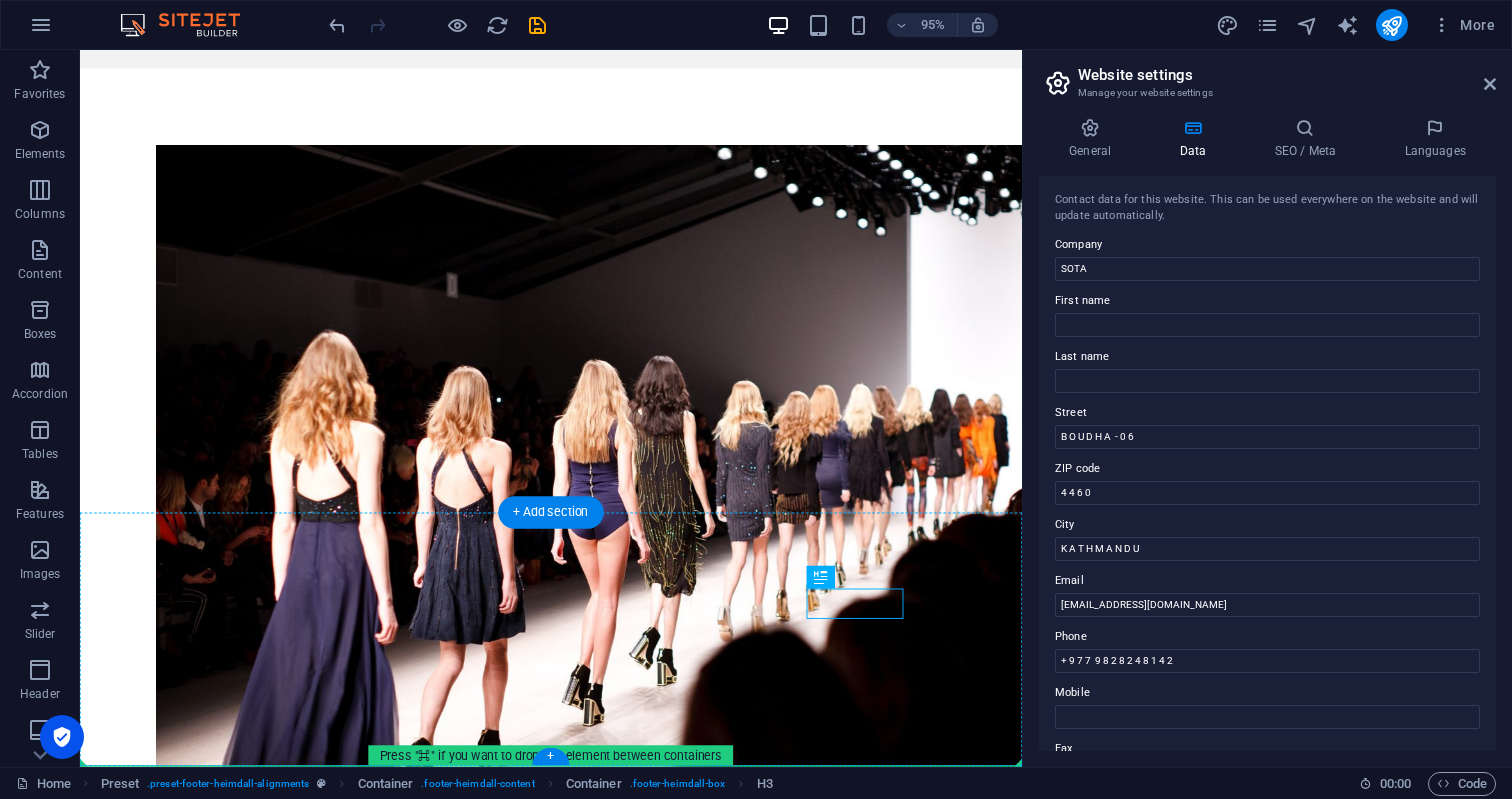 drag, startPoint x: 855, startPoint y: 742, endPoint x: 938, endPoint y: 736, distance: 83.21658 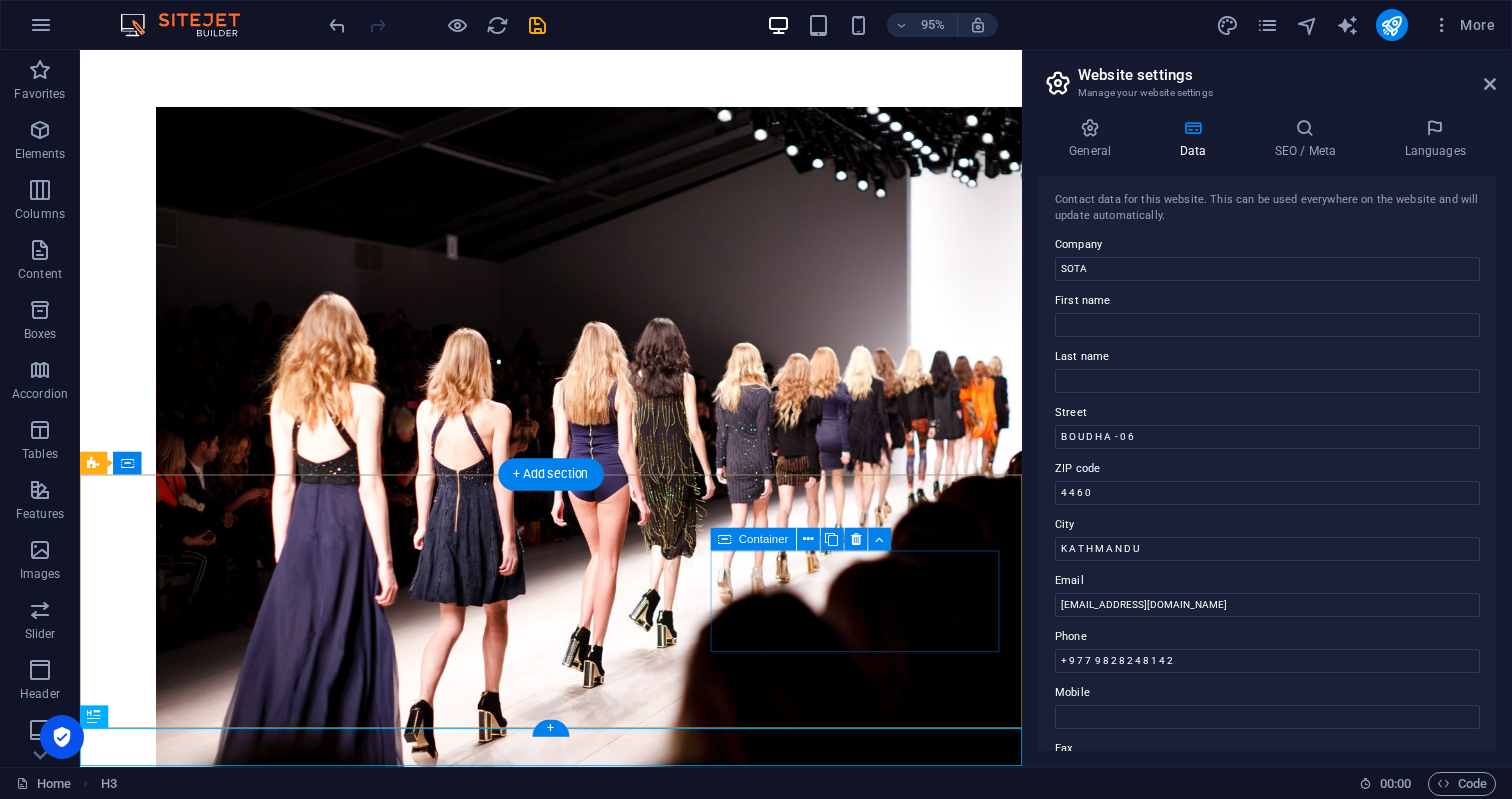 scroll, scrollTop: 2369, scrollLeft: 0, axis: vertical 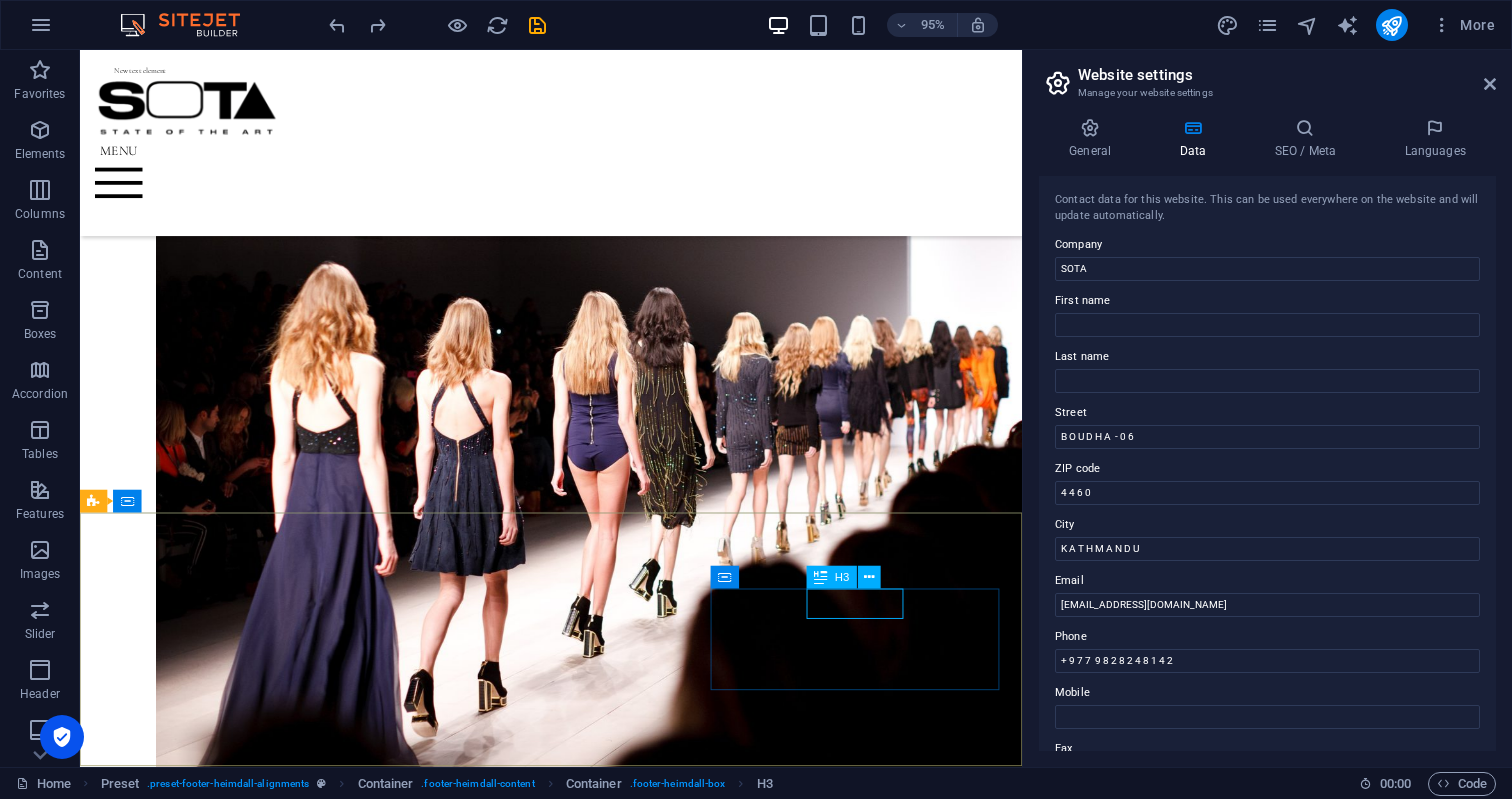 click at bounding box center (820, 577) 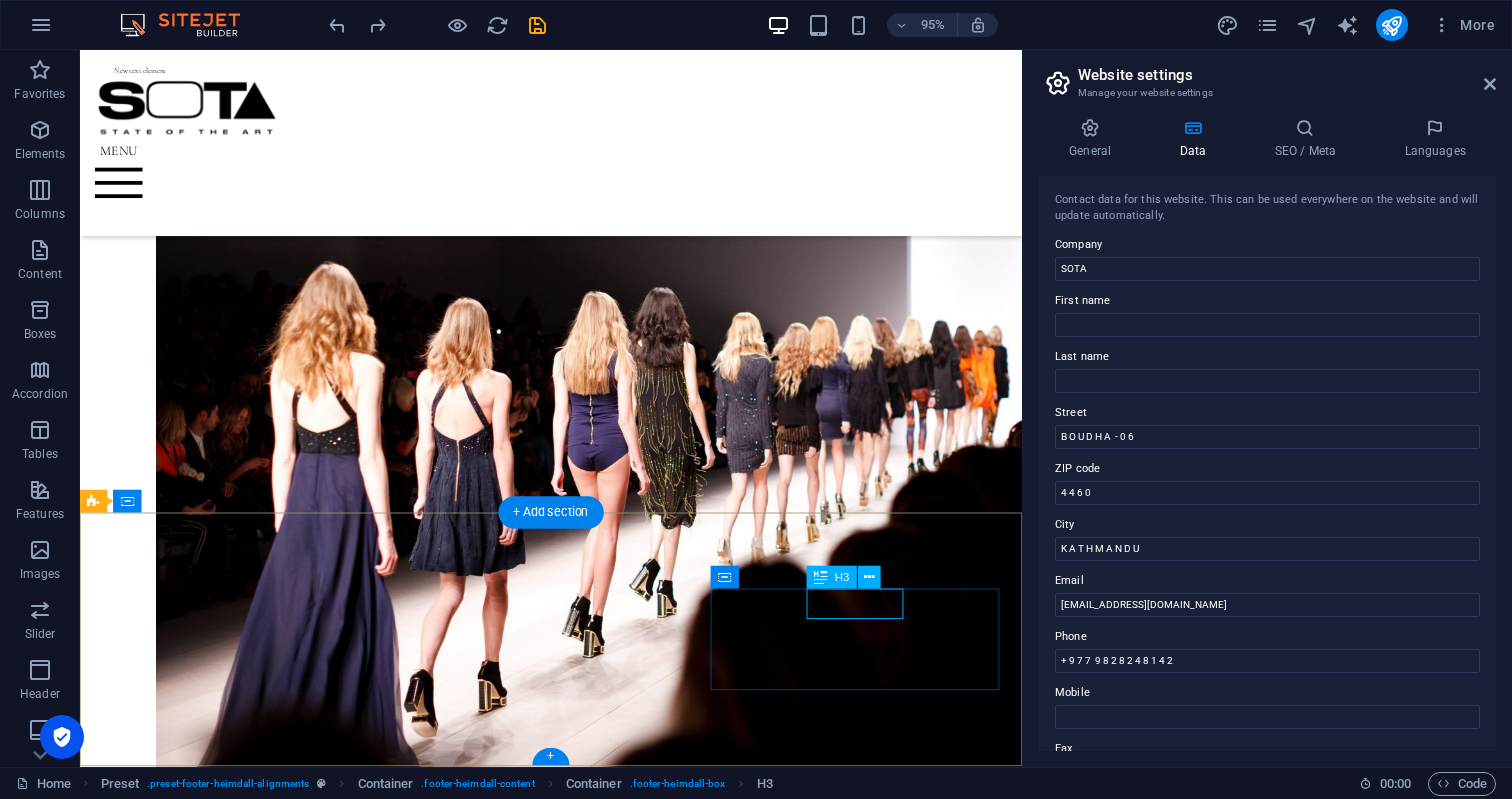 click on "Contact" at bounding box center (568, 2570) 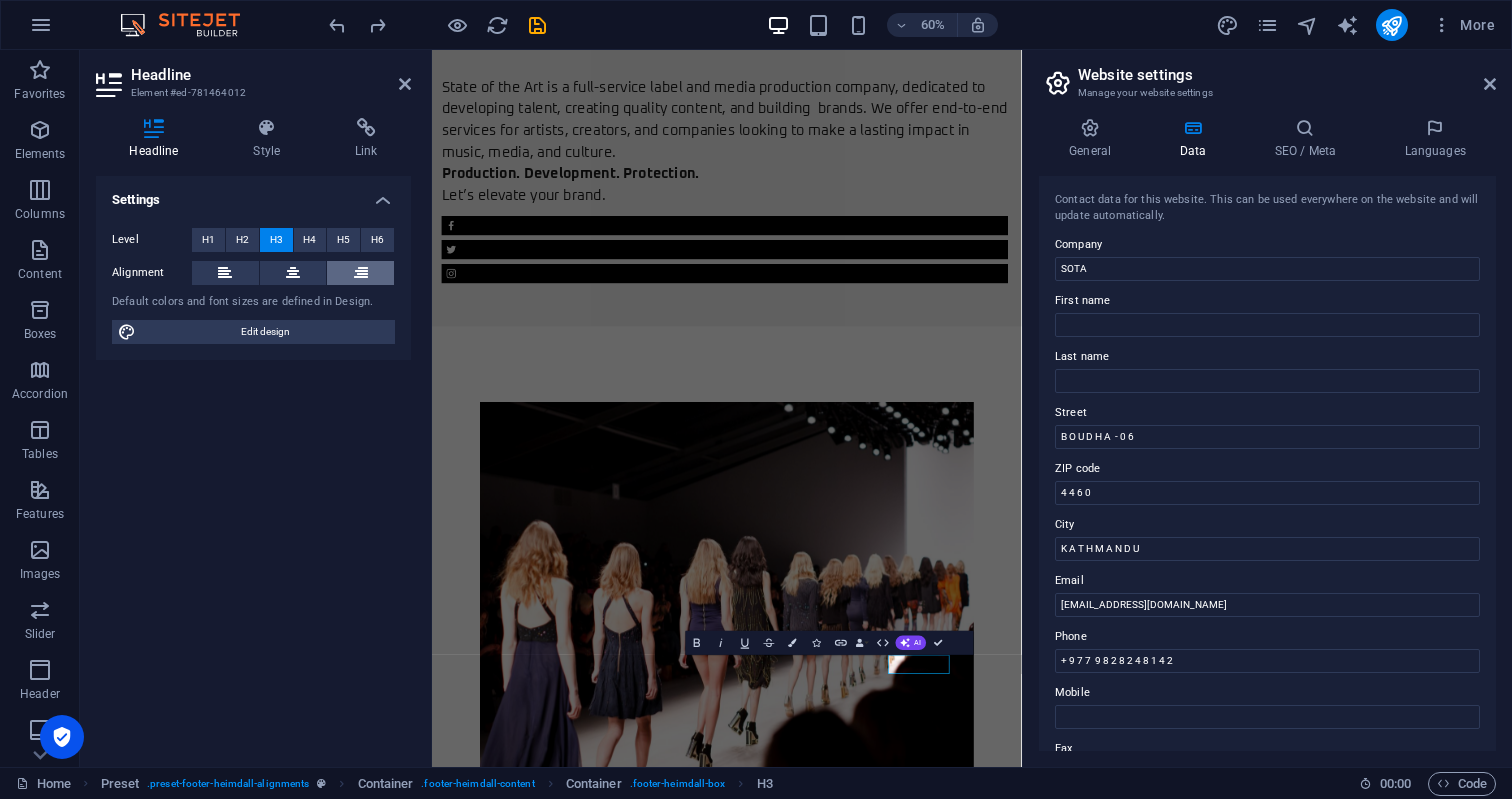 click at bounding box center [361, 273] 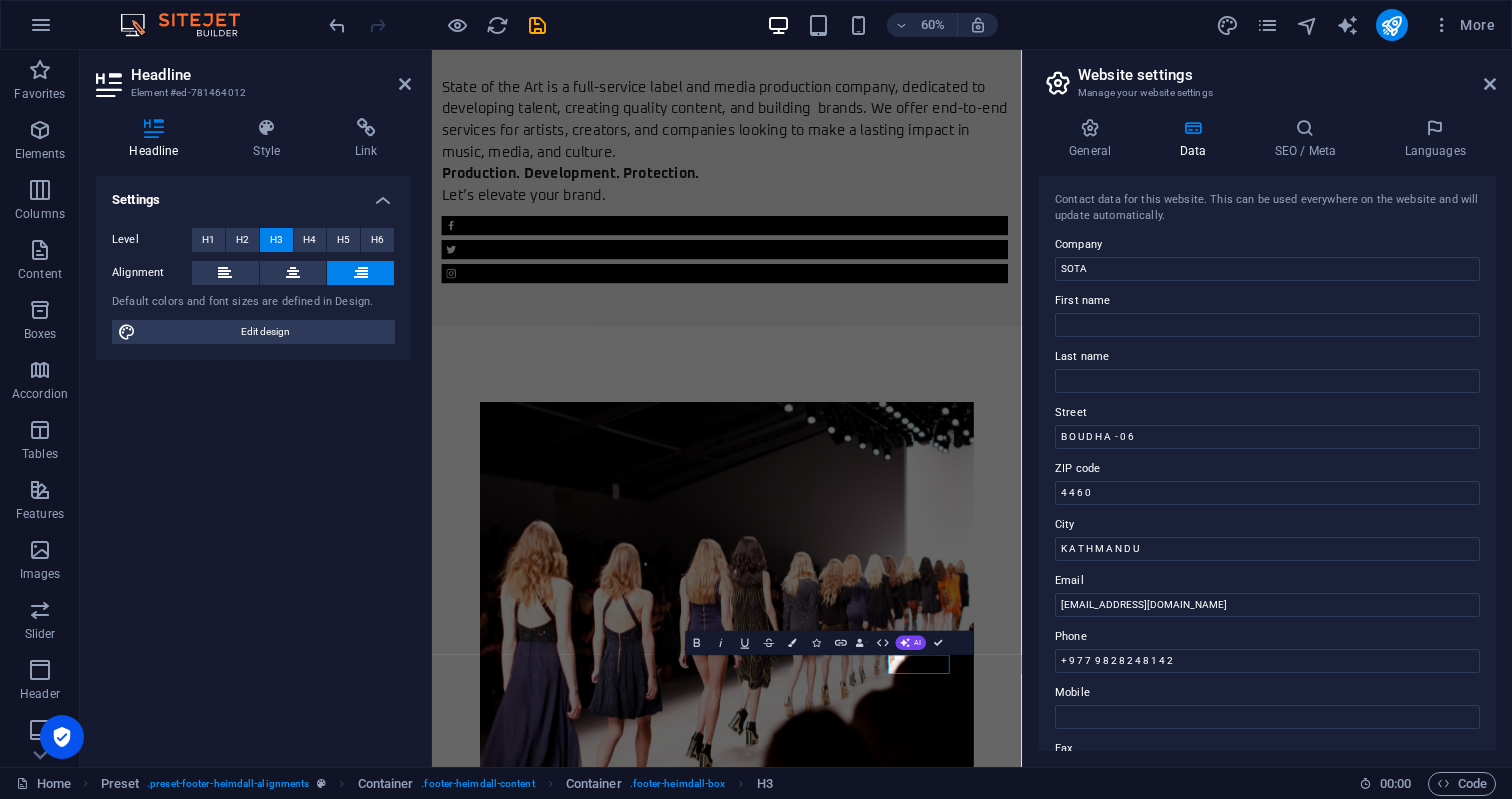 click at bounding box center [361, 273] 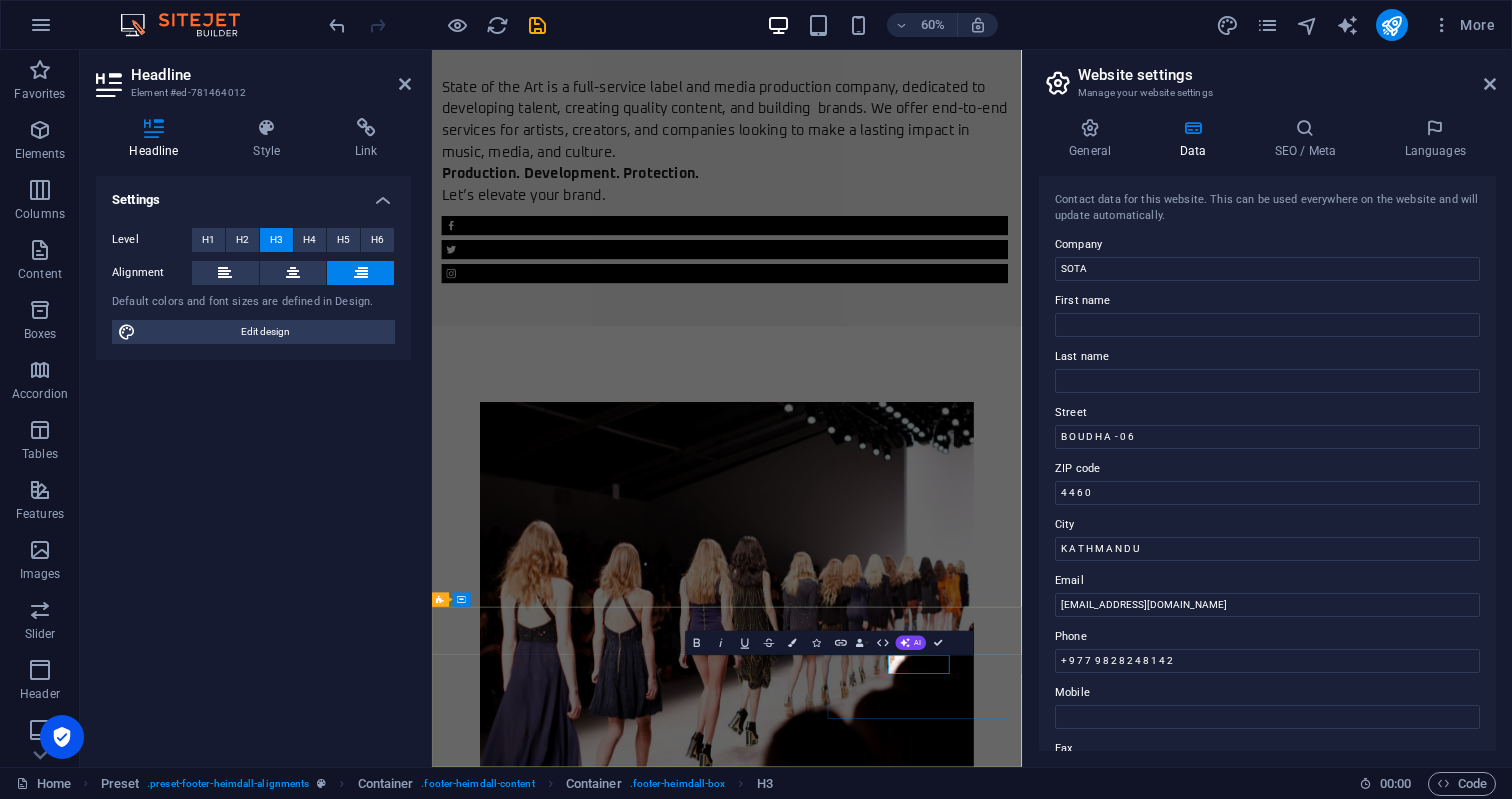 click on "Contact" at bounding box center (920, 3613) 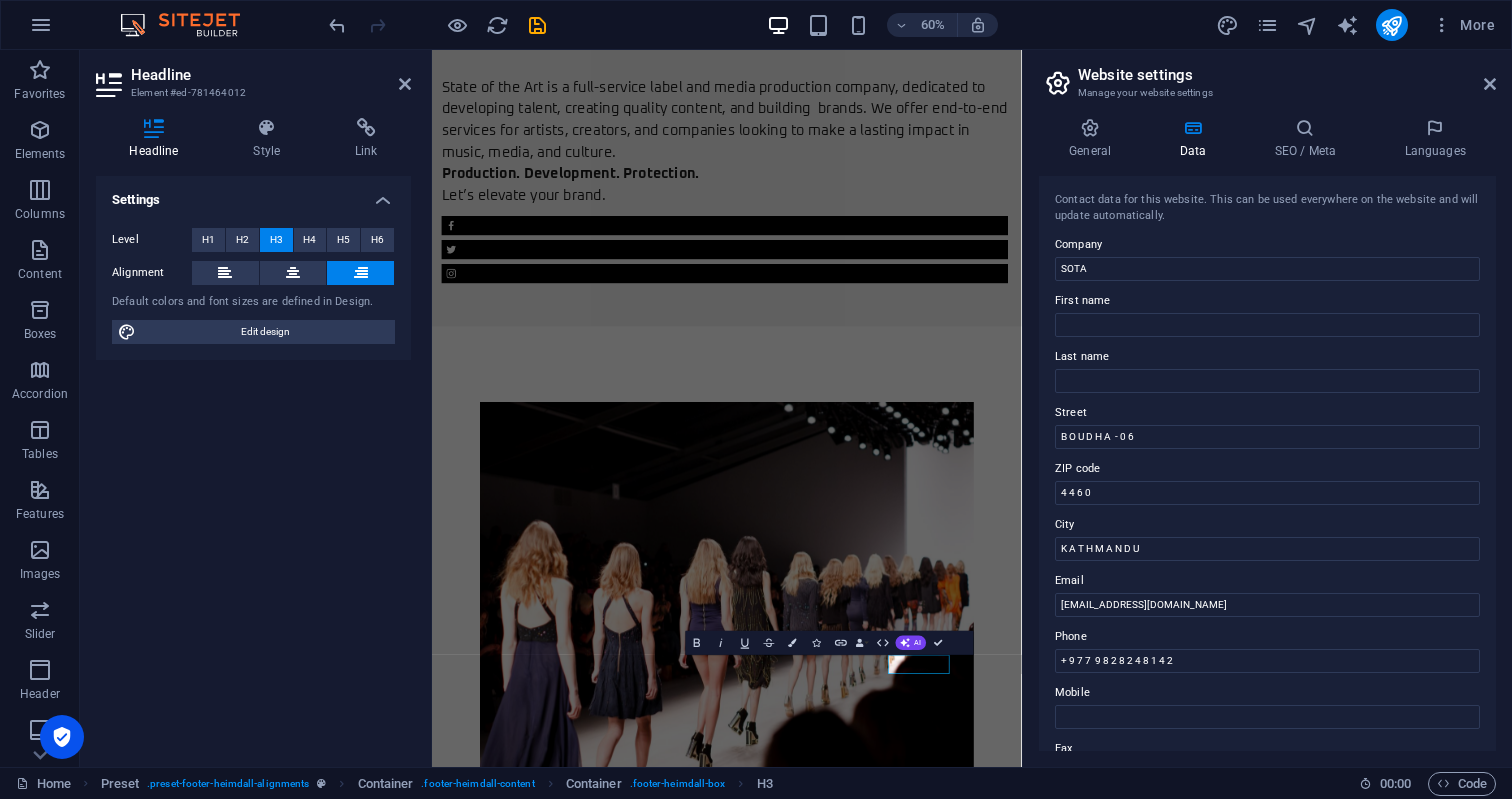 click at bounding box center [360, 273] 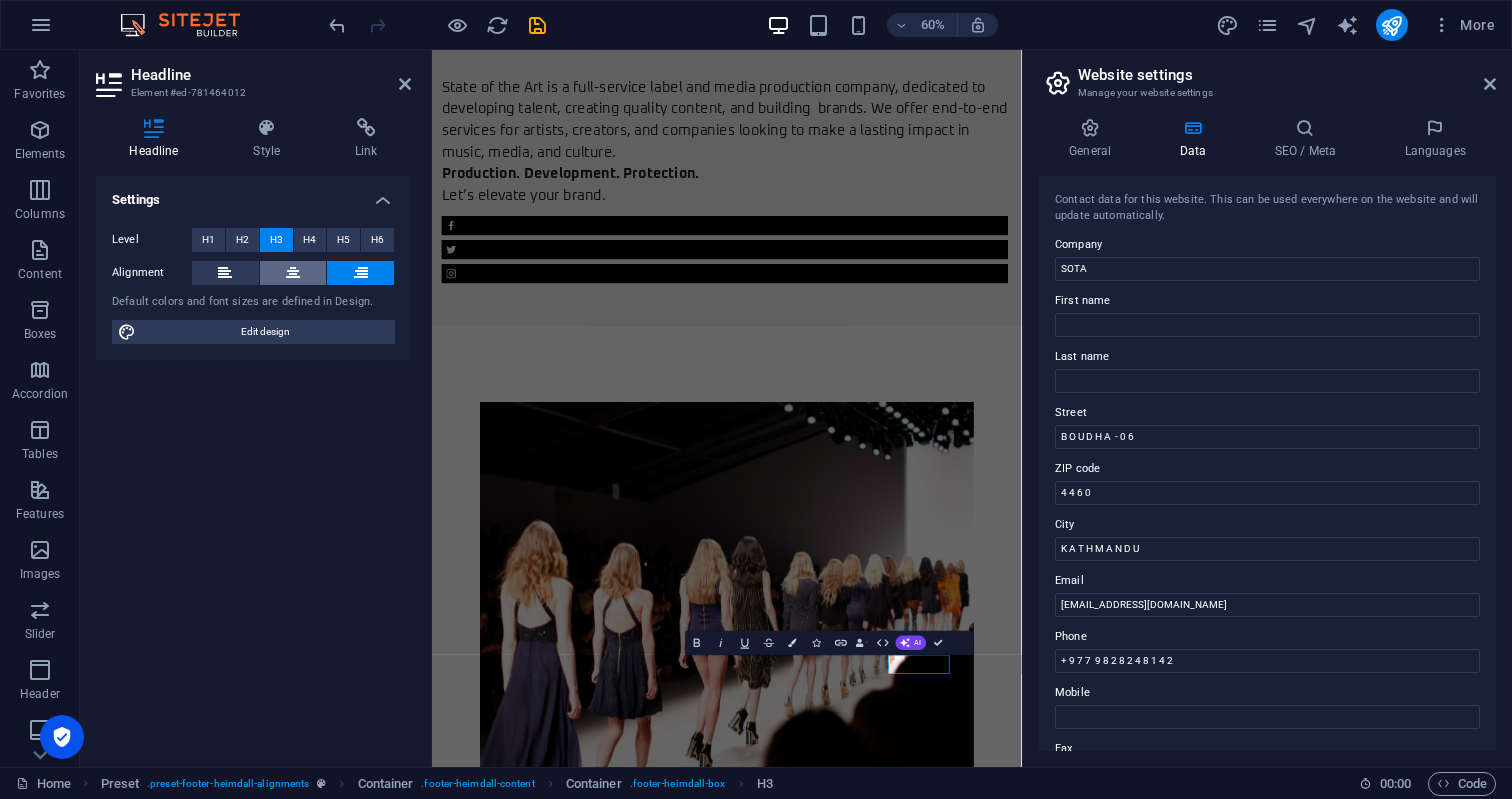 click at bounding box center (293, 273) 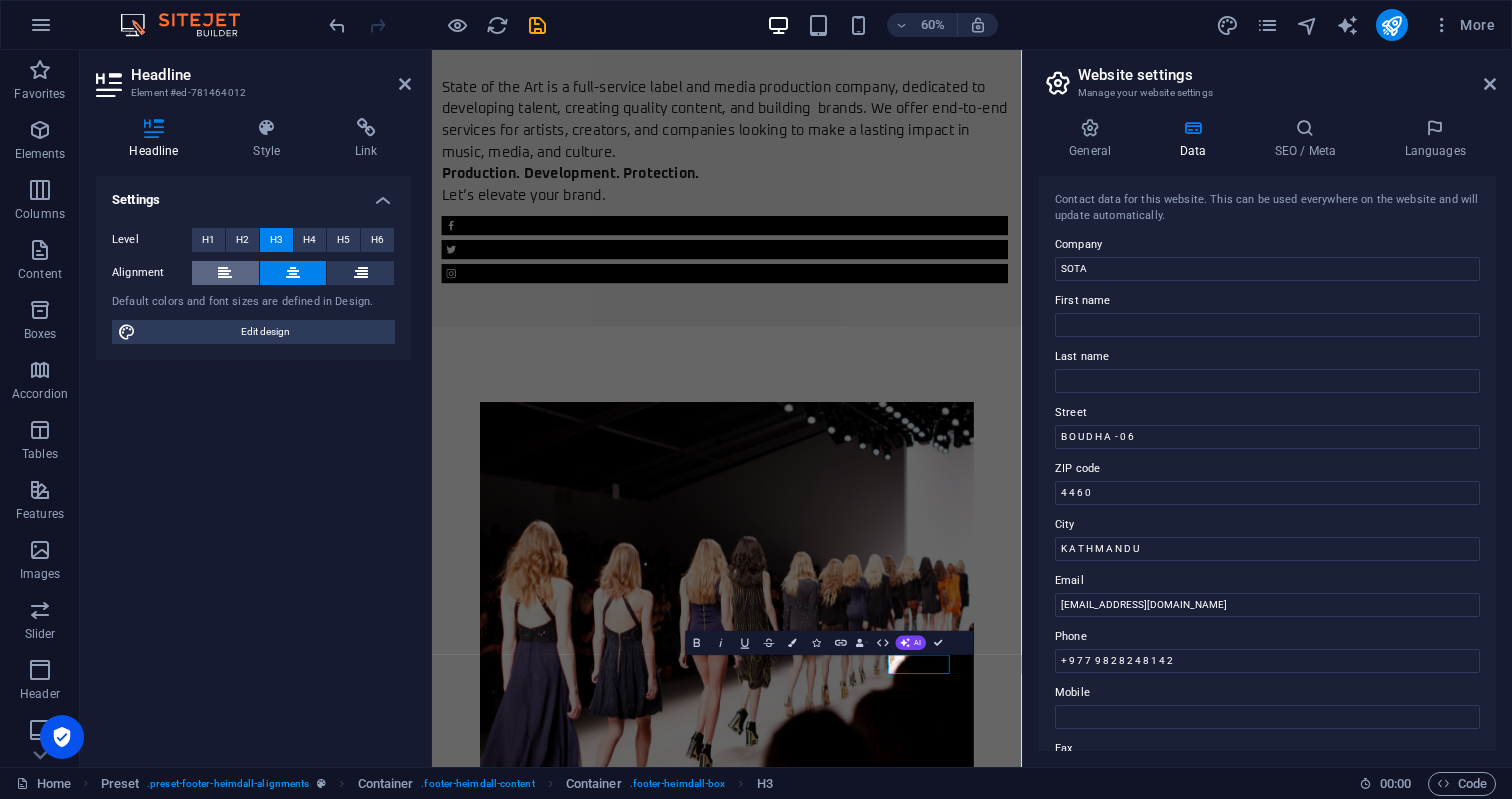 click at bounding box center (225, 273) 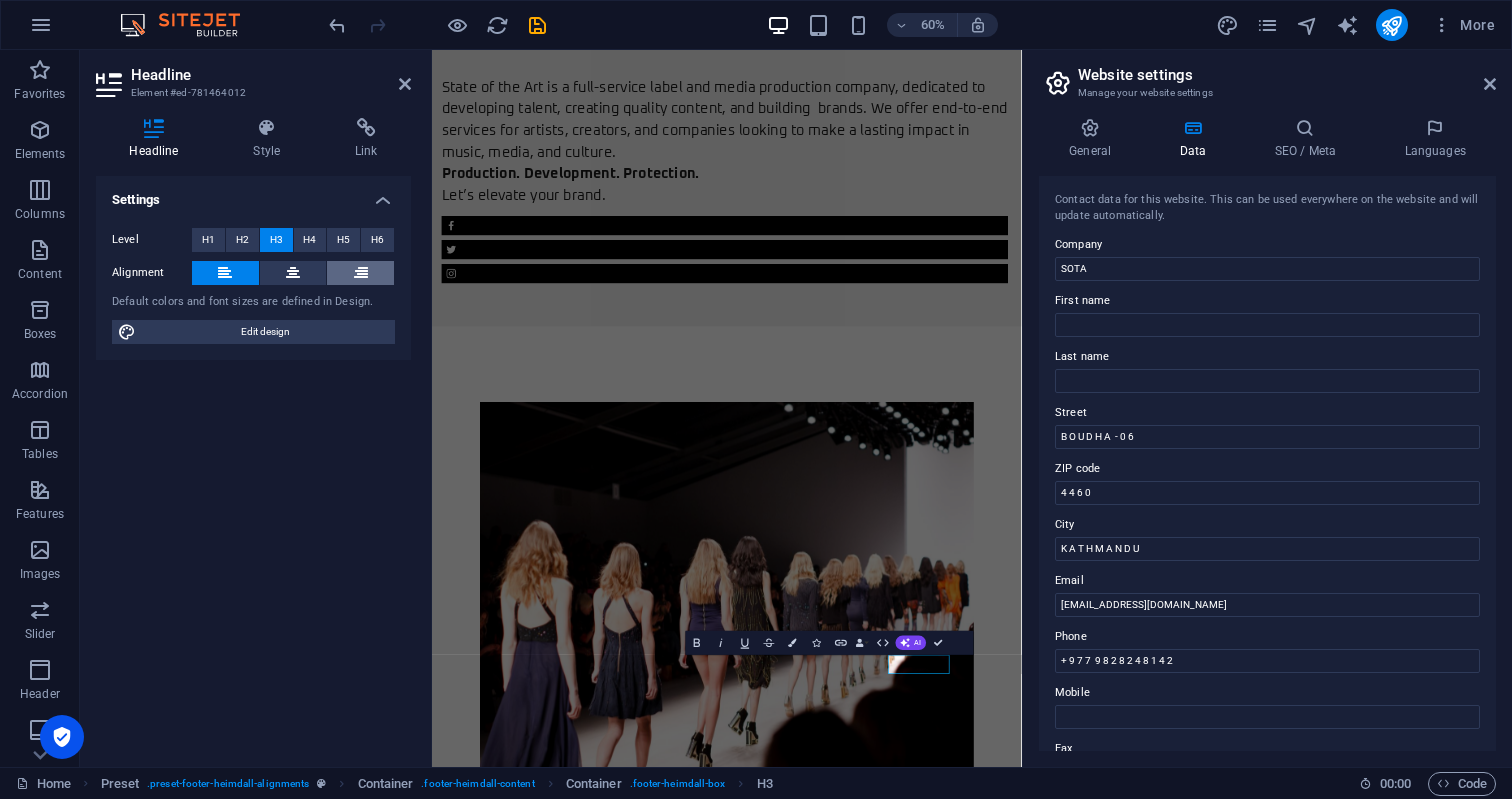 click at bounding box center [360, 273] 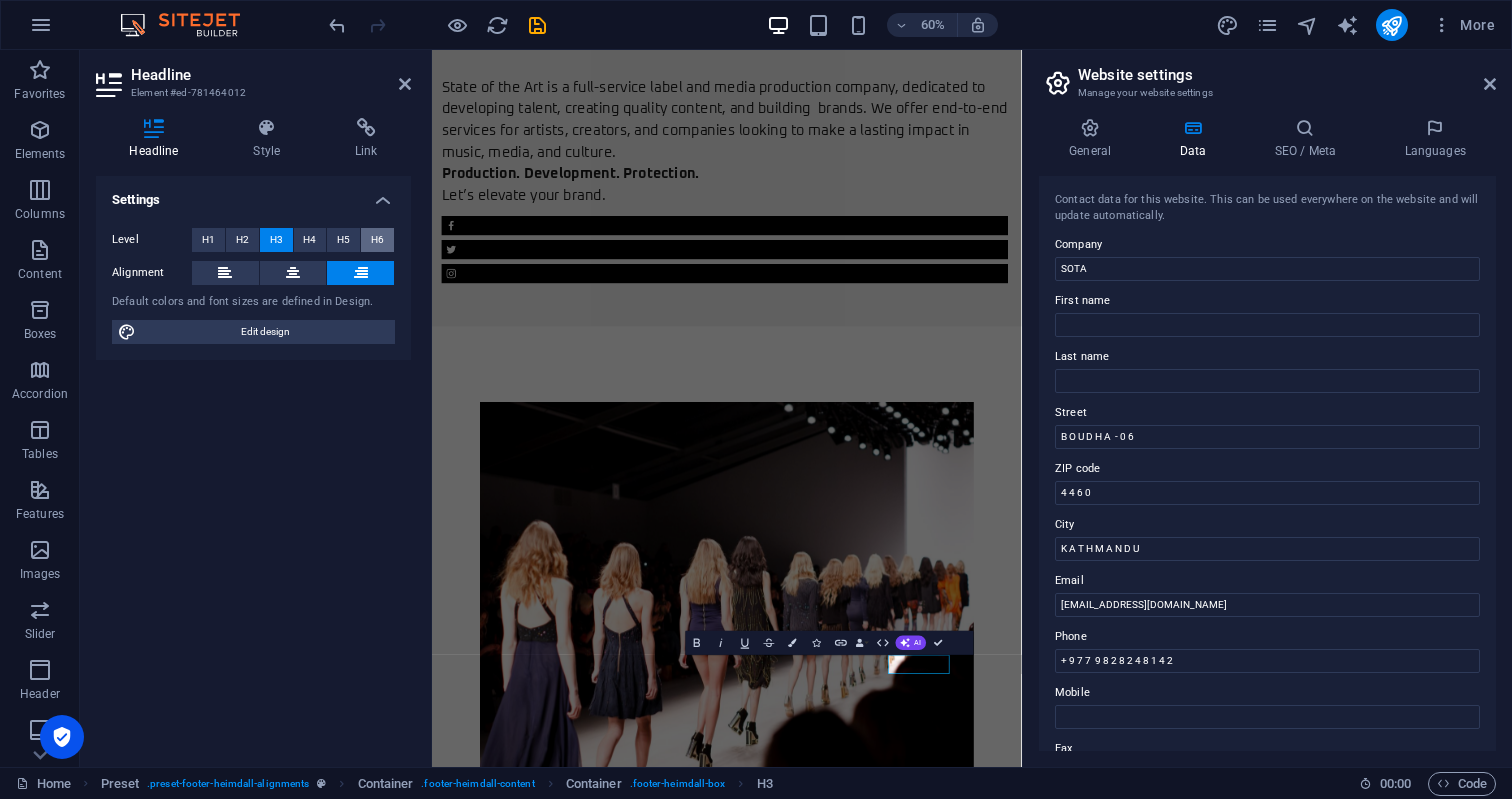 click on "H6" at bounding box center [377, 240] 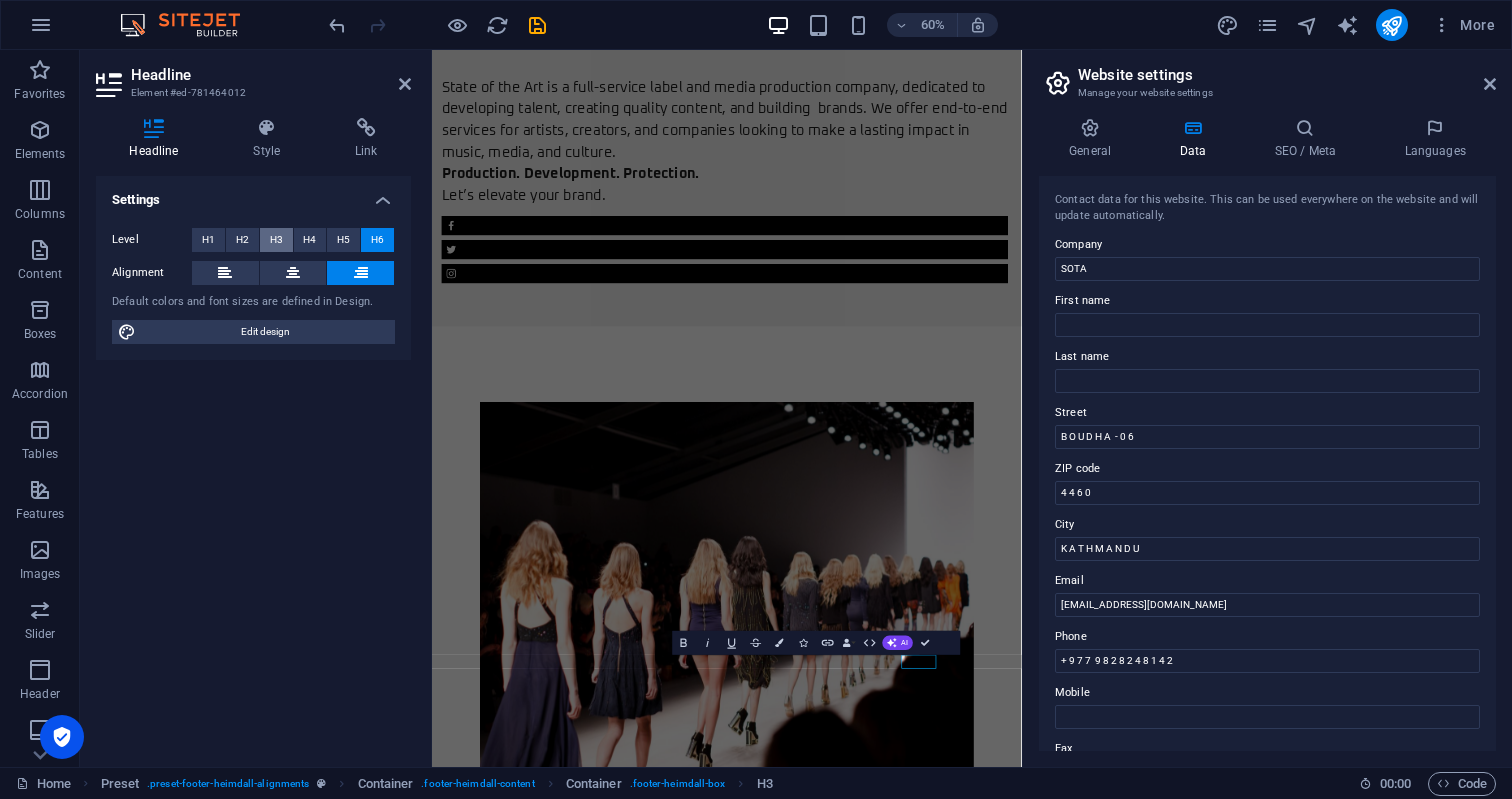 click on "H3" at bounding box center (276, 240) 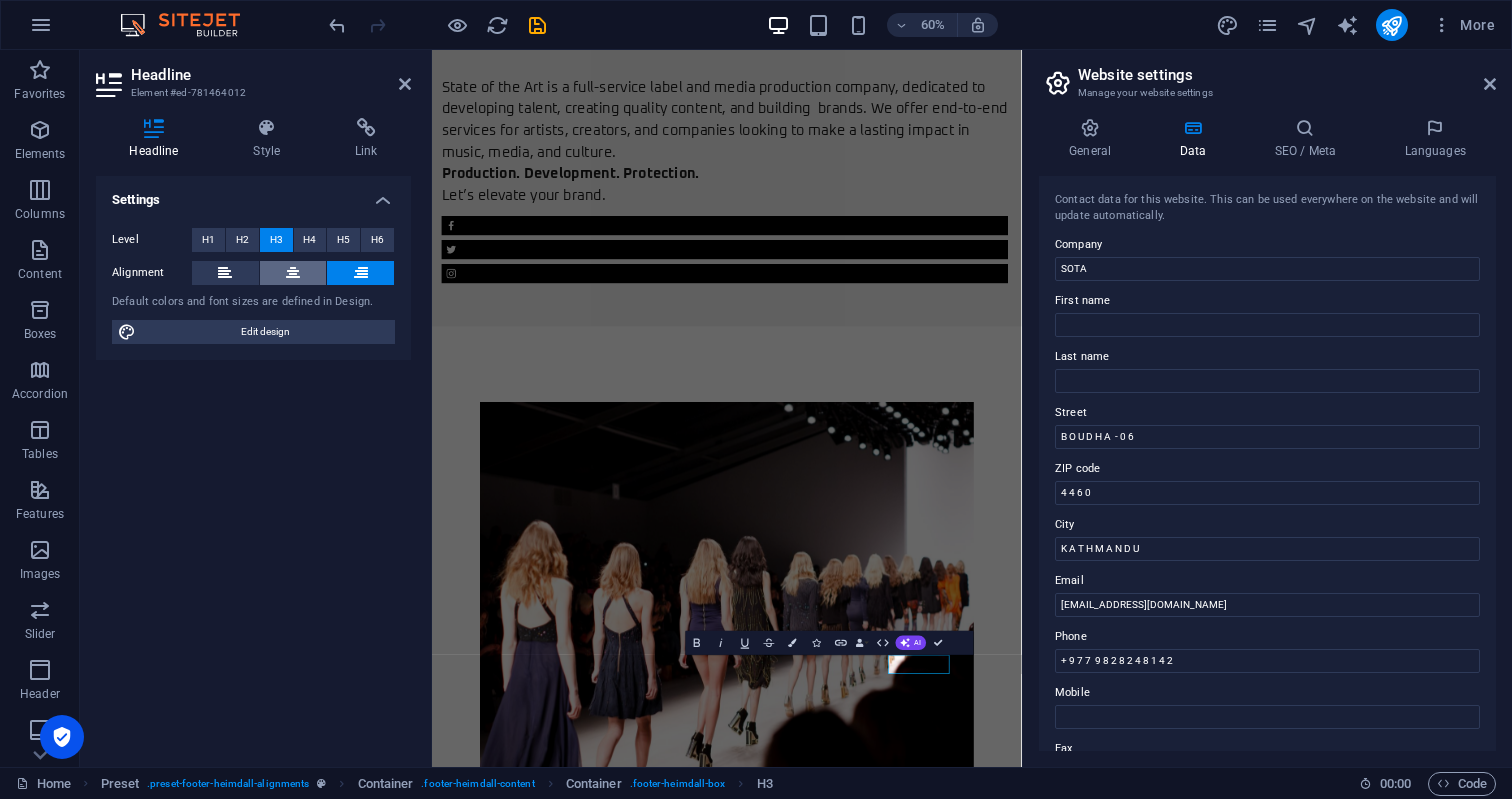 click at bounding box center (293, 273) 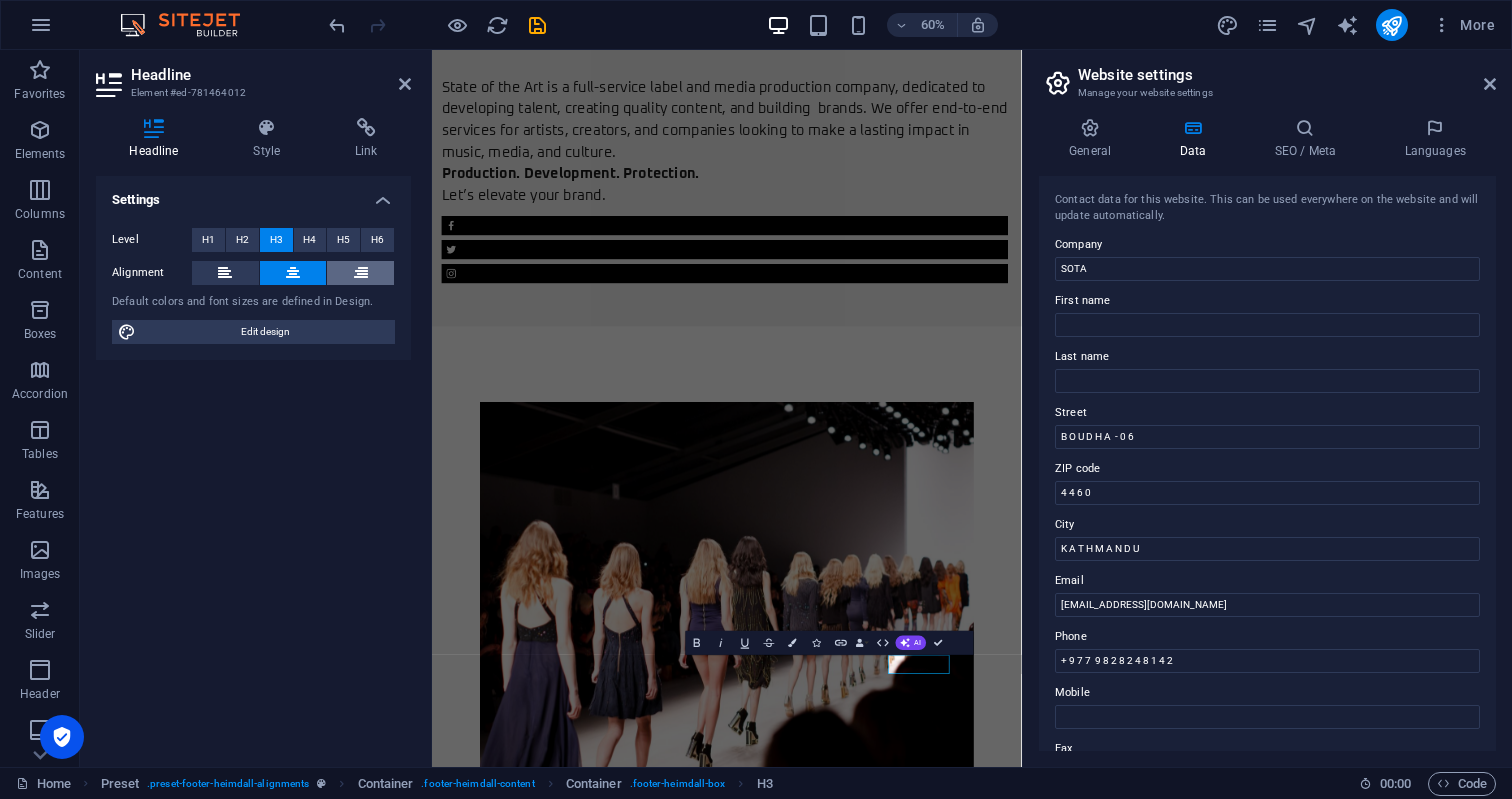 click at bounding box center (360, 273) 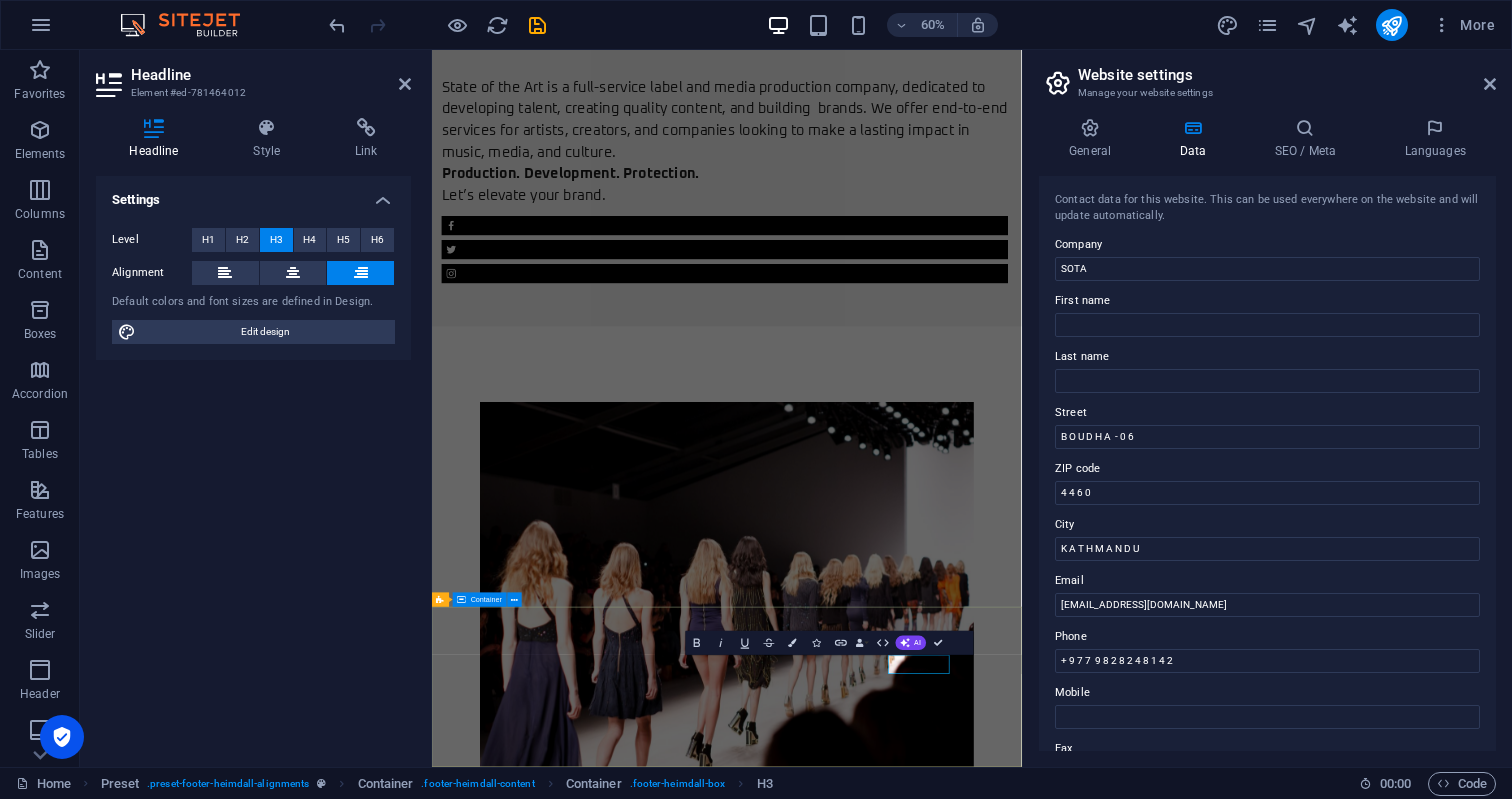 click on "Address B O U D H A  - 0 6 K A T H M A N D U ,  4 4 6 0  Phone Phone:  + [PHONE_NUMBER] Contact [EMAIL_ADDRESS][DOMAIN_NAME]" at bounding box center (923, 3539) 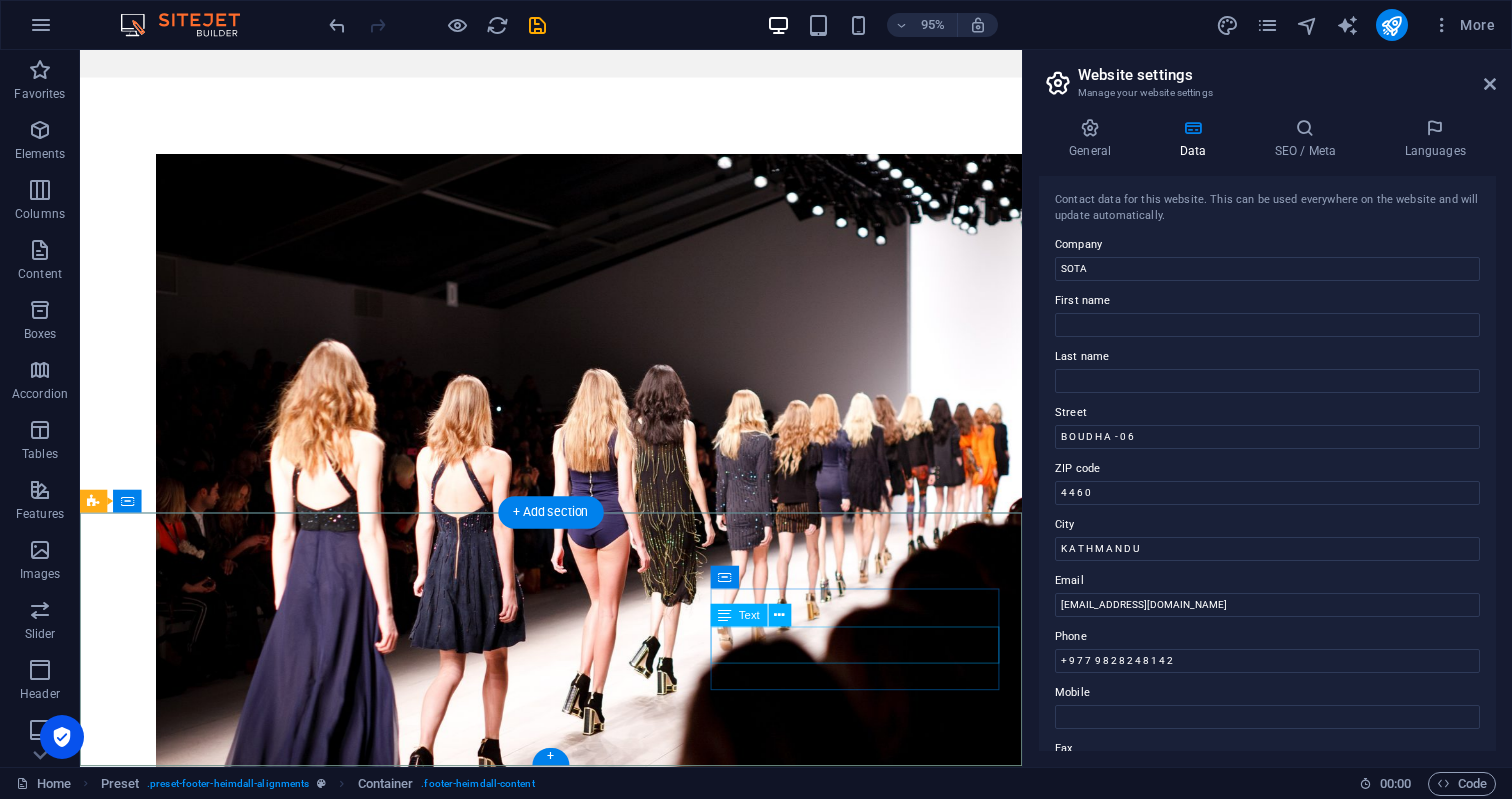 scroll, scrollTop: 2369, scrollLeft: 0, axis: vertical 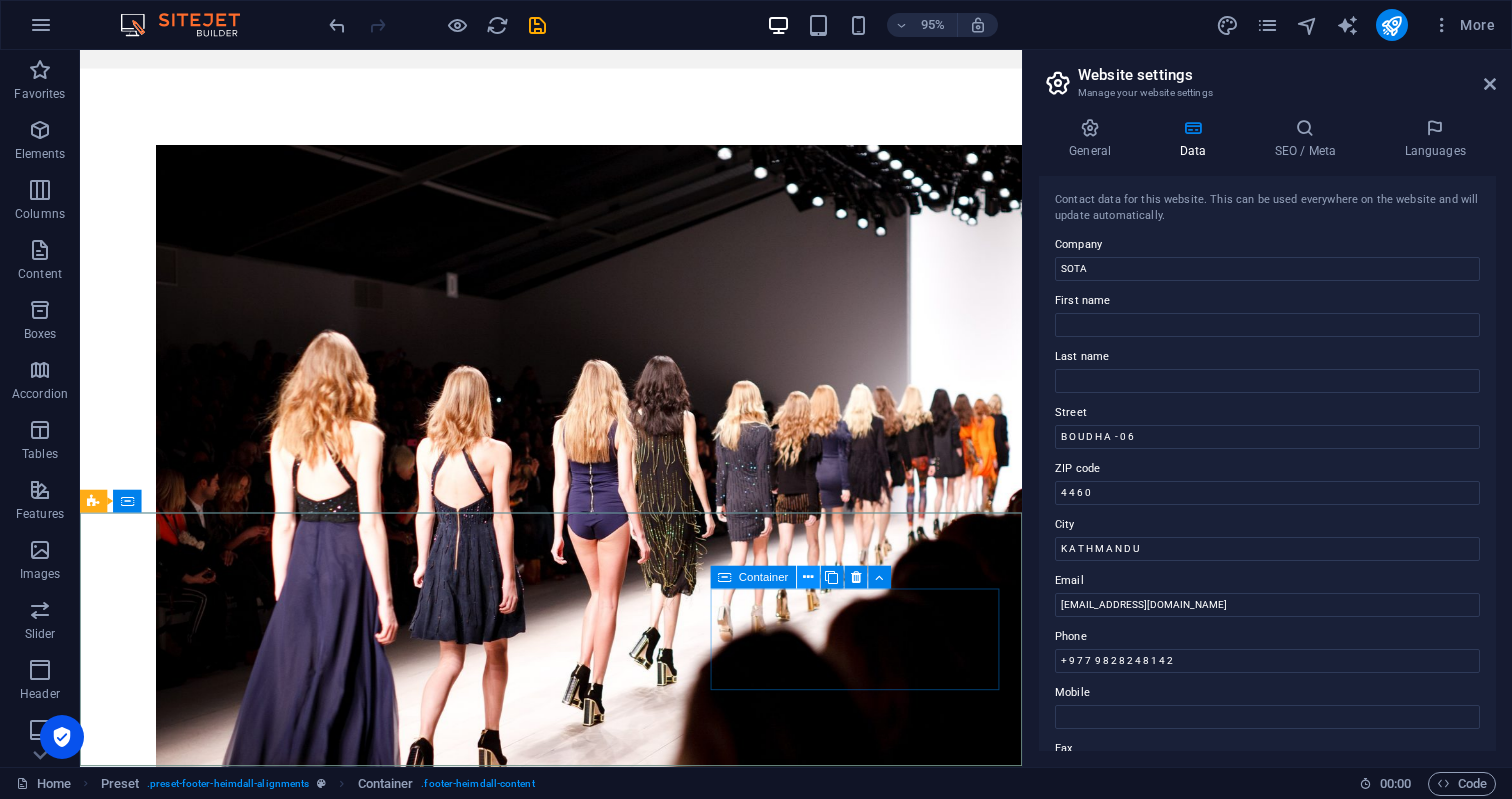 click at bounding box center [808, 578] 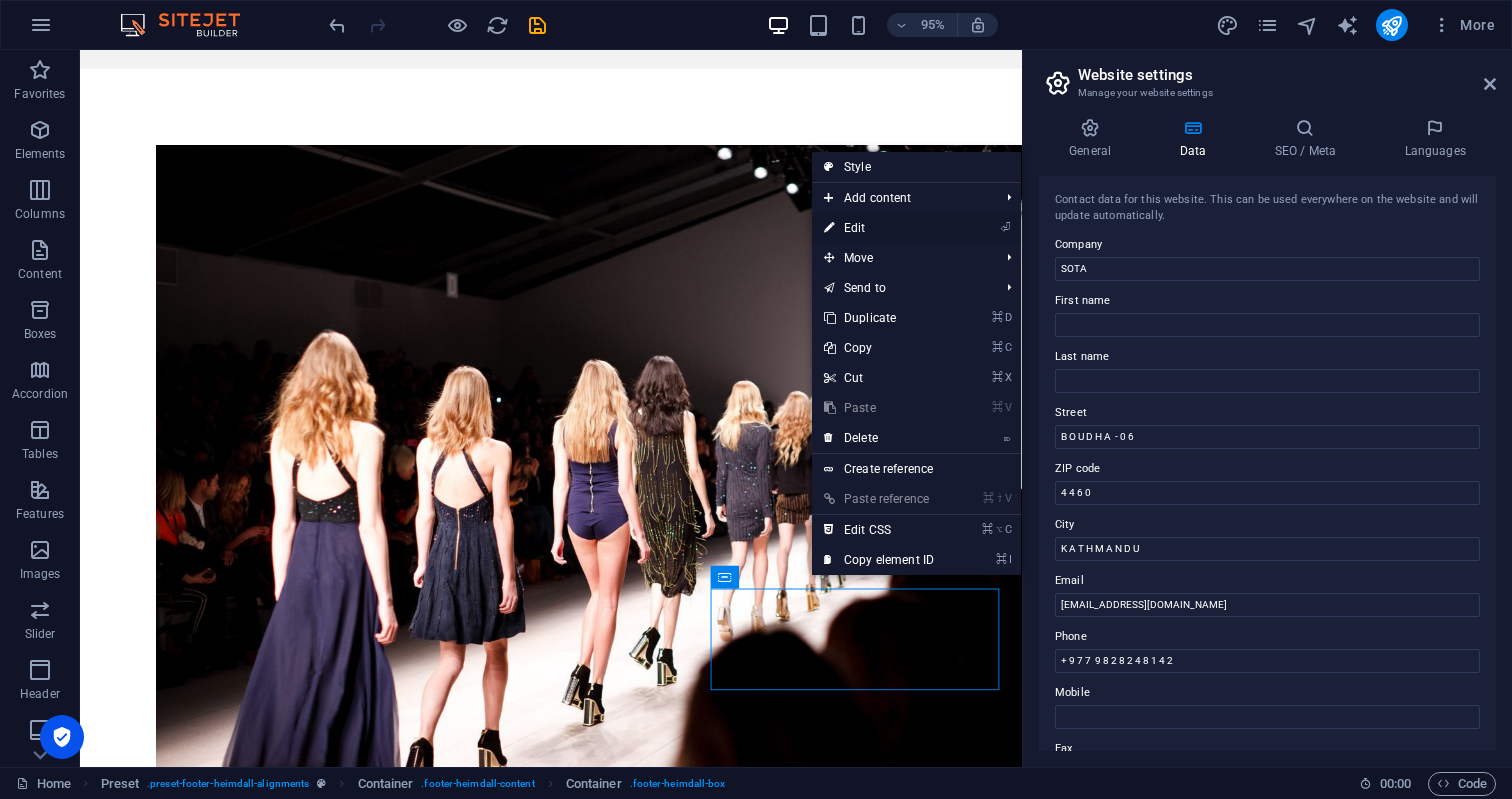 click on "⏎  Edit" at bounding box center [879, 228] 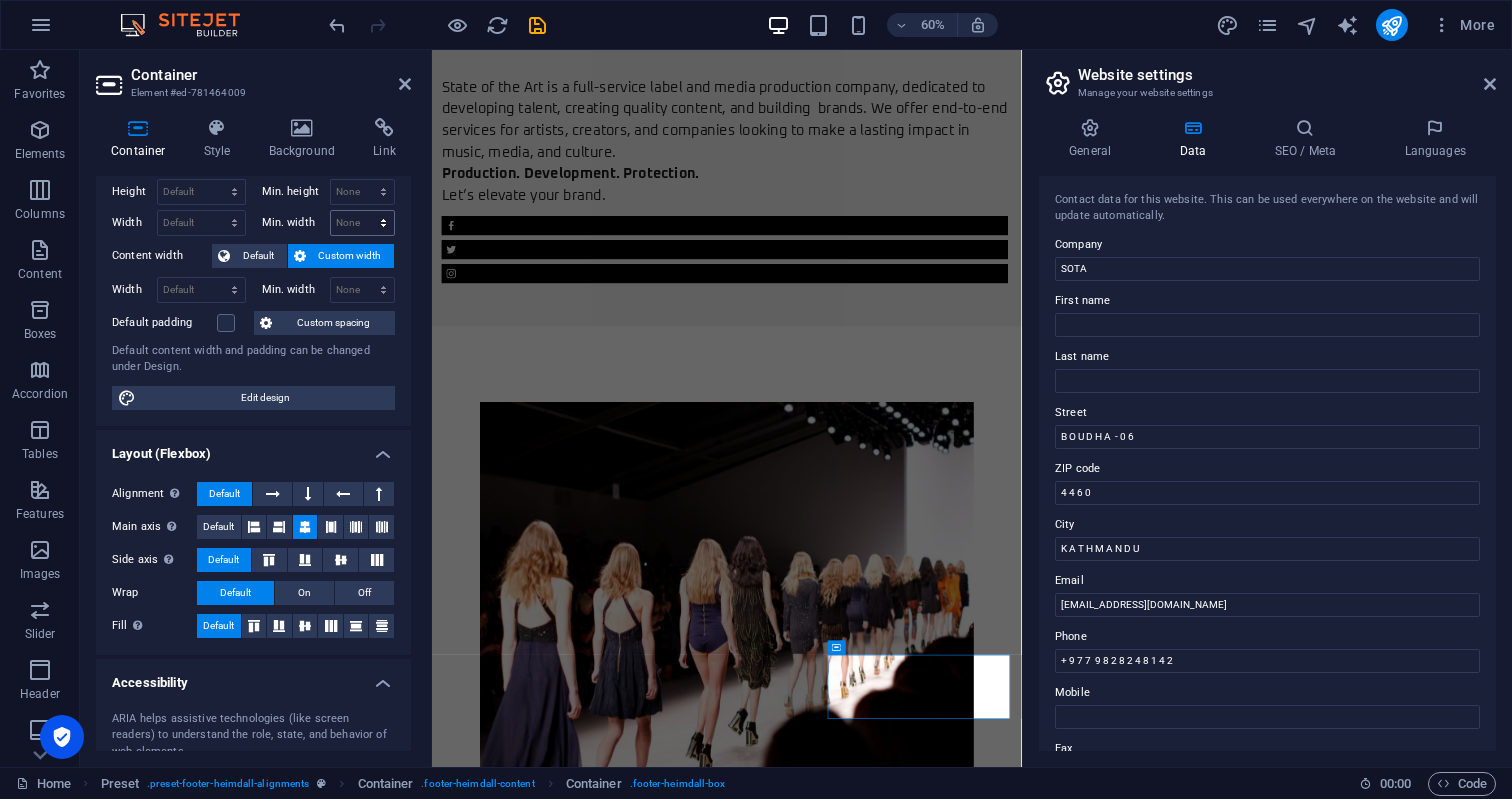 scroll, scrollTop: 51, scrollLeft: 0, axis: vertical 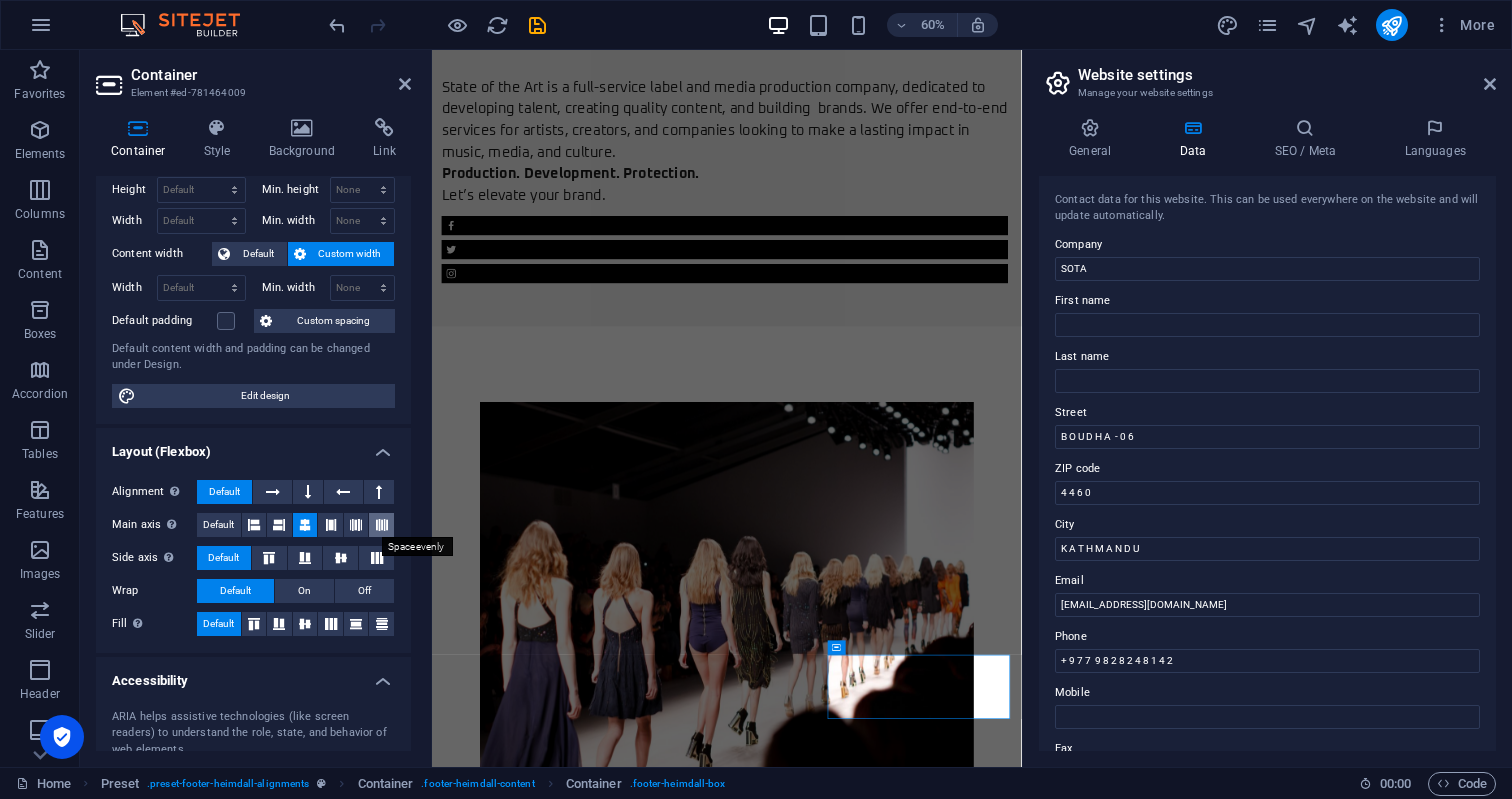 click at bounding box center (382, 525) 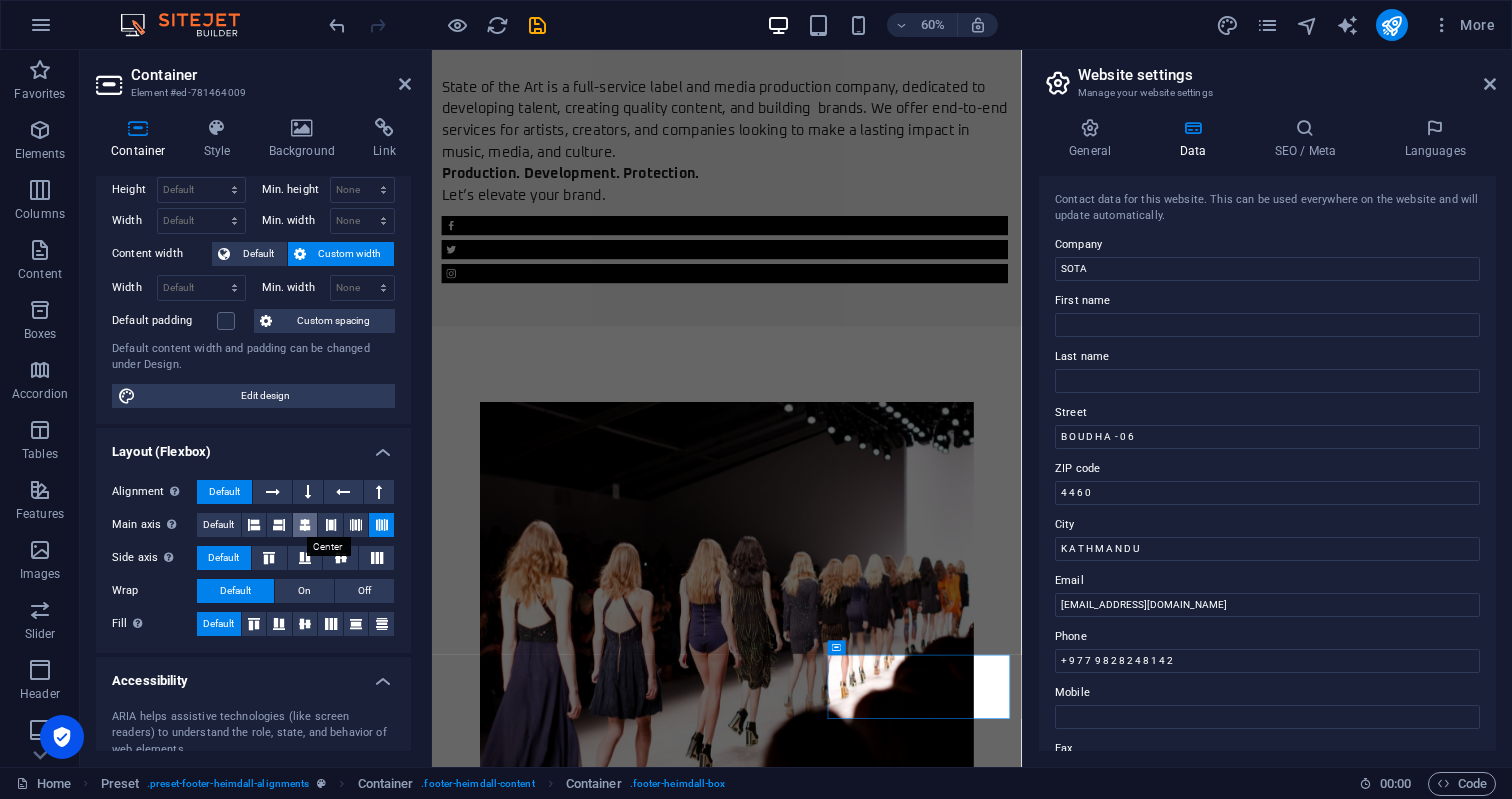click at bounding box center [305, 525] 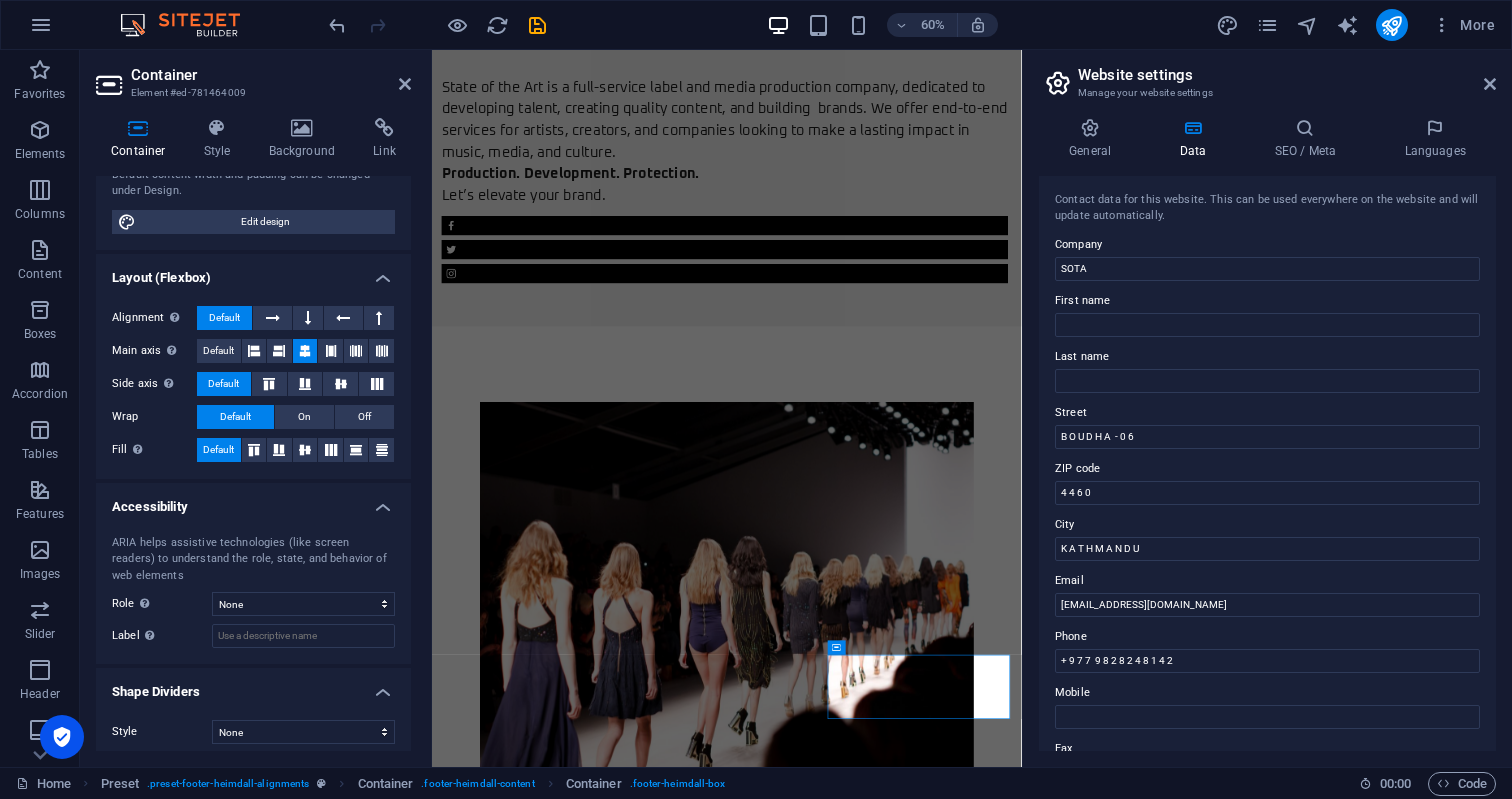 scroll, scrollTop: 229, scrollLeft: 0, axis: vertical 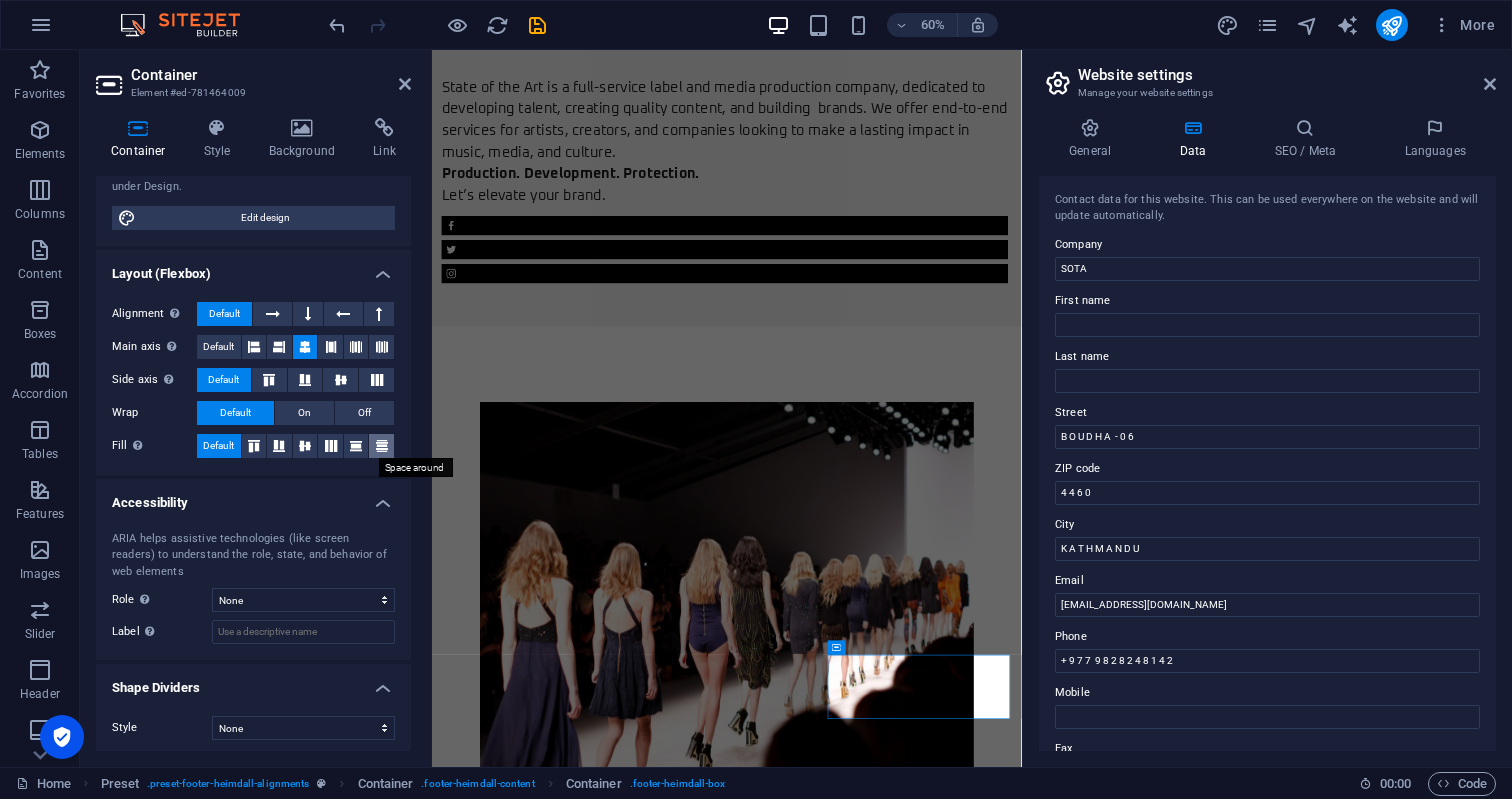 click at bounding box center (382, 446) 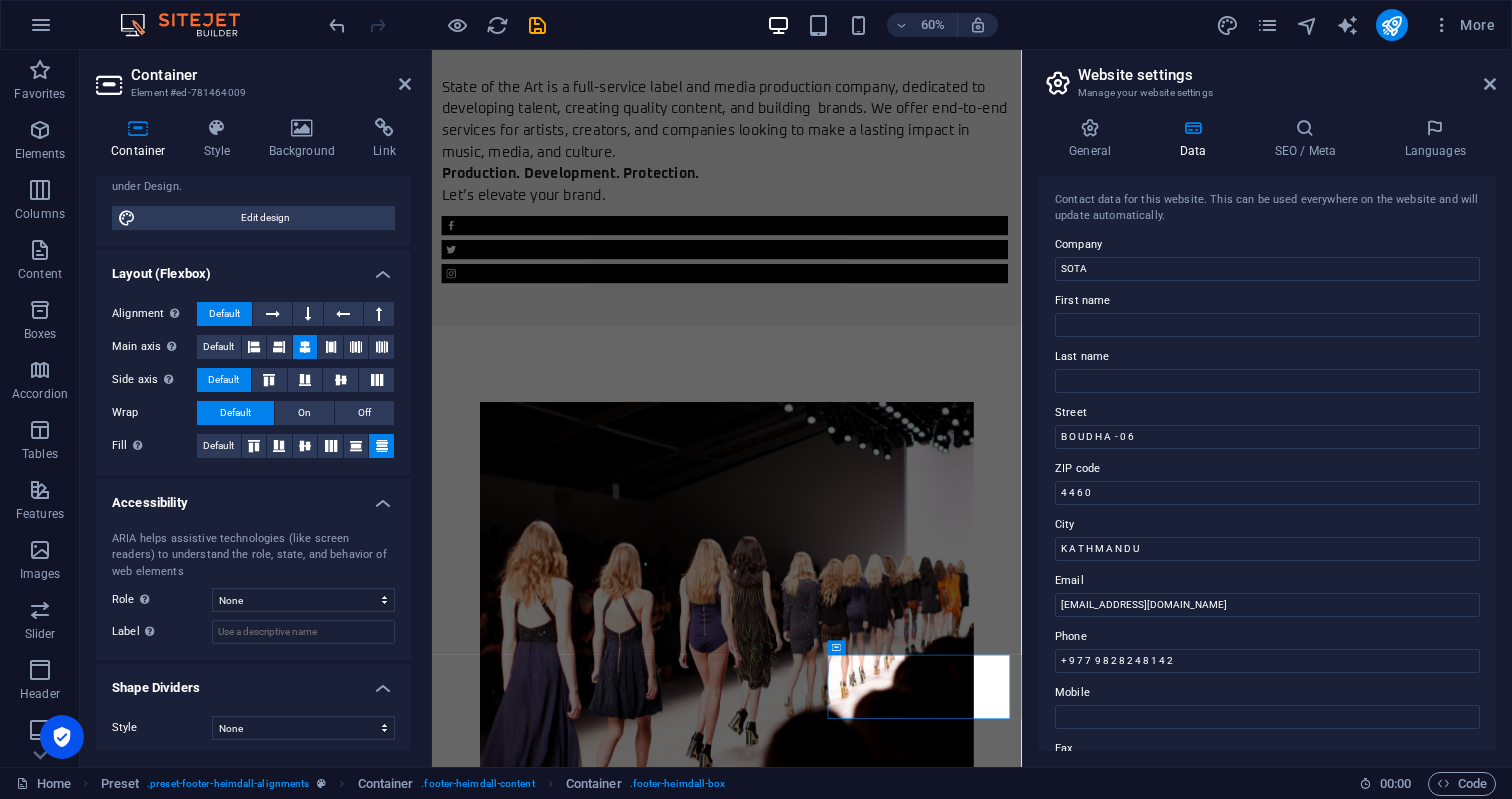 click at bounding box center (382, 446) 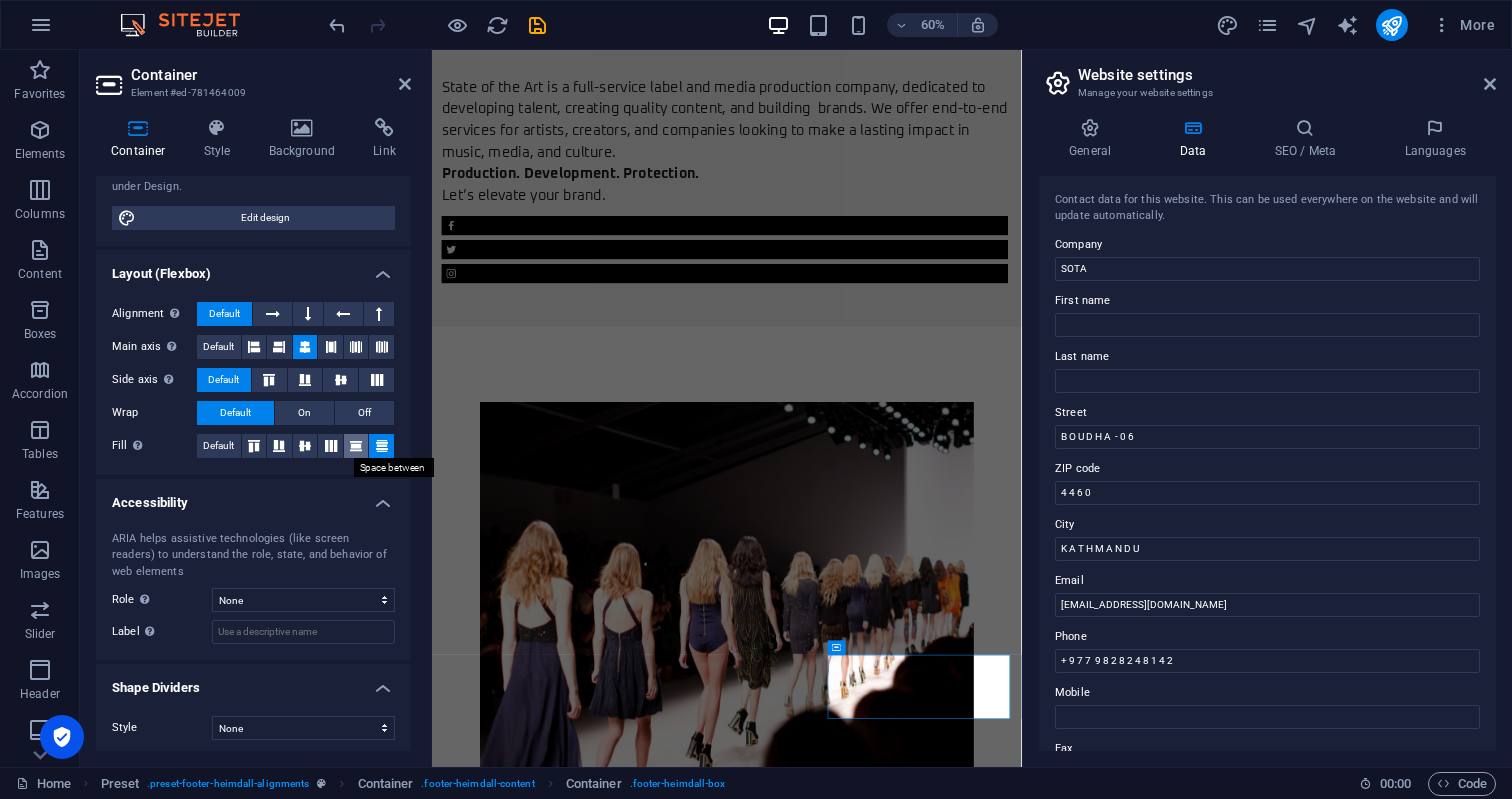click at bounding box center [356, 446] 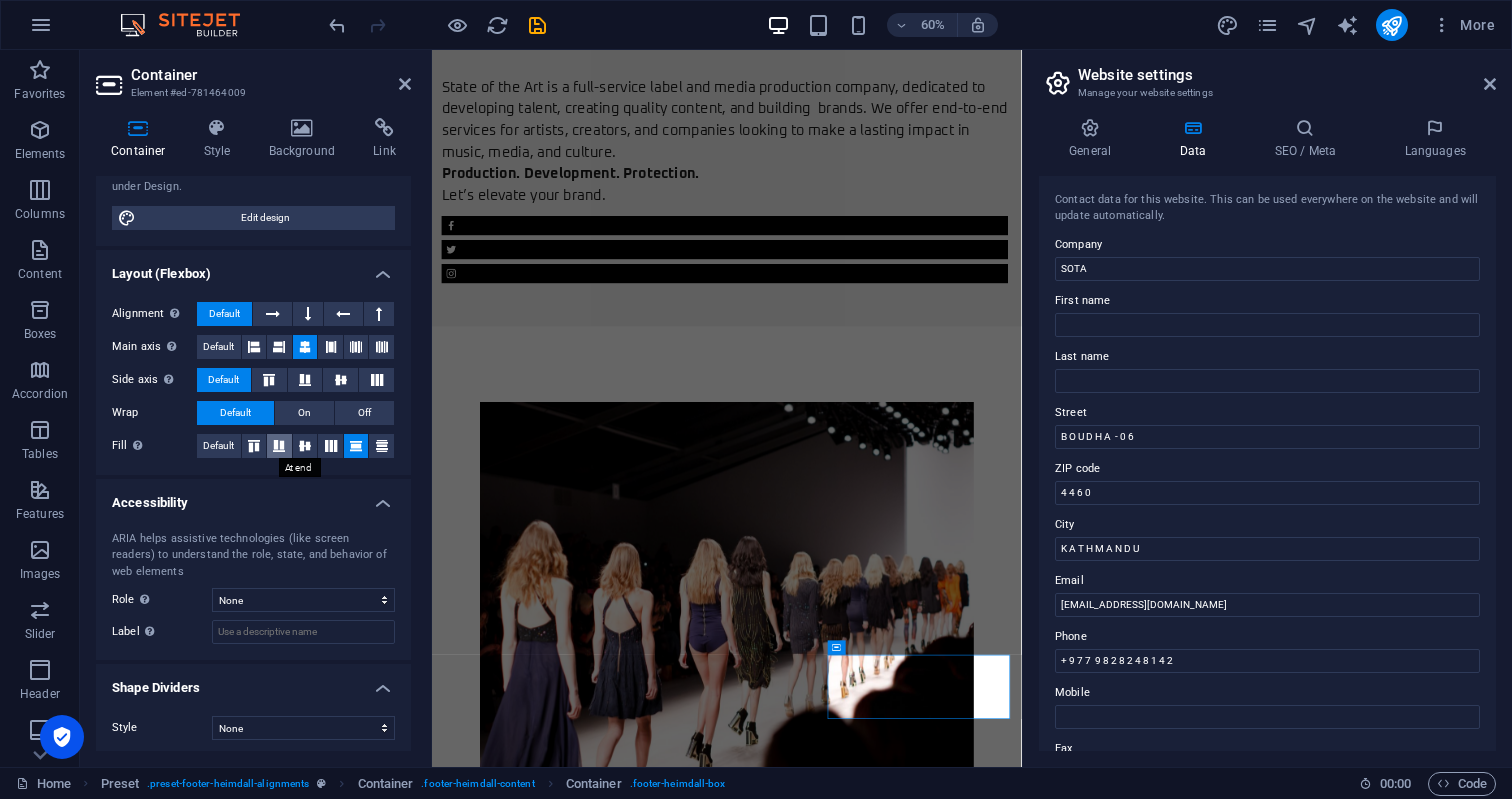 click at bounding box center (279, 446) 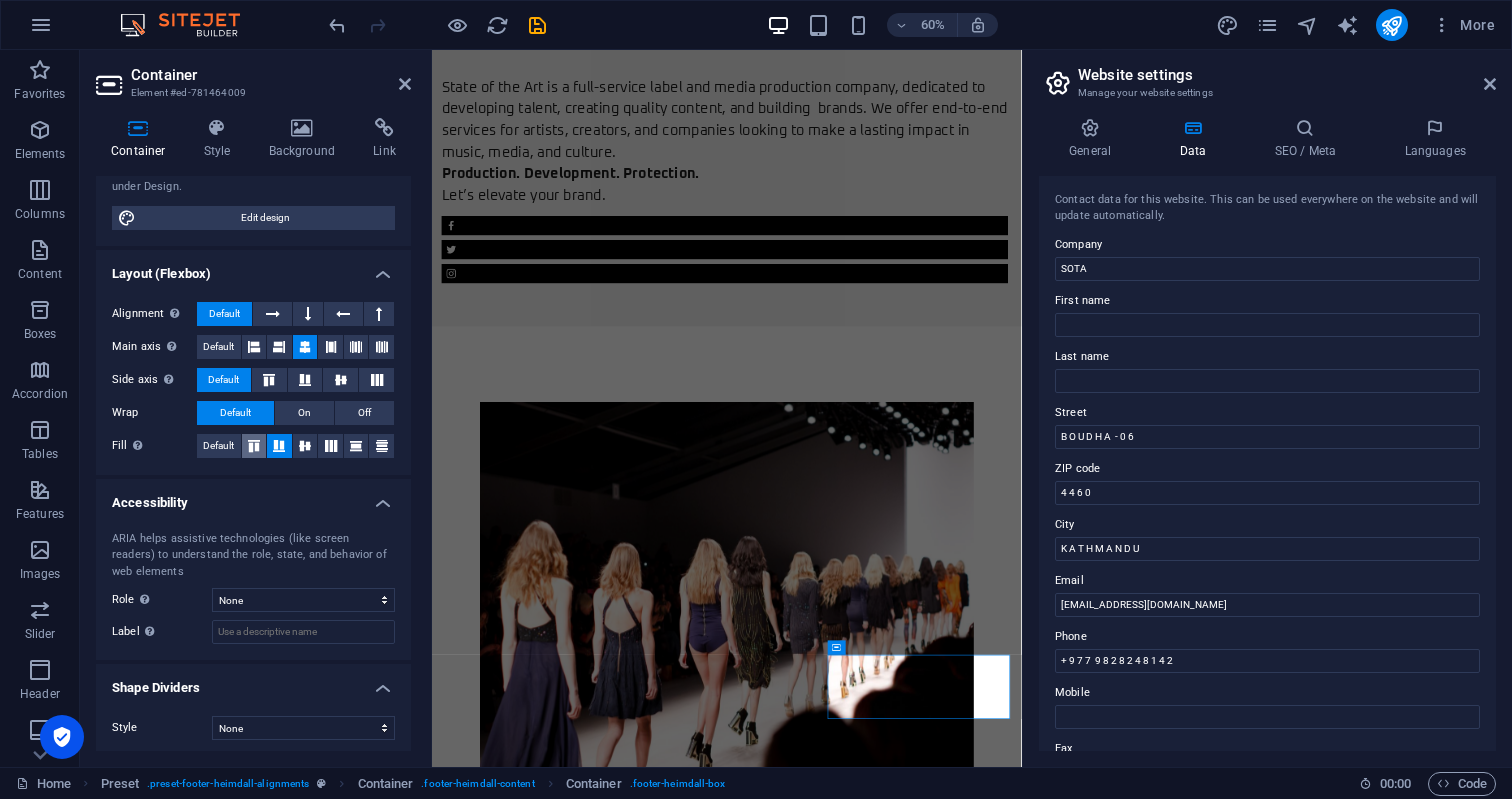 click at bounding box center [254, 446] 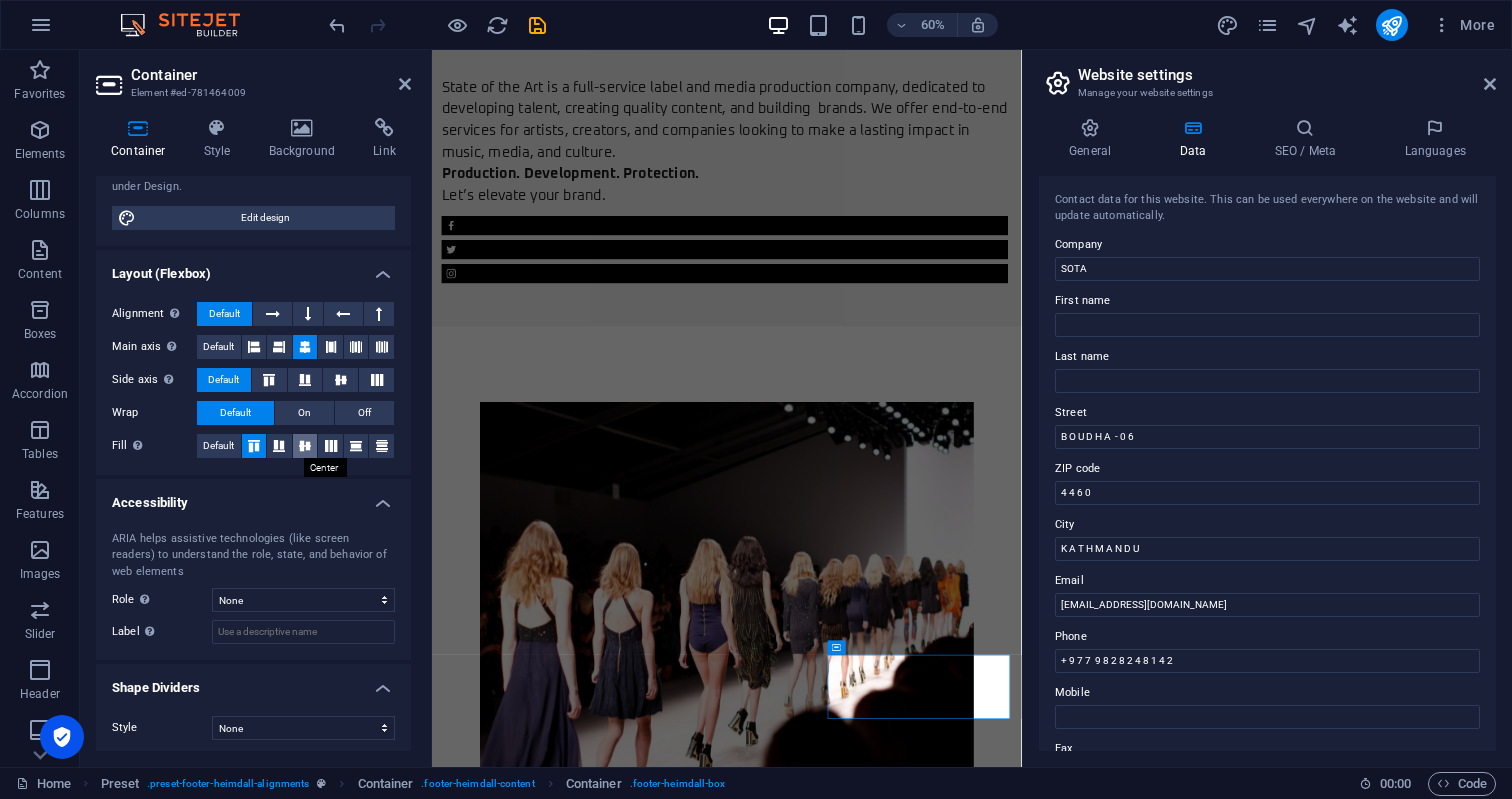 click at bounding box center [305, 446] 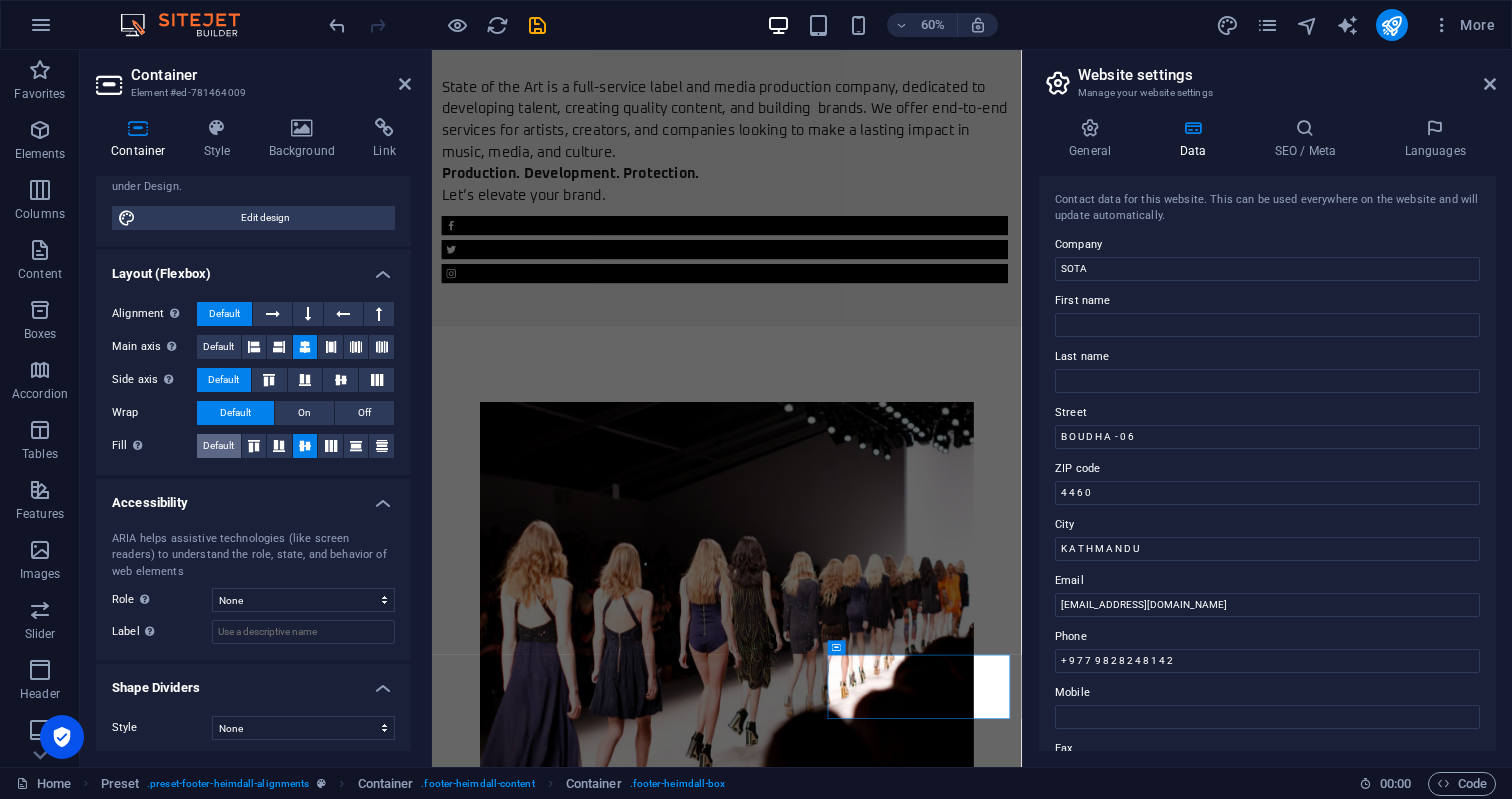 click on "Default" at bounding box center (218, 446) 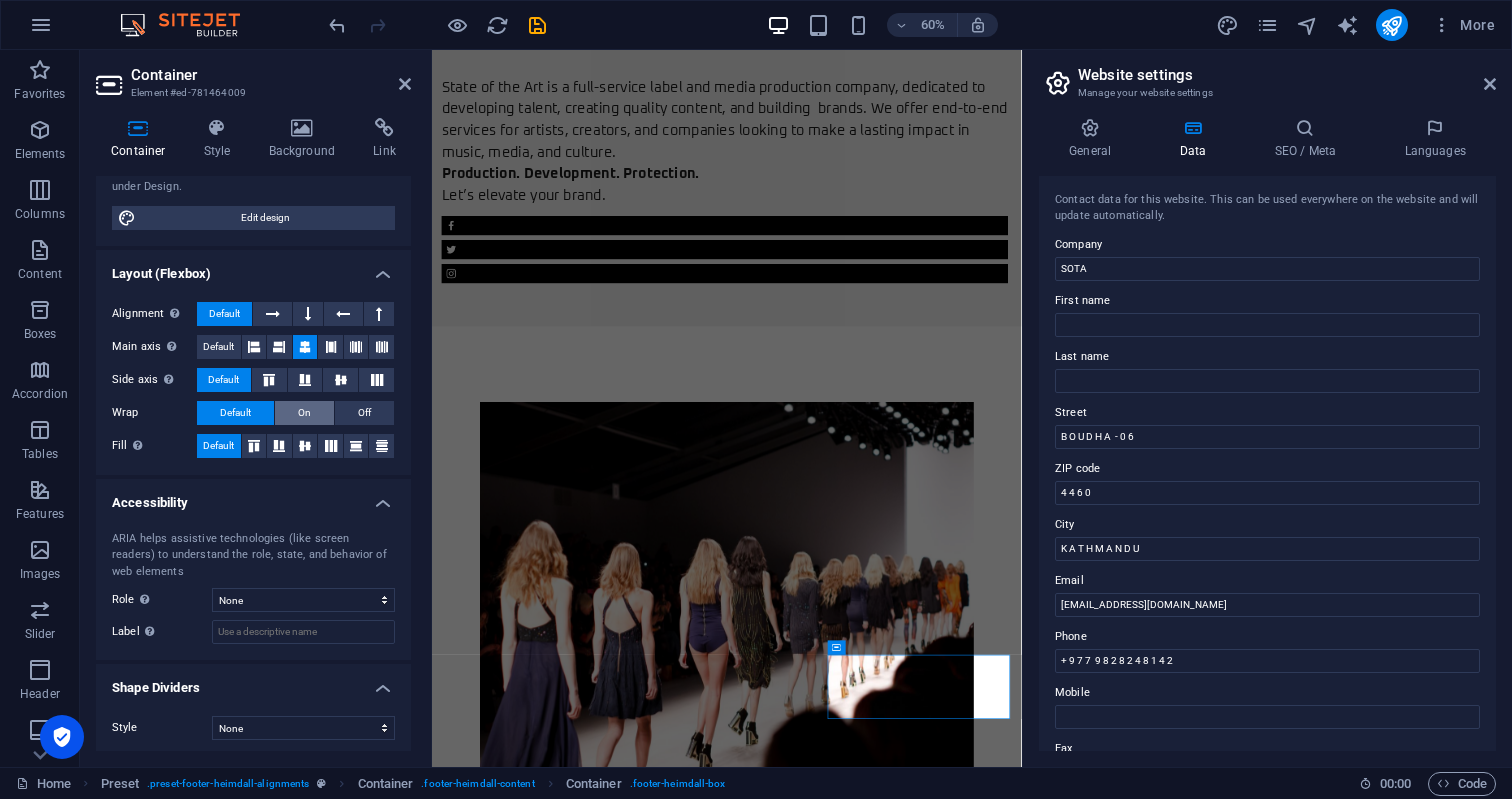 click on "On" at bounding box center [304, 413] 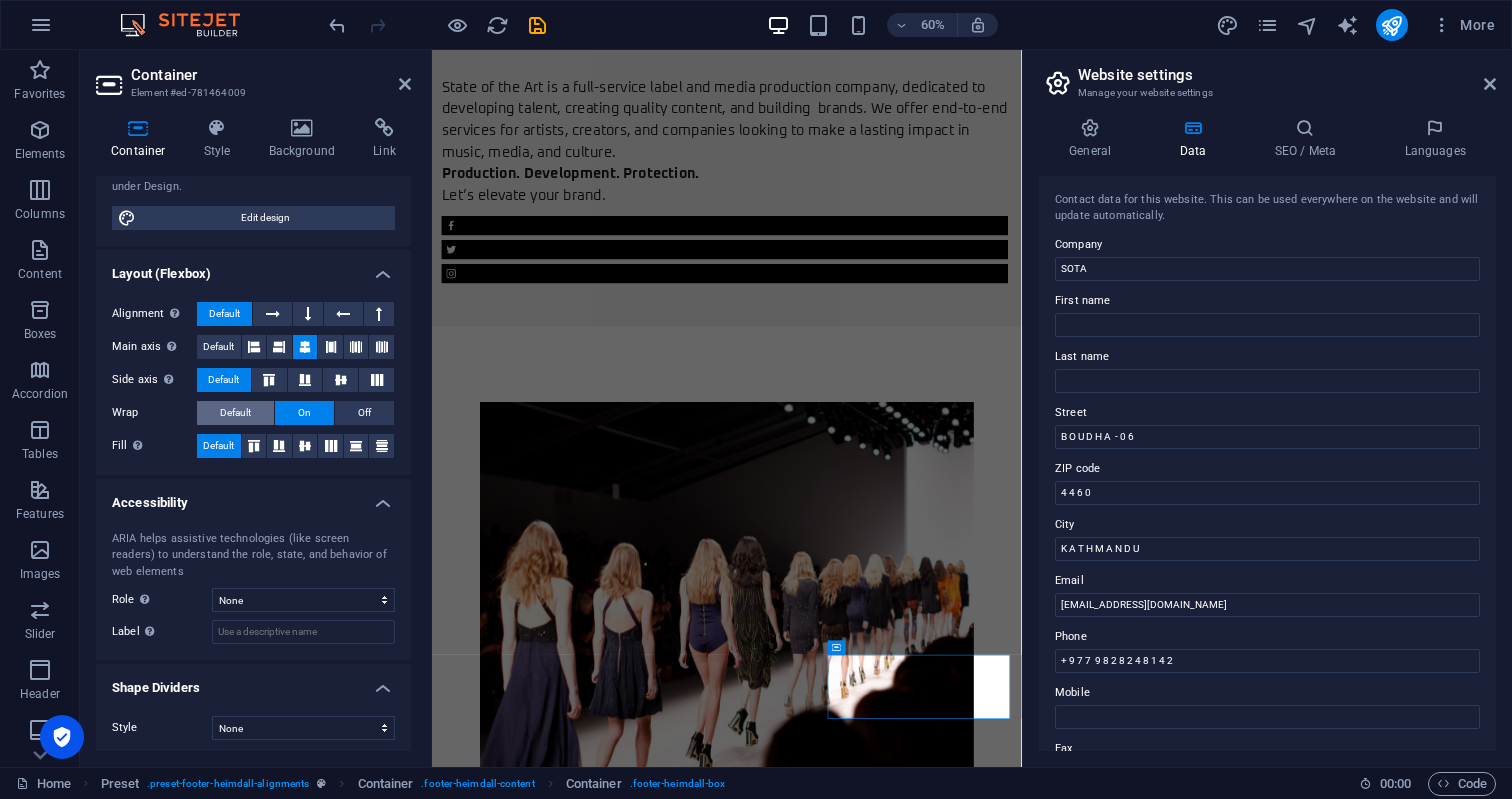 click on "Default" at bounding box center (235, 413) 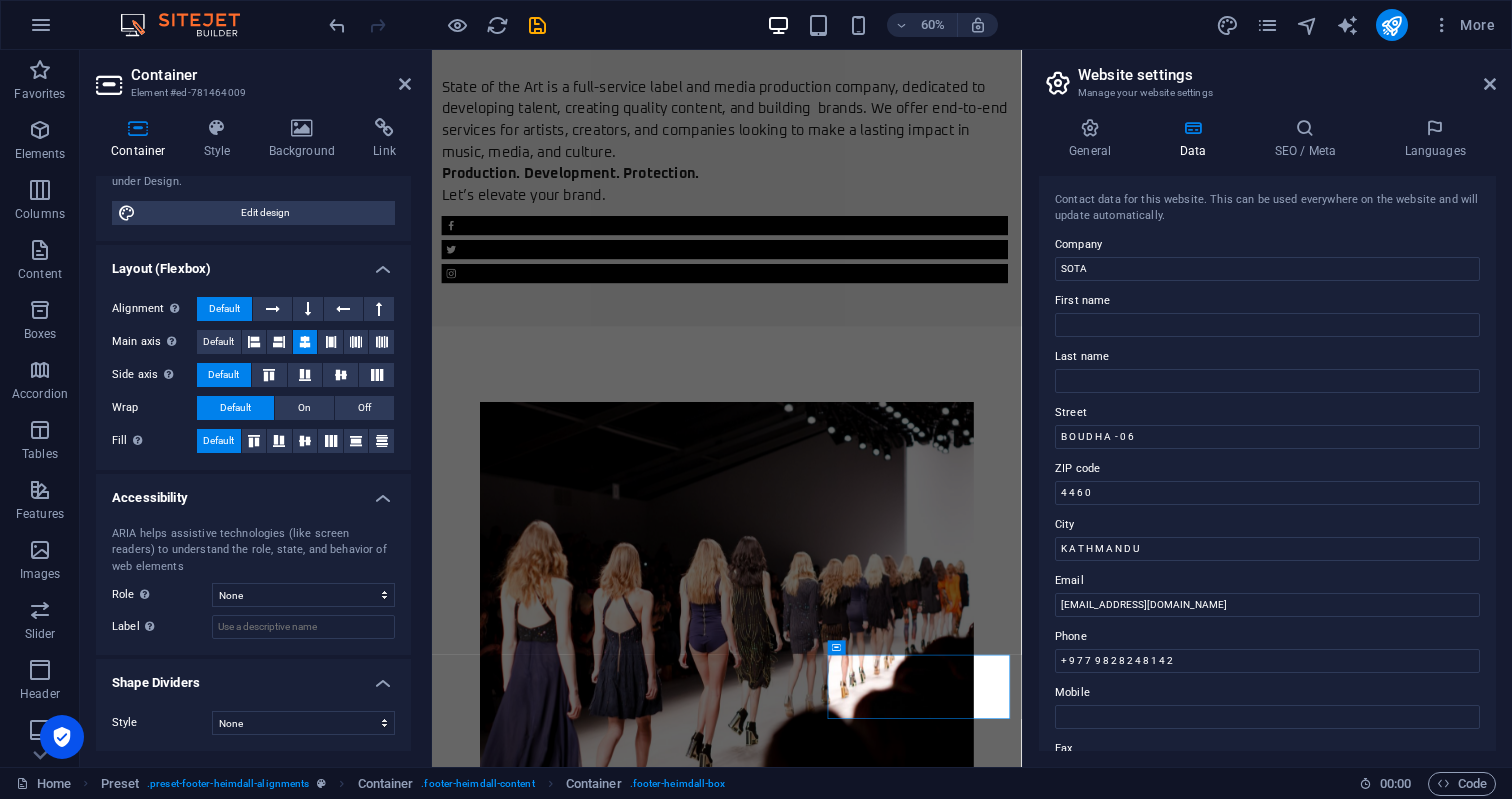scroll, scrollTop: 0, scrollLeft: 0, axis: both 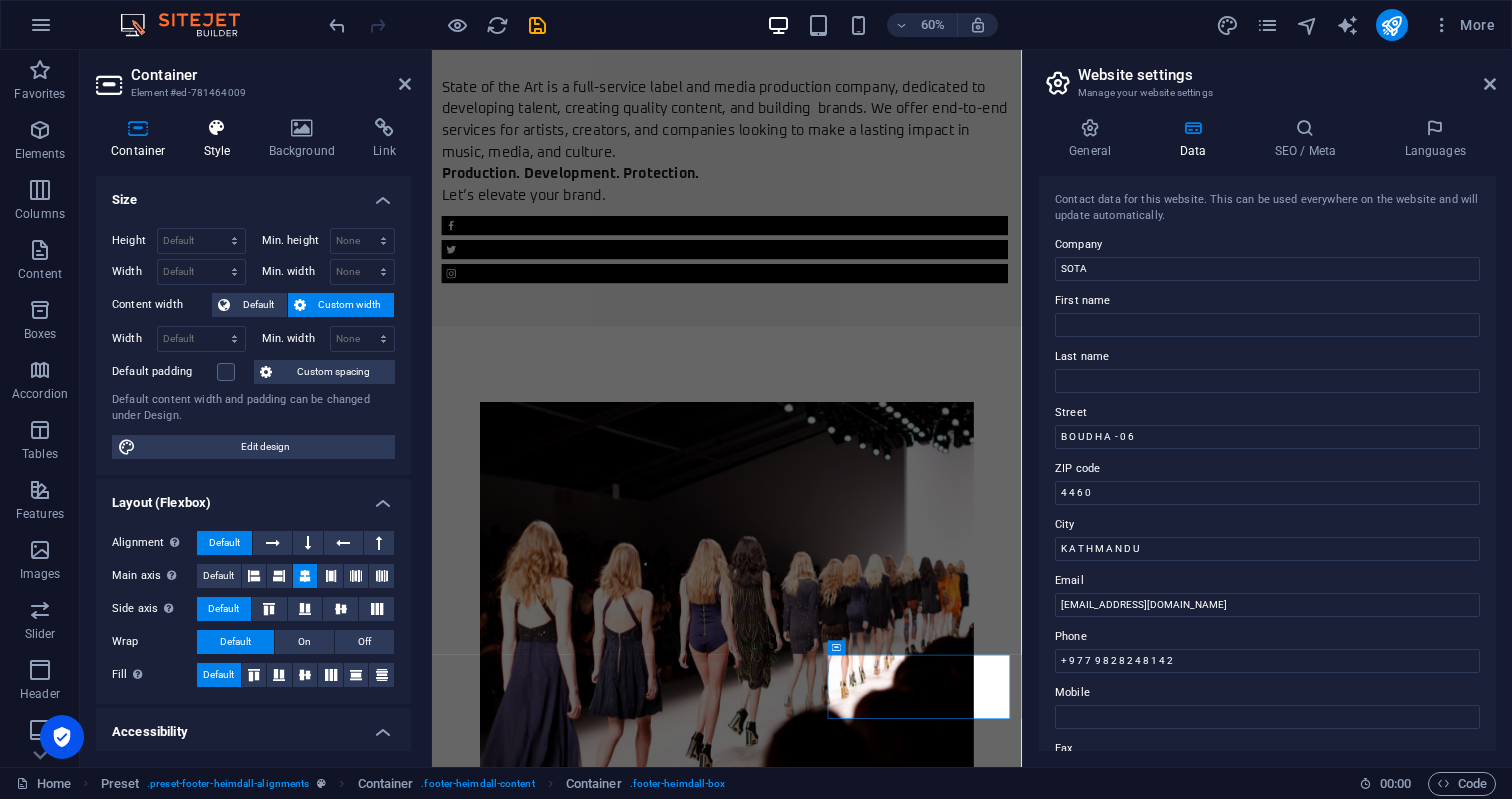 click at bounding box center (217, 128) 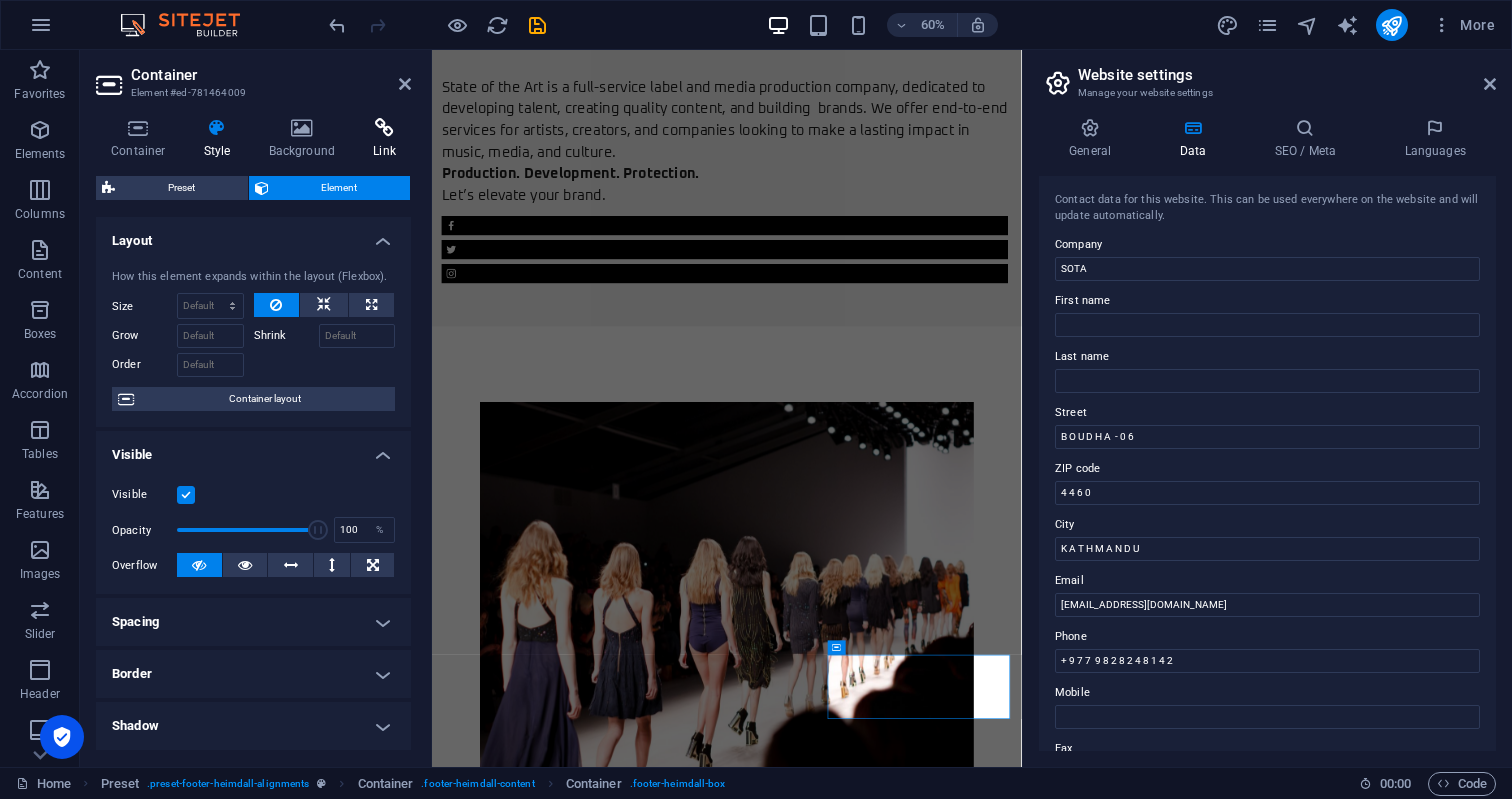 click on "Link" at bounding box center [384, 139] 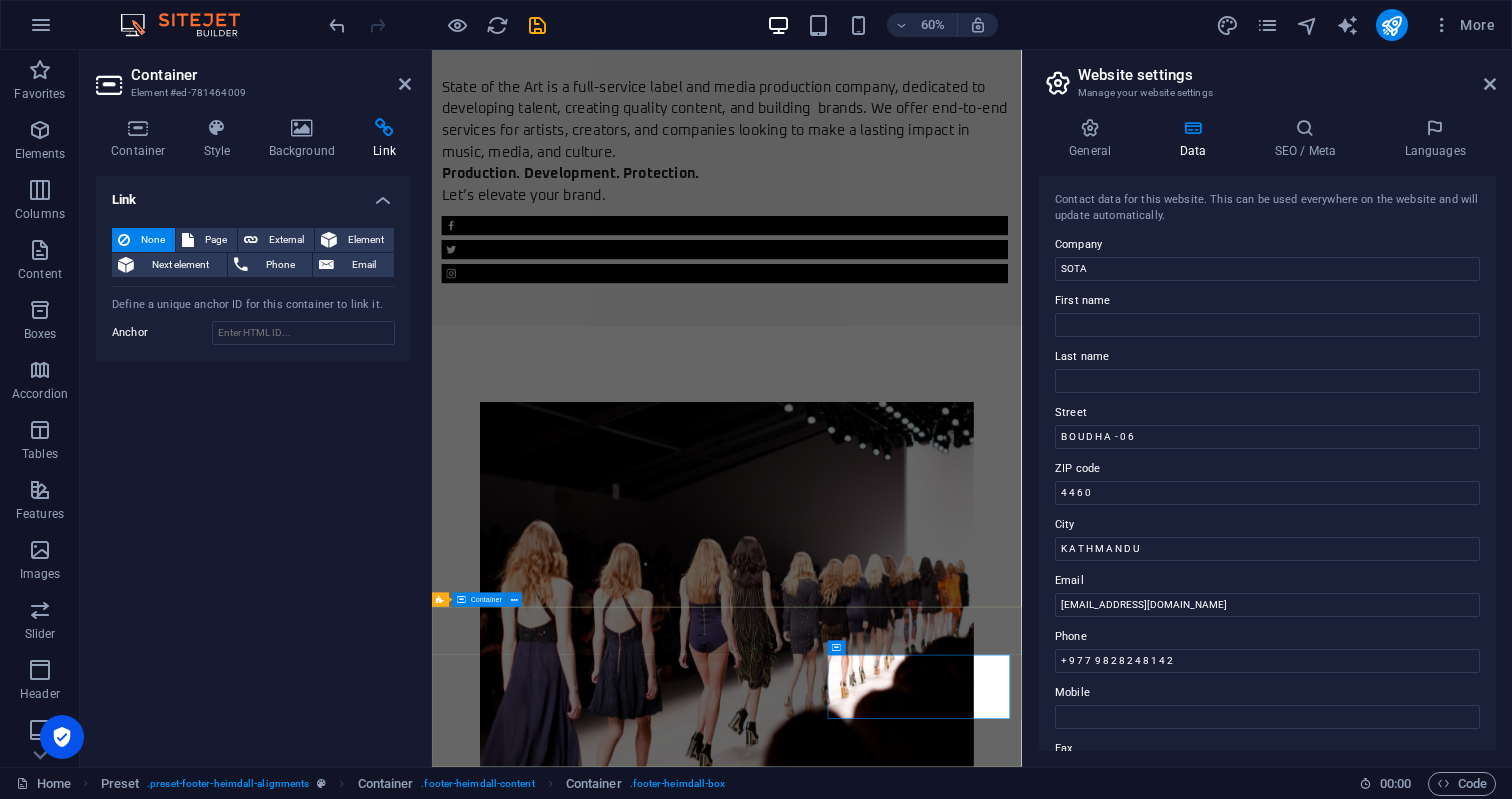 click on "Address B O U D H A  - 0 6 K A T H M A N D U ,  4 4 6 0  Phone Phone:  + [PHONE_NUMBER] Contact [EMAIL_ADDRESS][DOMAIN_NAME]" at bounding box center (923, 3539) 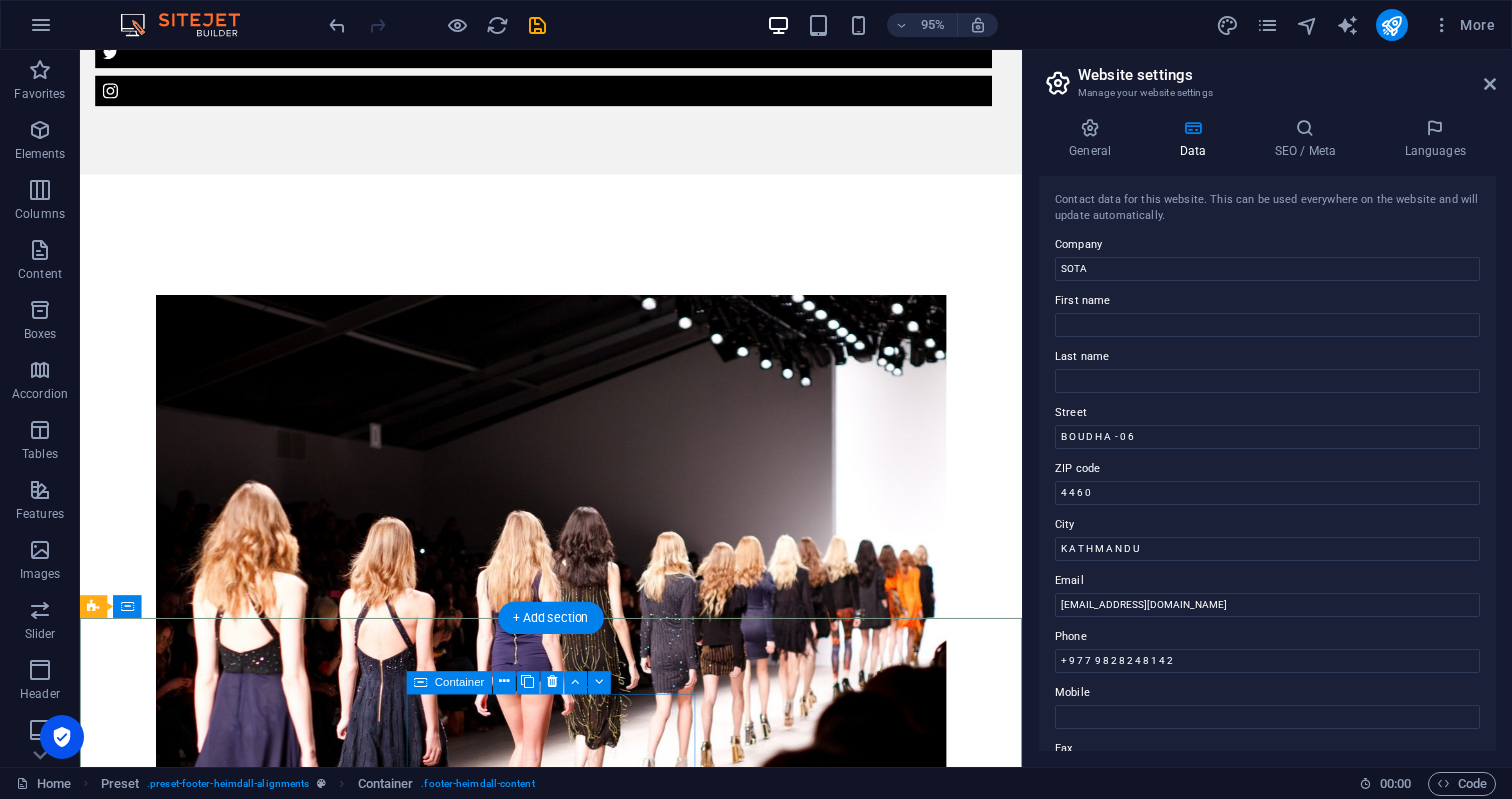 scroll, scrollTop: 2369, scrollLeft: 0, axis: vertical 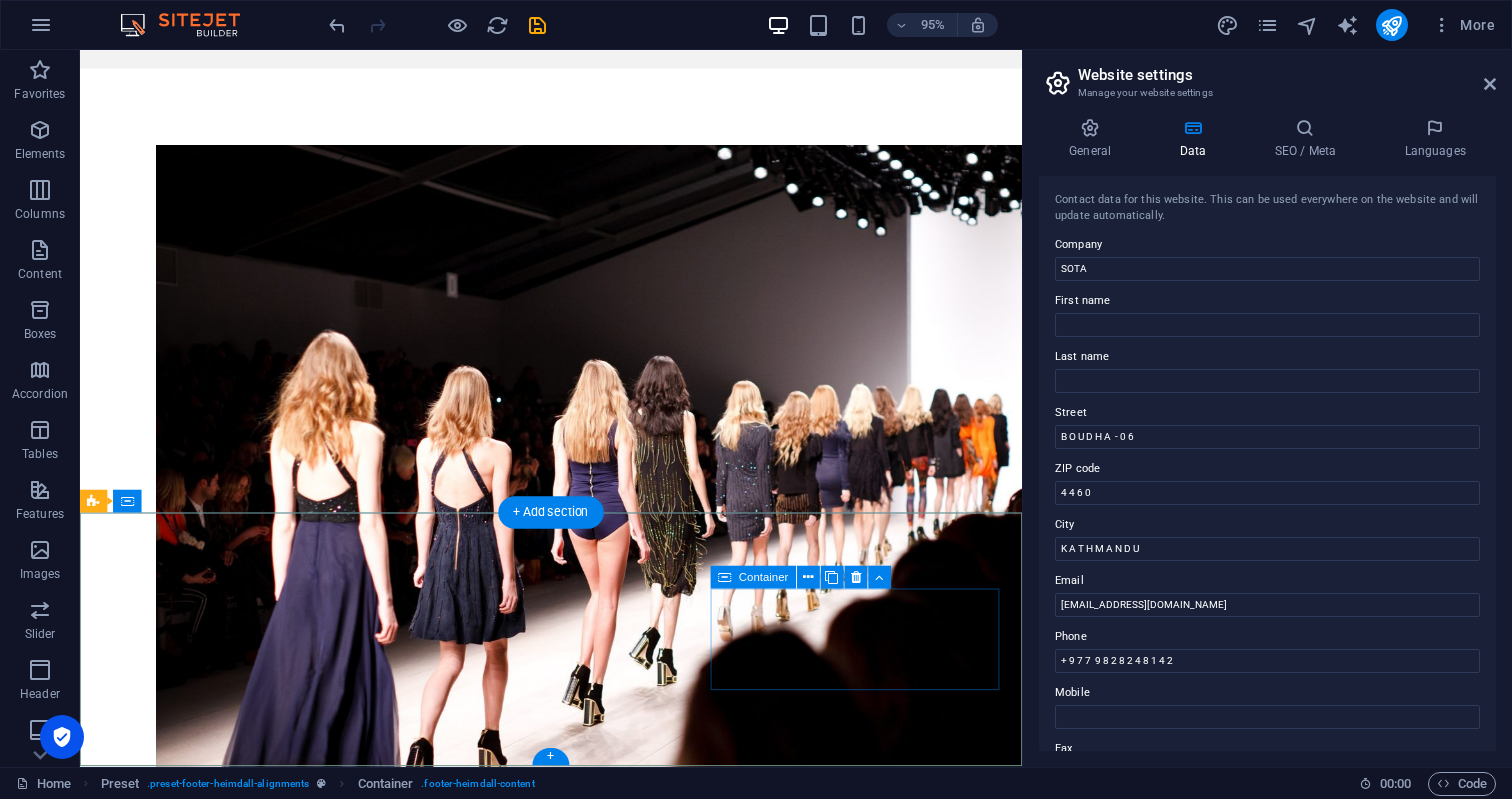 click on "Contact [EMAIL_ADDRESS][DOMAIN_NAME]" at bounding box center (568, 2665) 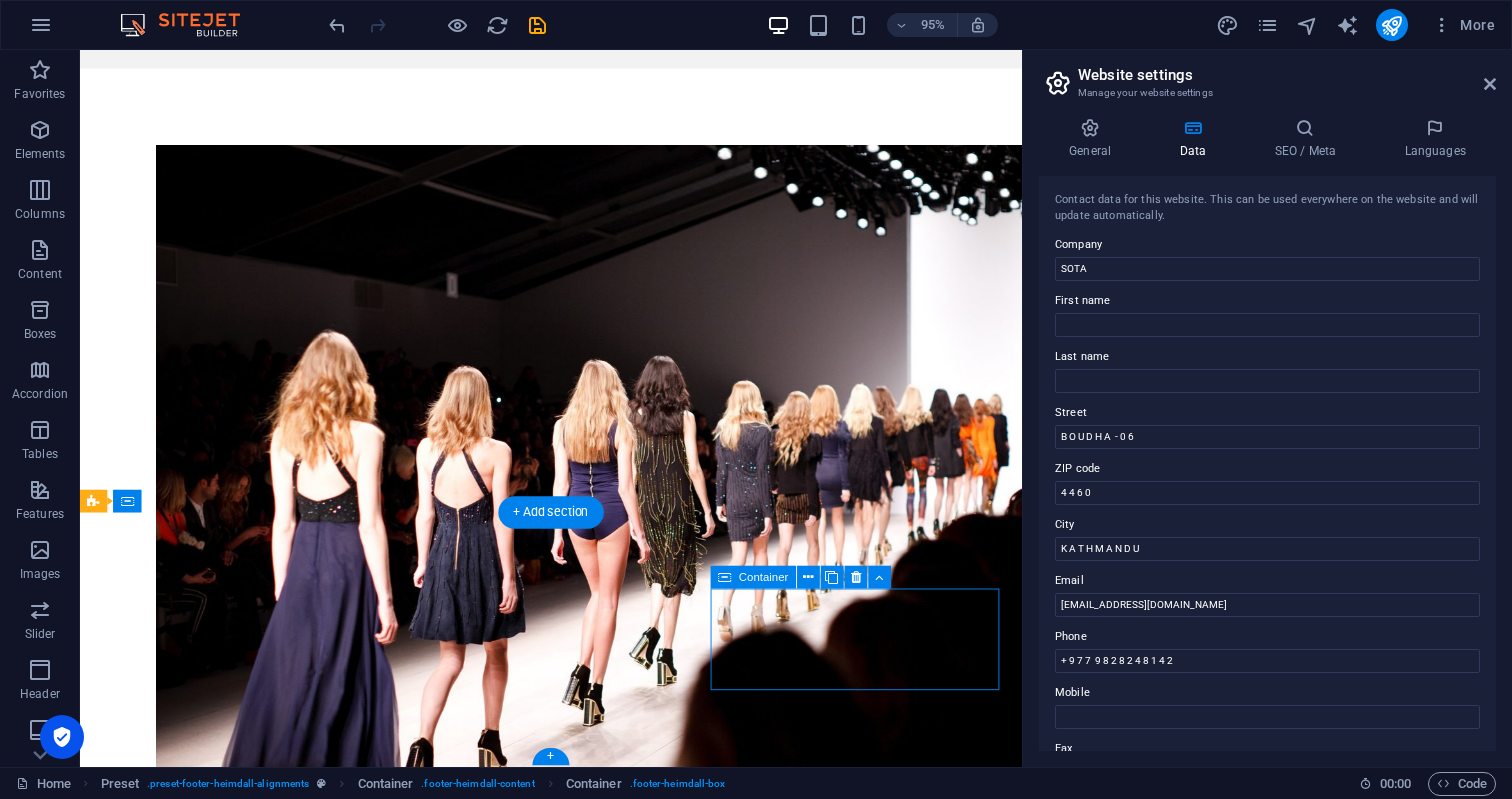 click on "Contact [EMAIL_ADDRESS][DOMAIN_NAME]" at bounding box center (568, 2665) 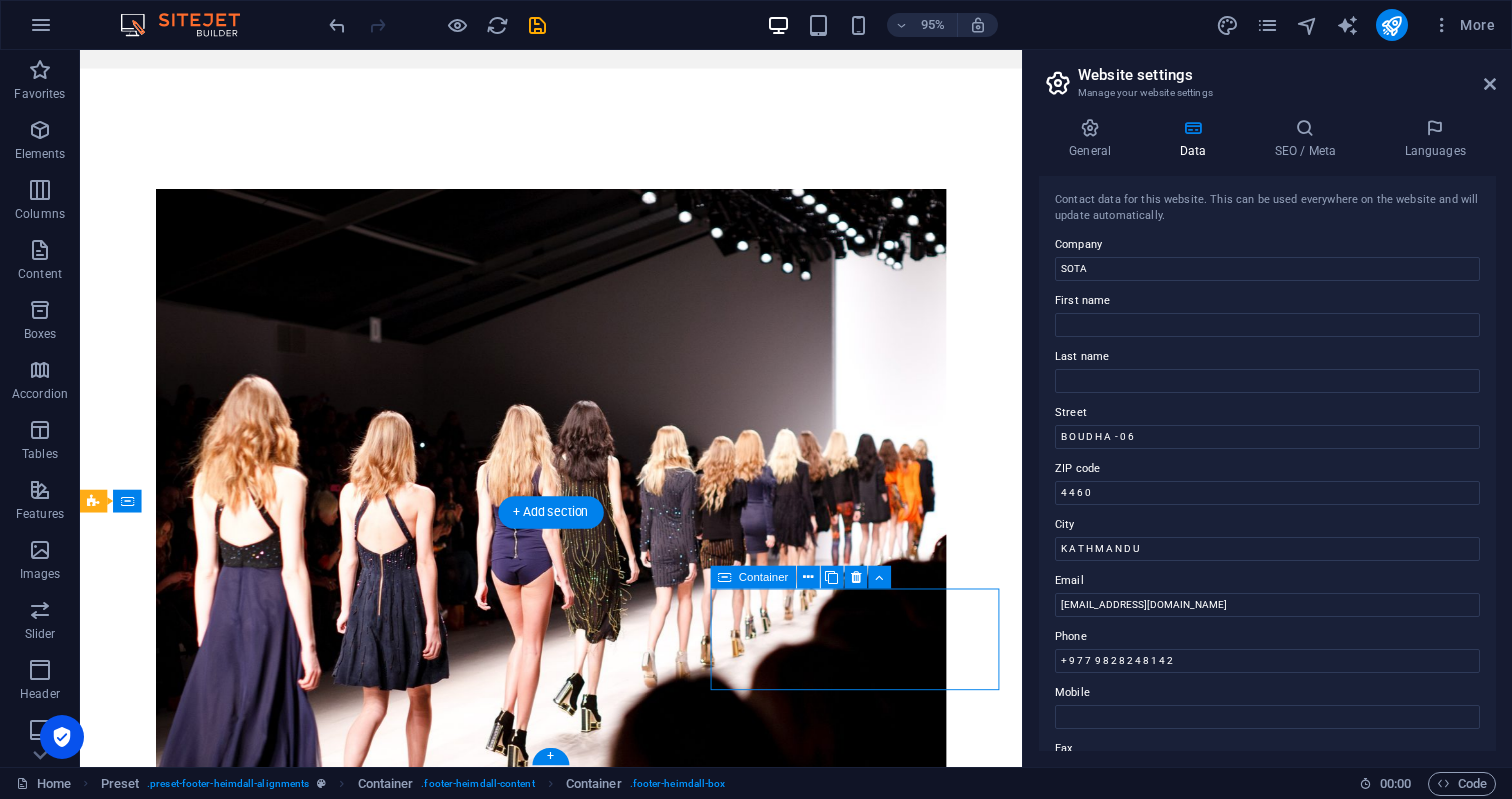 scroll, scrollTop: 2258, scrollLeft: 0, axis: vertical 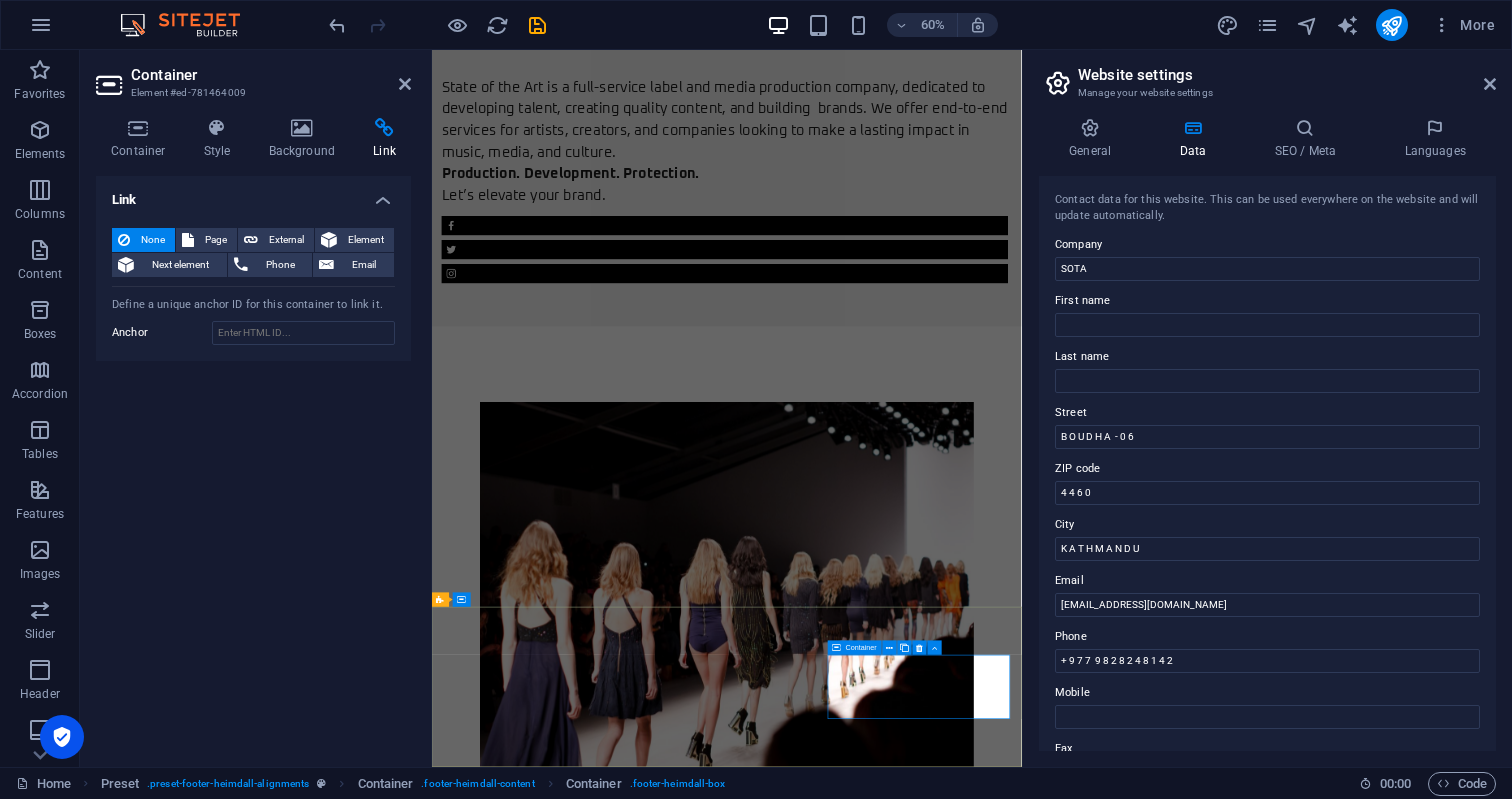 click on "Contact [EMAIL_ADDRESS][DOMAIN_NAME]" at bounding box center [920, 3636] 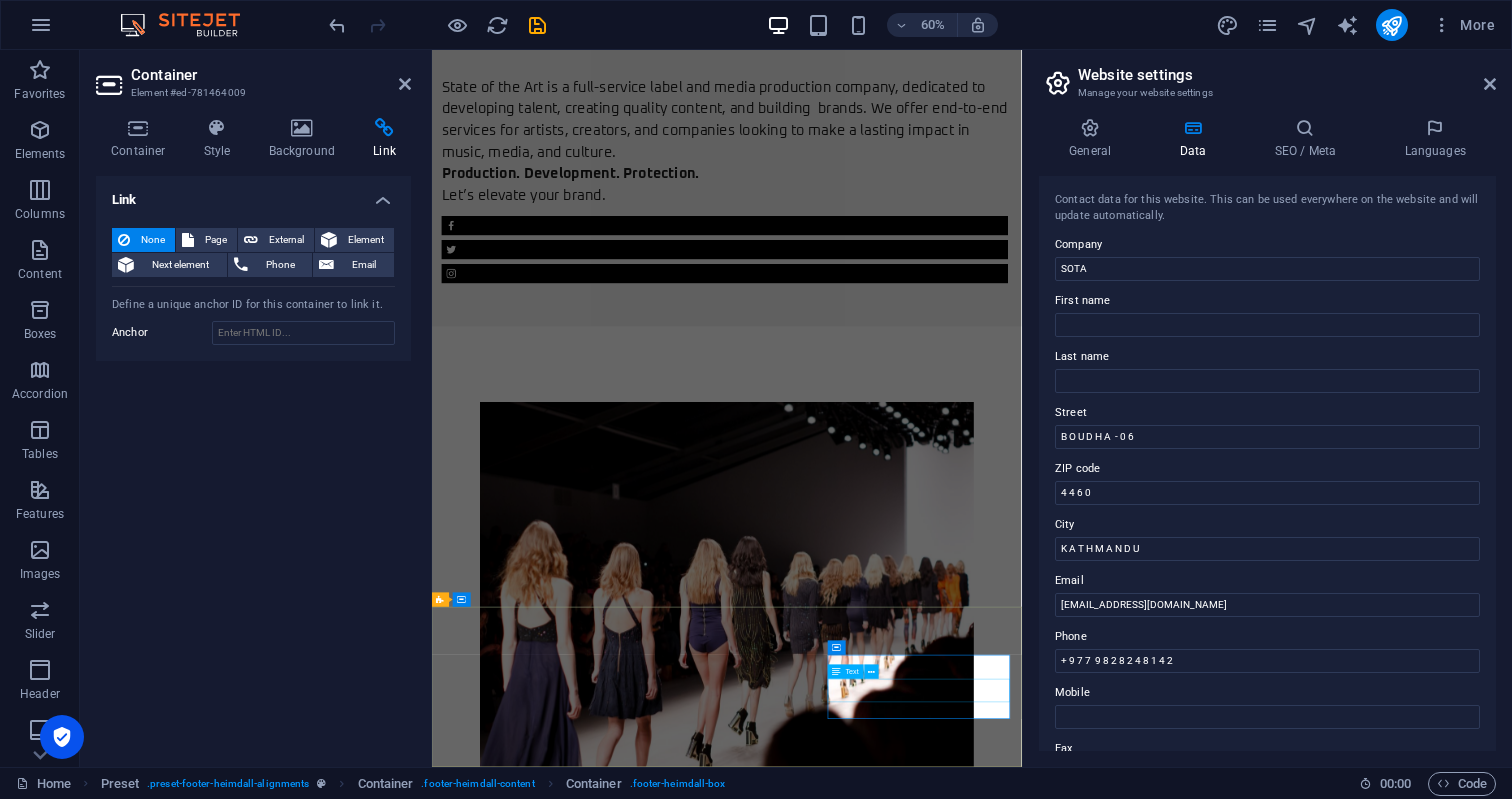 click on "[EMAIL_ADDRESS][DOMAIN_NAME]" at bounding box center (920, 3656) 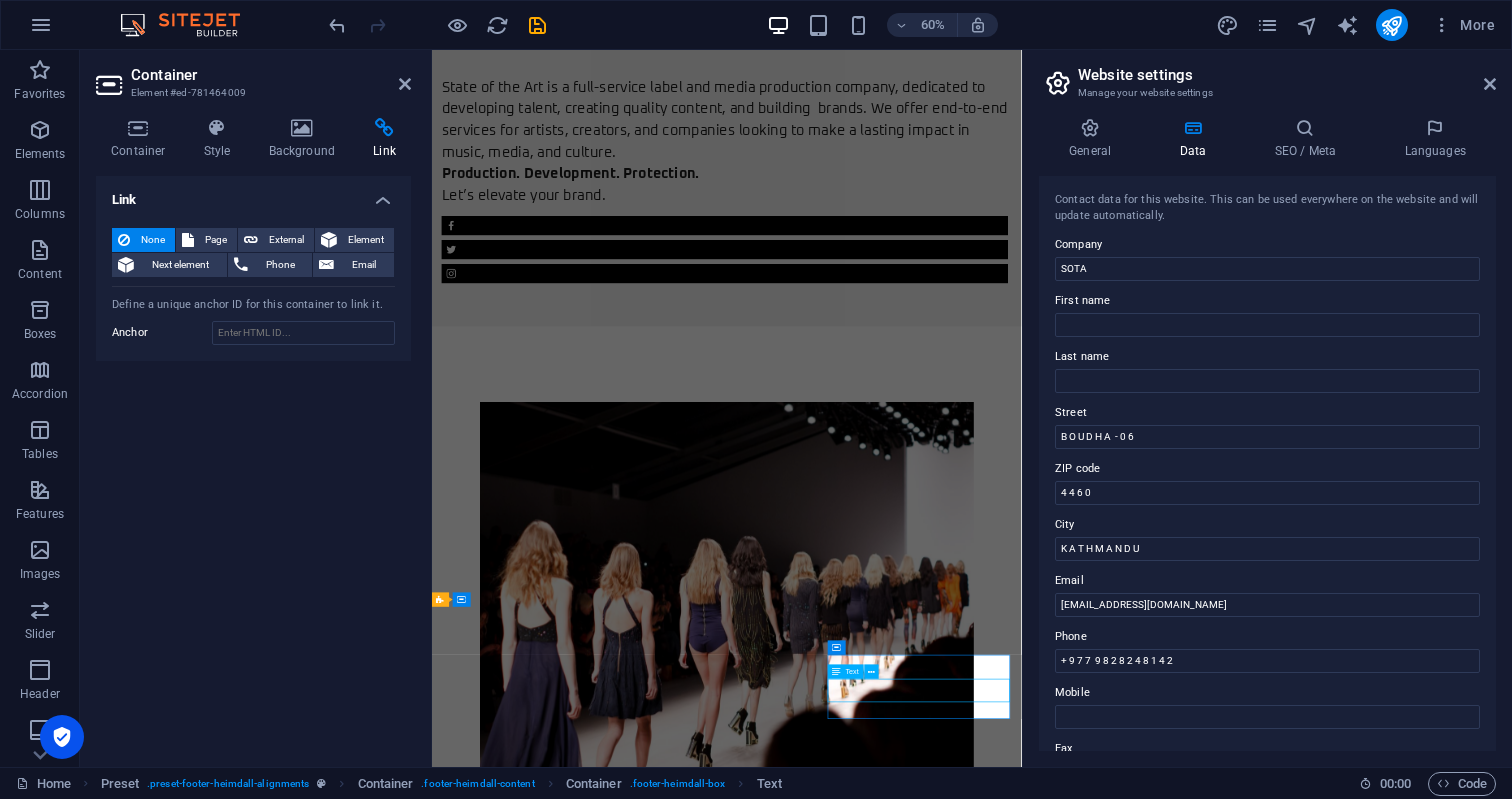 click on "[EMAIL_ADDRESS][DOMAIN_NAME]" at bounding box center (920, 3656) 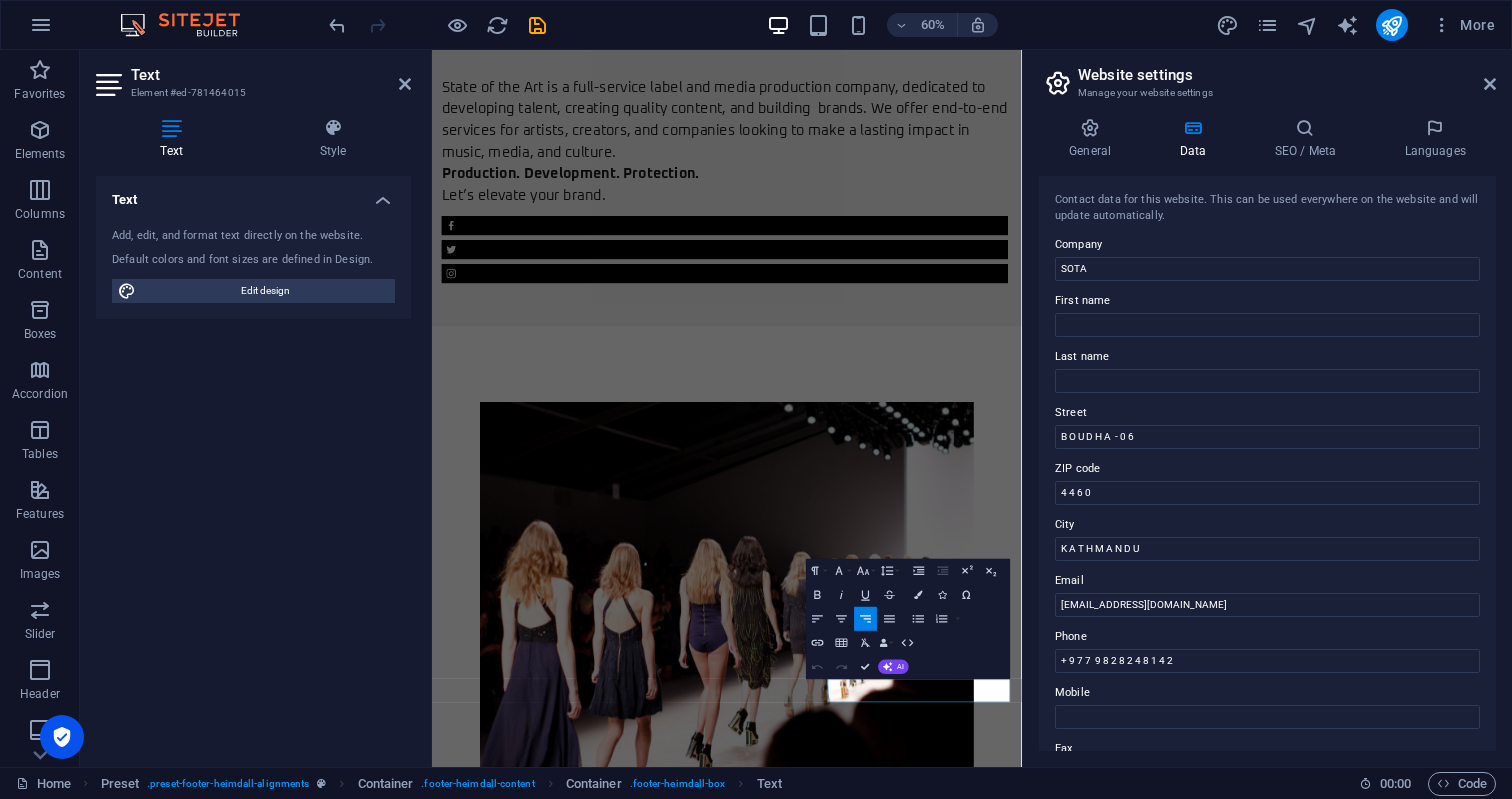 click on "Align Right" at bounding box center (865, 619) 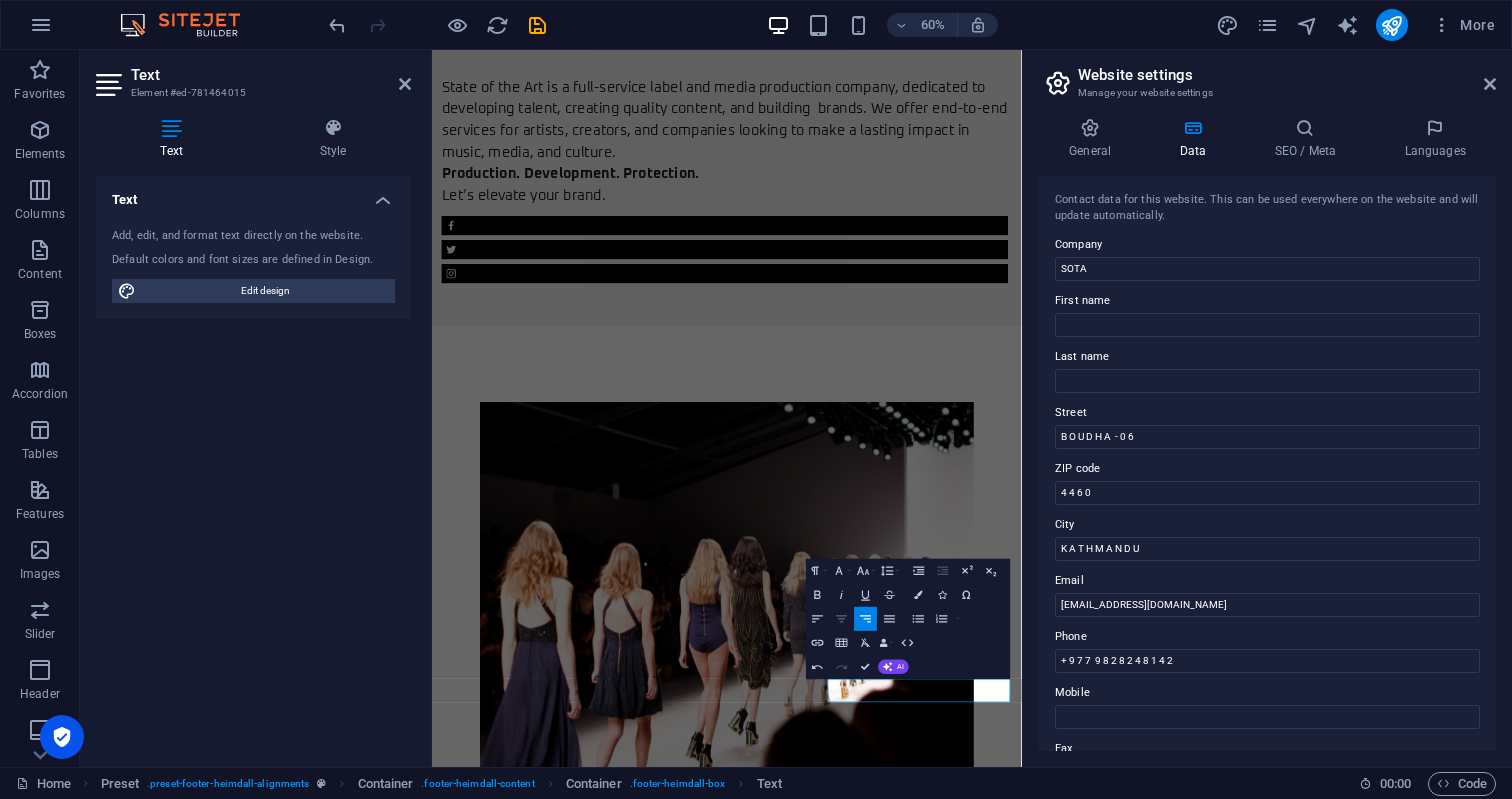 click 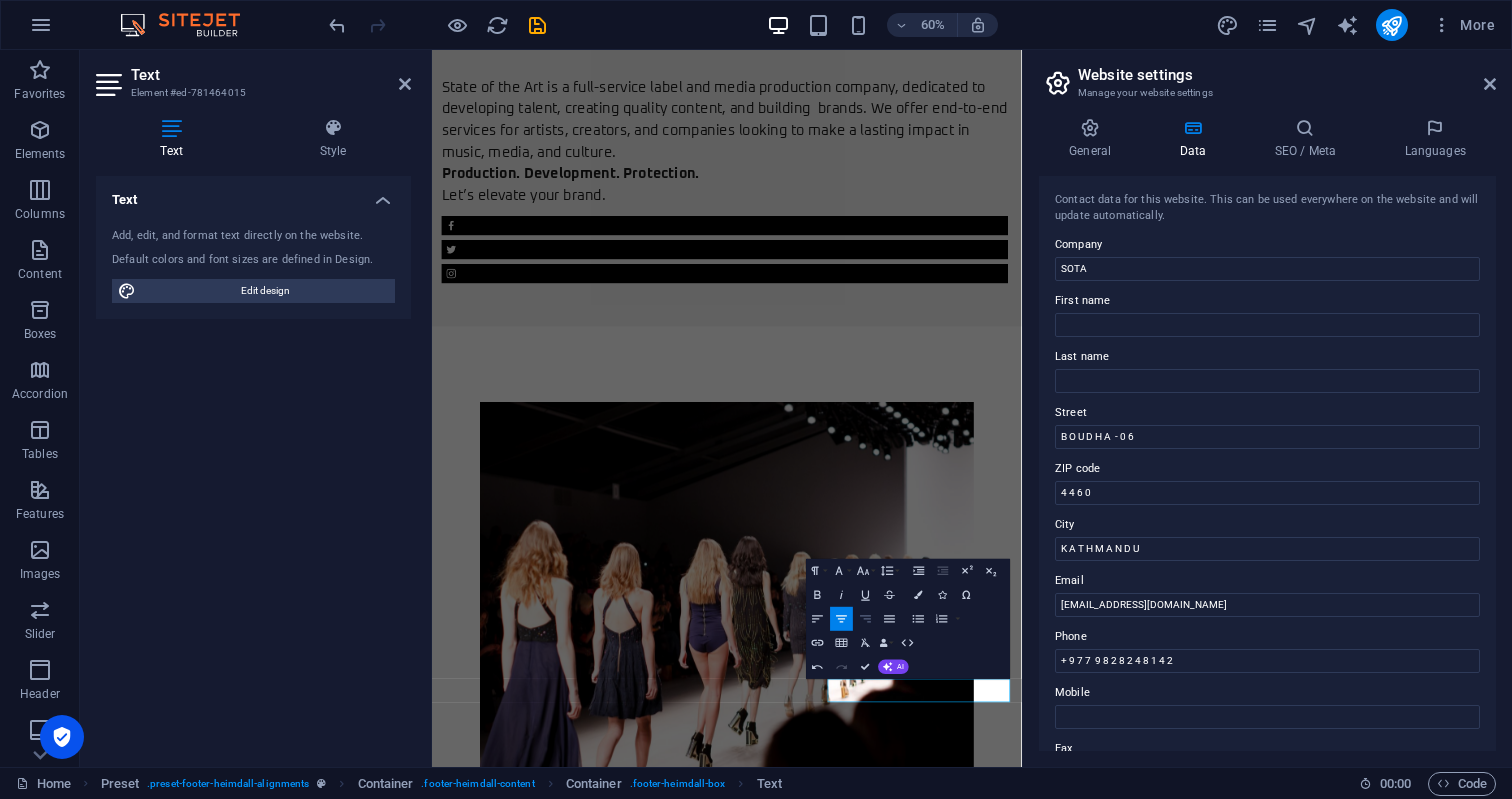 click 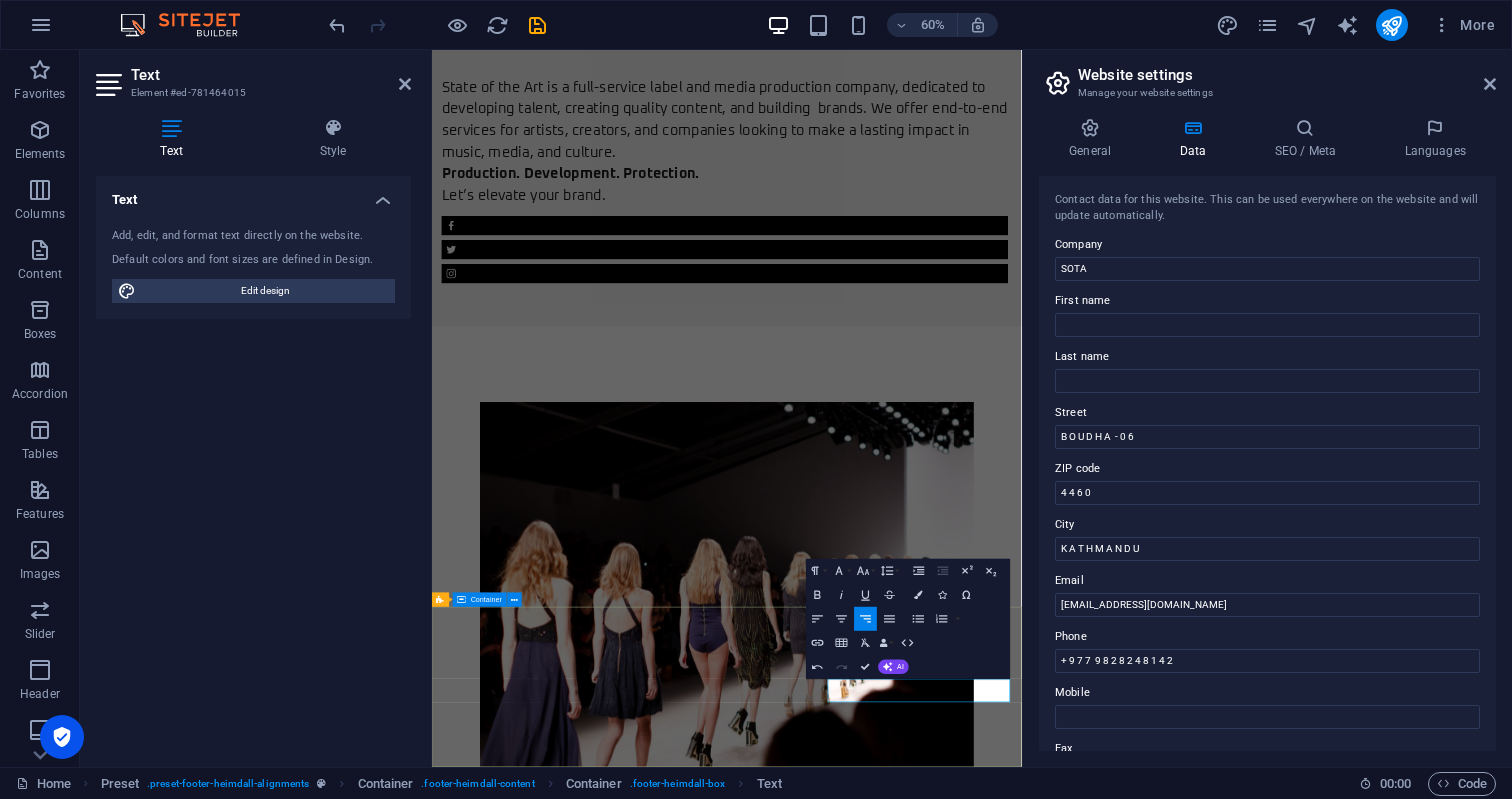 click on "Address B O U D H A  - 0 6 K A T H M A N D U ,  4 4 6 0  Phone Phone:  + [PHONE_NUMBER] Contact [EMAIL_ADDRESS][DOMAIN_NAME]" at bounding box center [923, 3539] 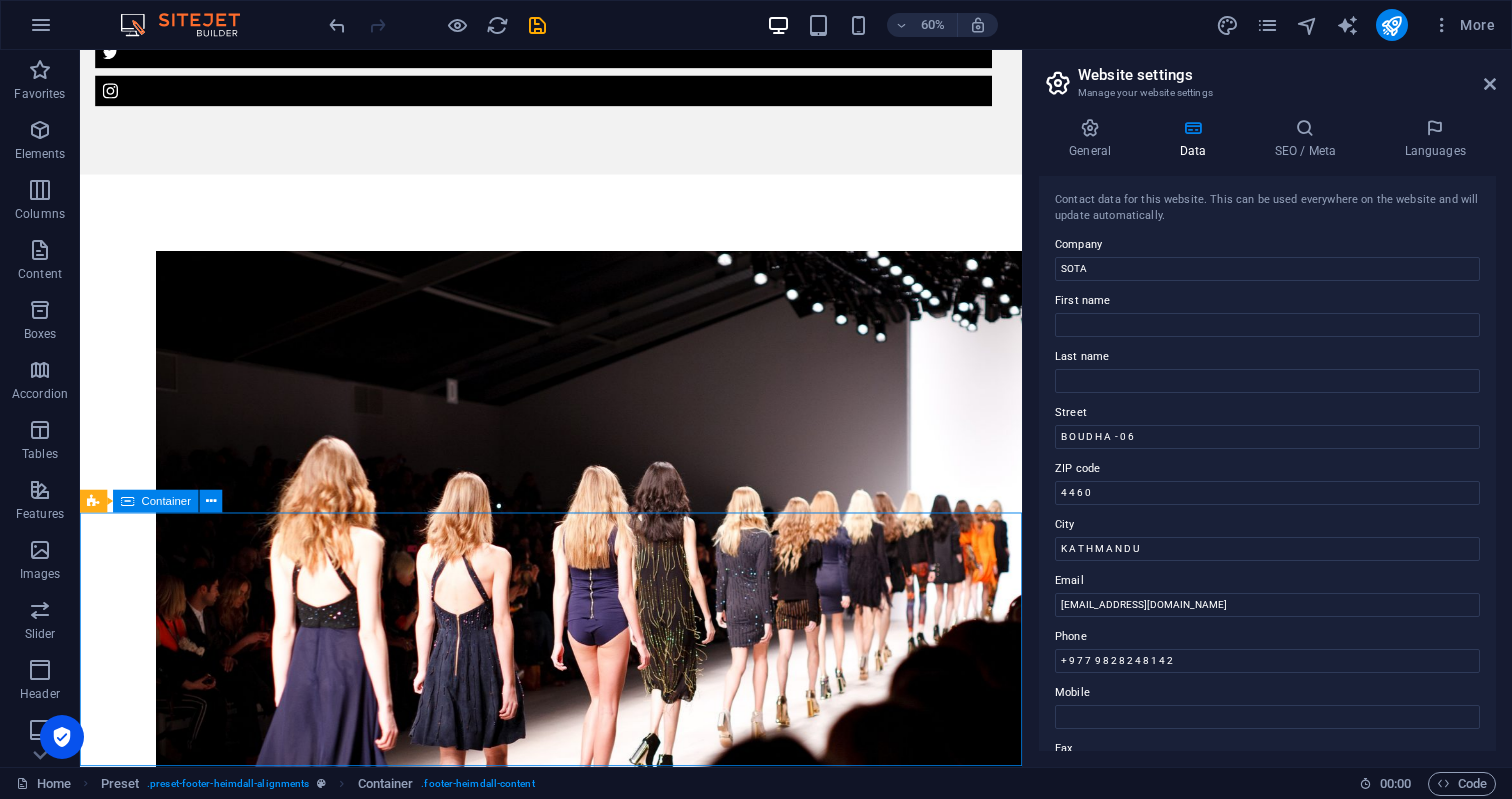 scroll, scrollTop: 2369, scrollLeft: 0, axis: vertical 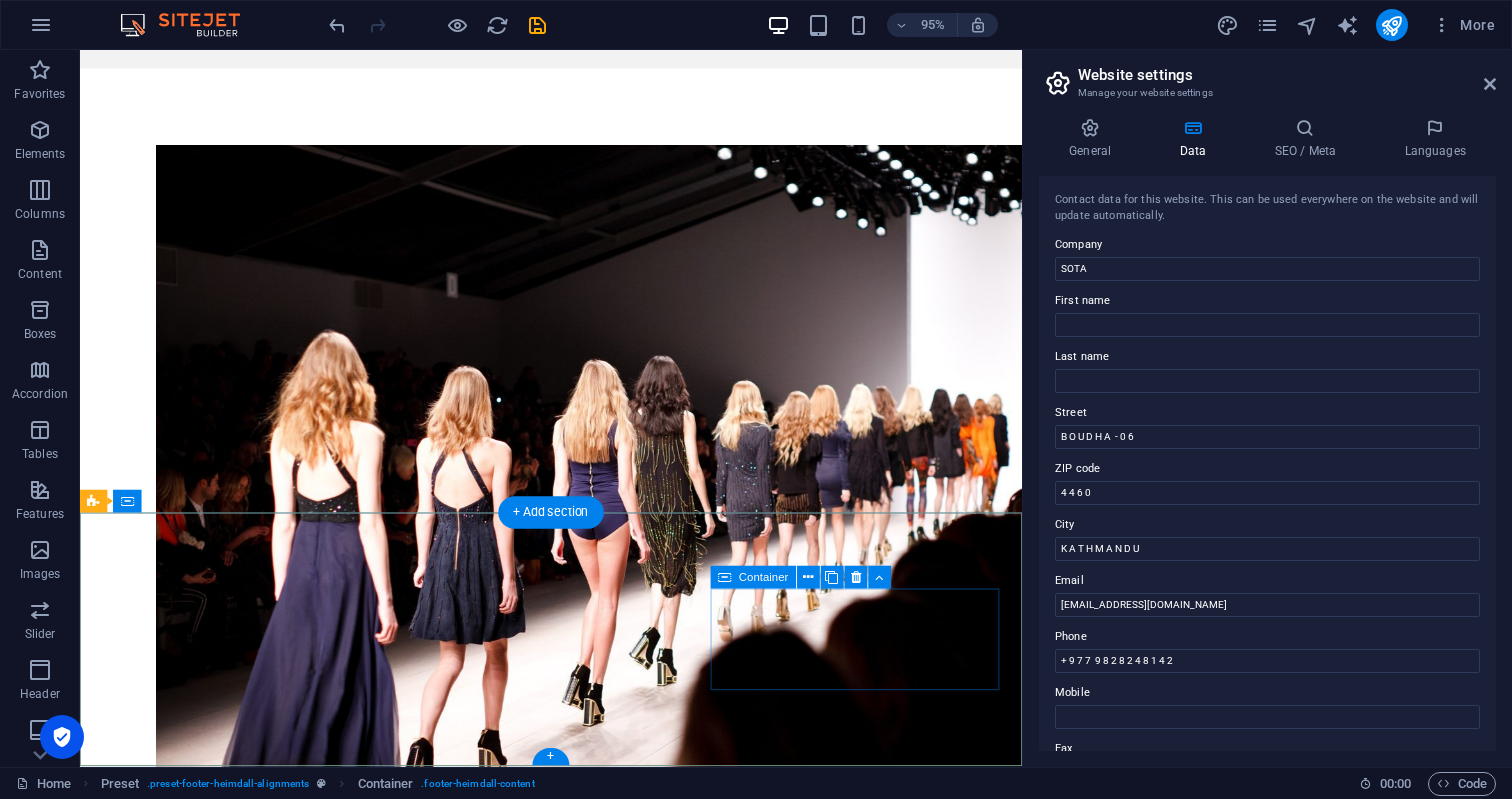 click on "Contact [EMAIL_ADDRESS][DOMAIN_NAME]" at bounding box center (568, 2665) 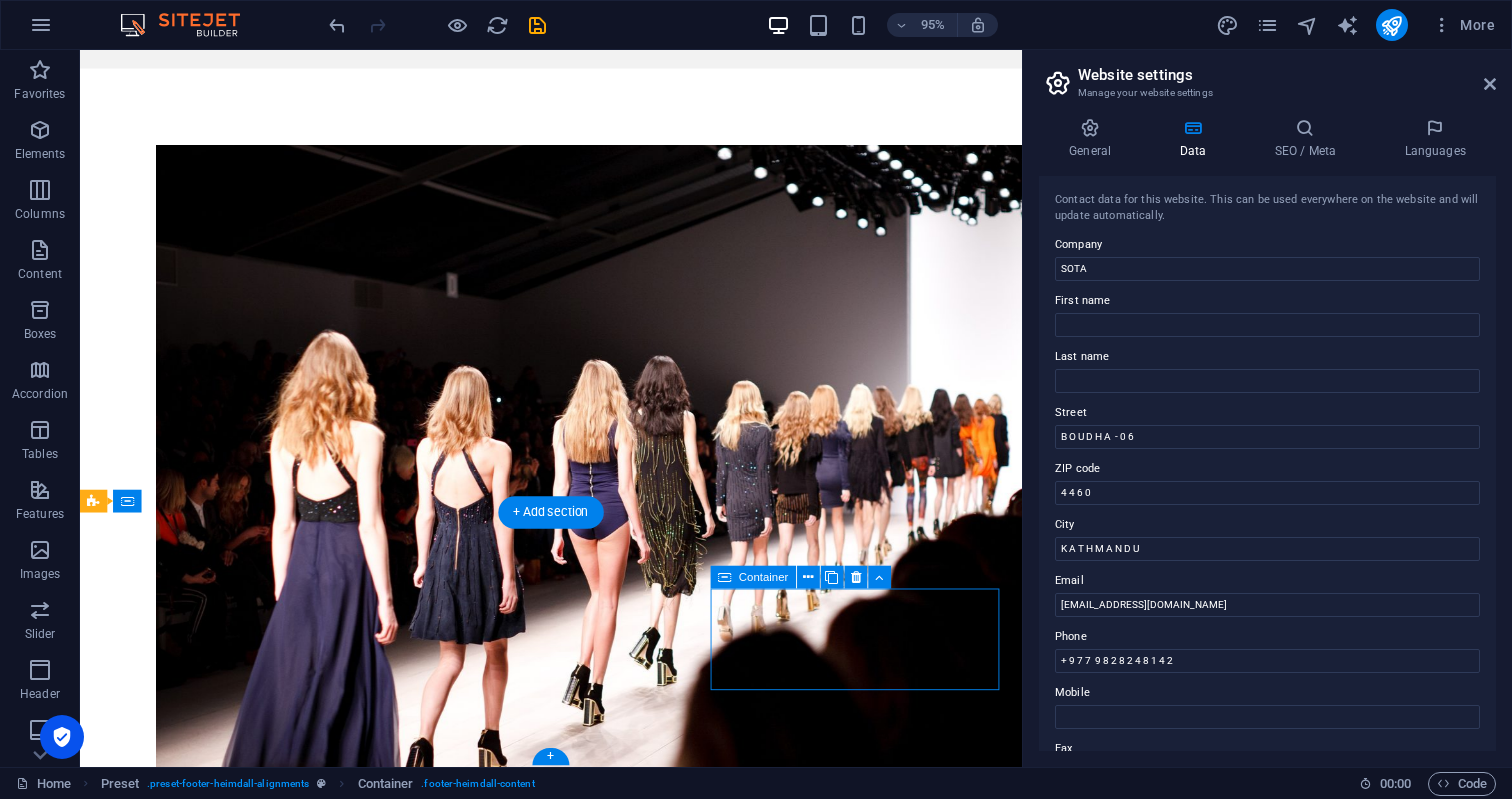 click on "Contact [EMAIL_ADDRESS][DOMAIN_NAME]" at bounding box center [568, 2665] 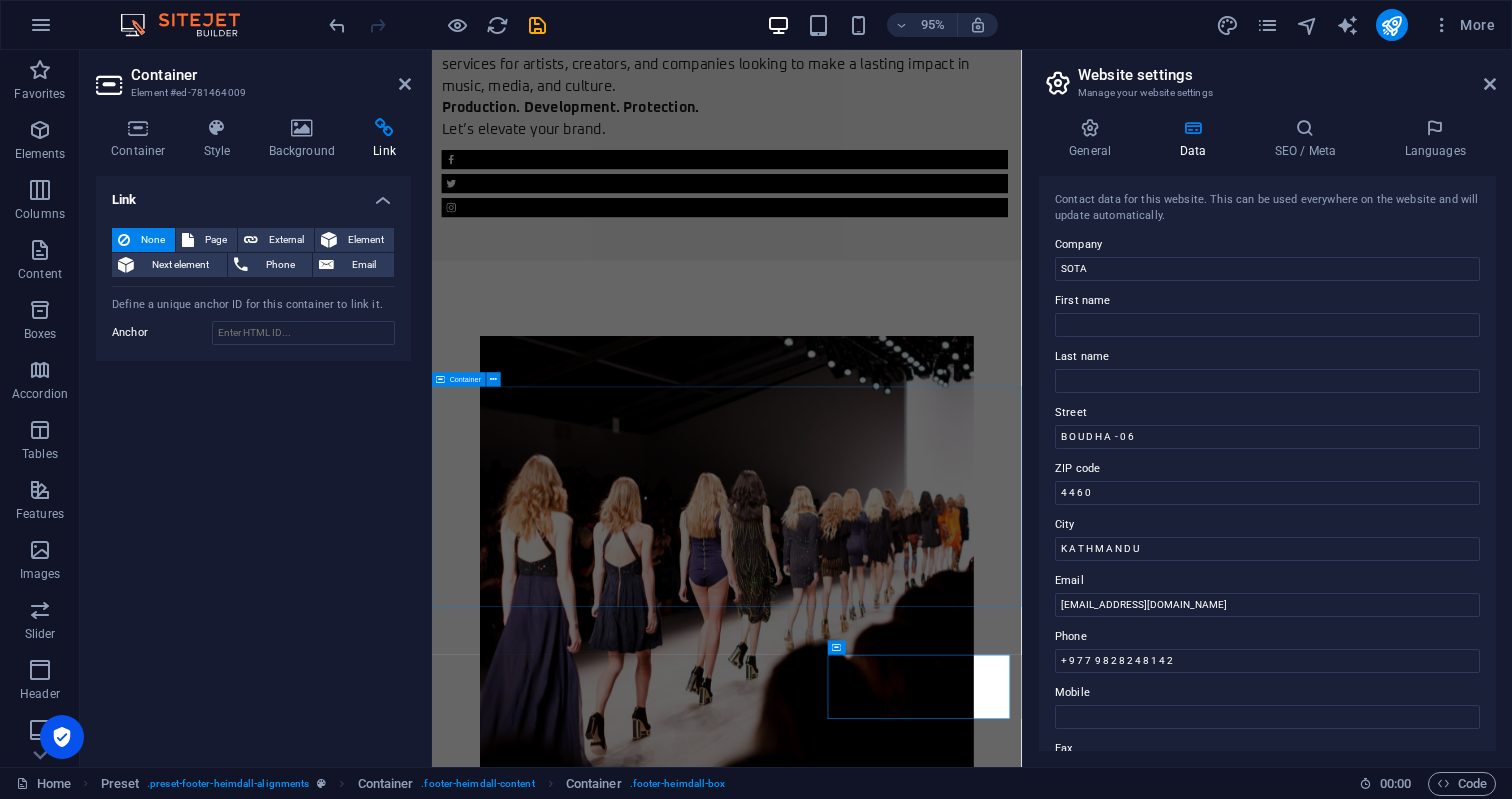 scroll, scrollTop: 2258, scrollLeft: 0, axis: vertical 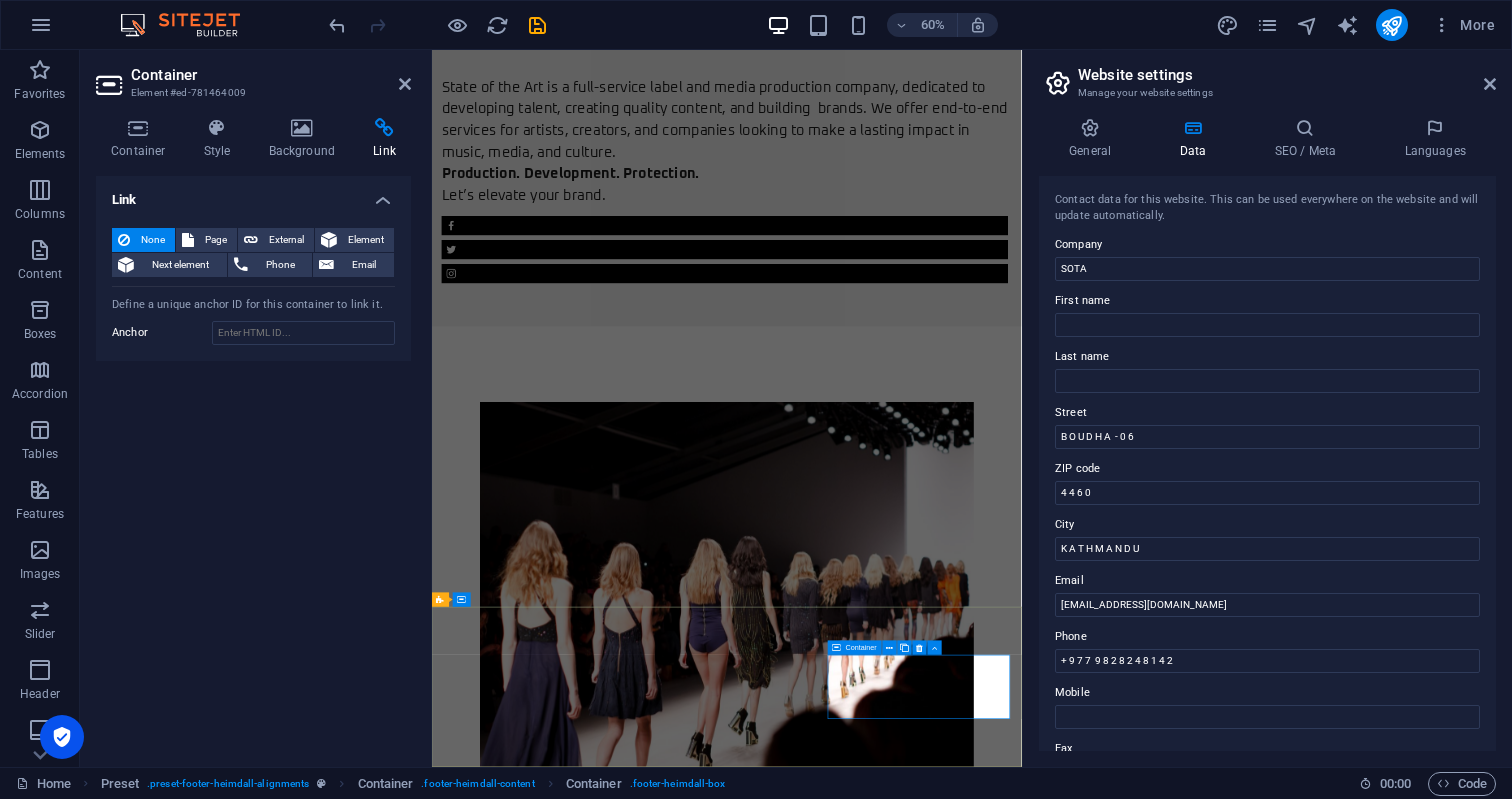 click on "Contact [EMAIL_ADDRESS][DOMAIN_NAME]" at bounding box center (920, 3636) 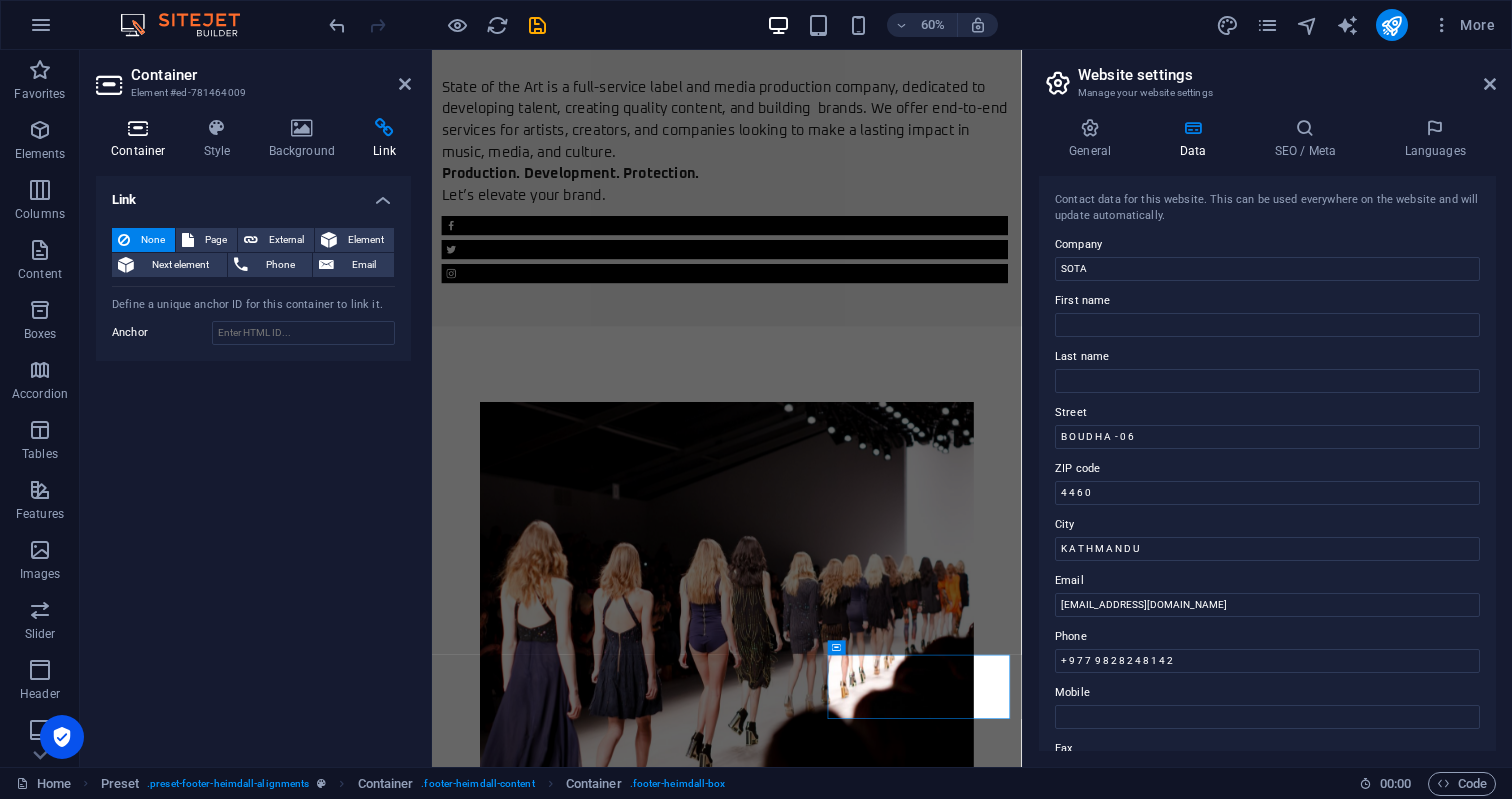 click at bounding box center [138, 128] 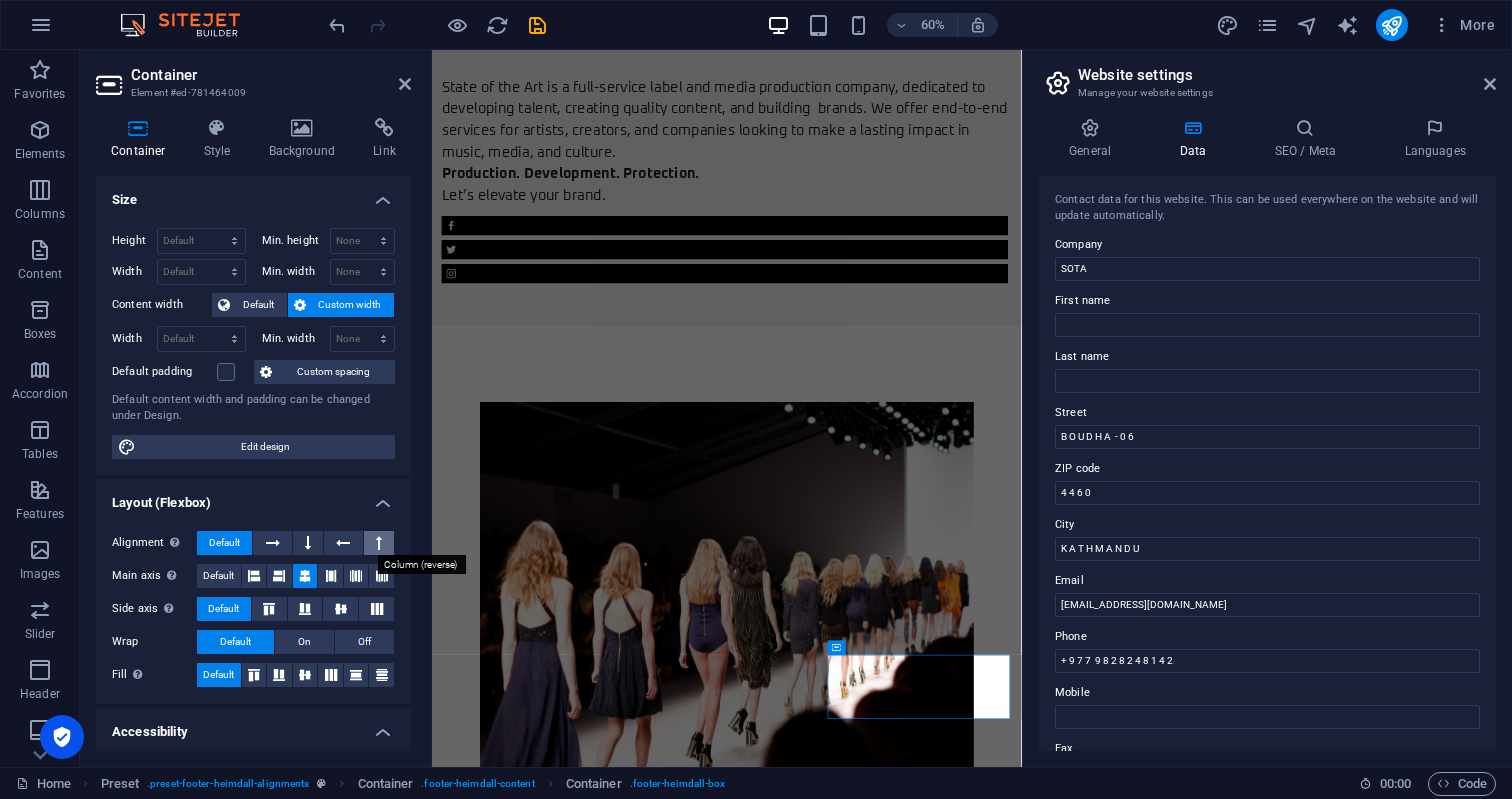 click at bounding box center [379, 543] 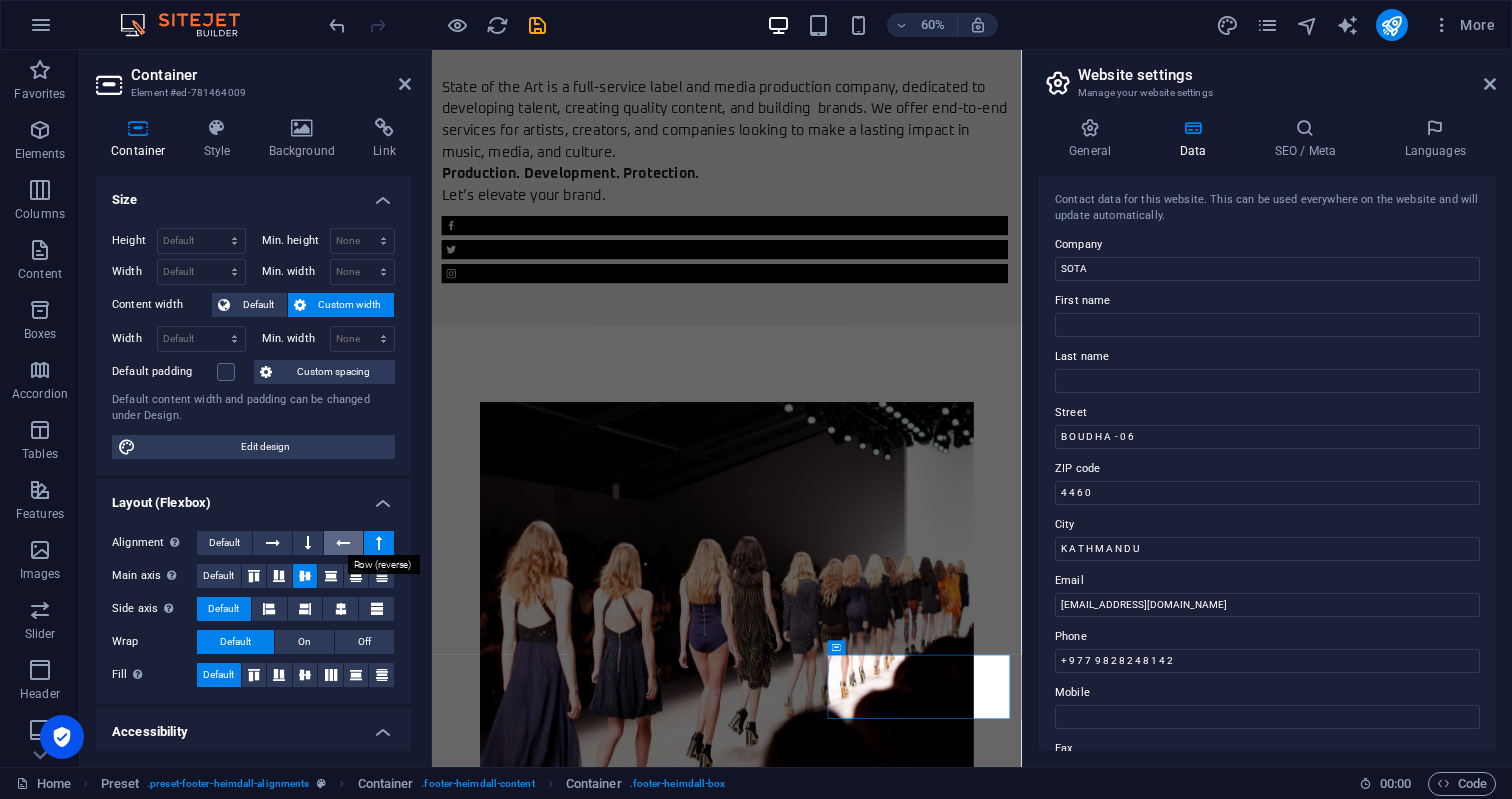 click at bounding box center (343, 543) 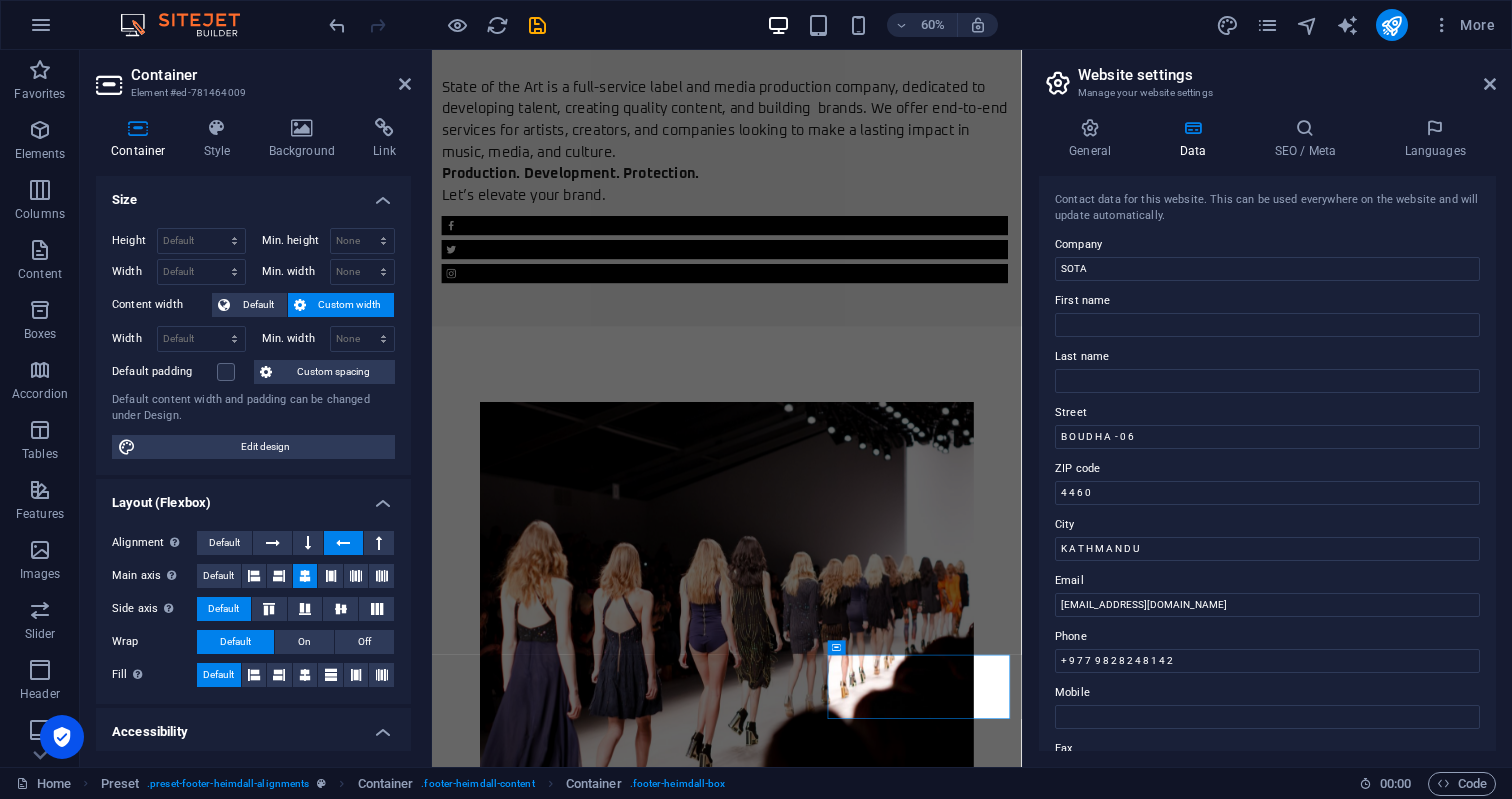click at bounding box center [343, 543] 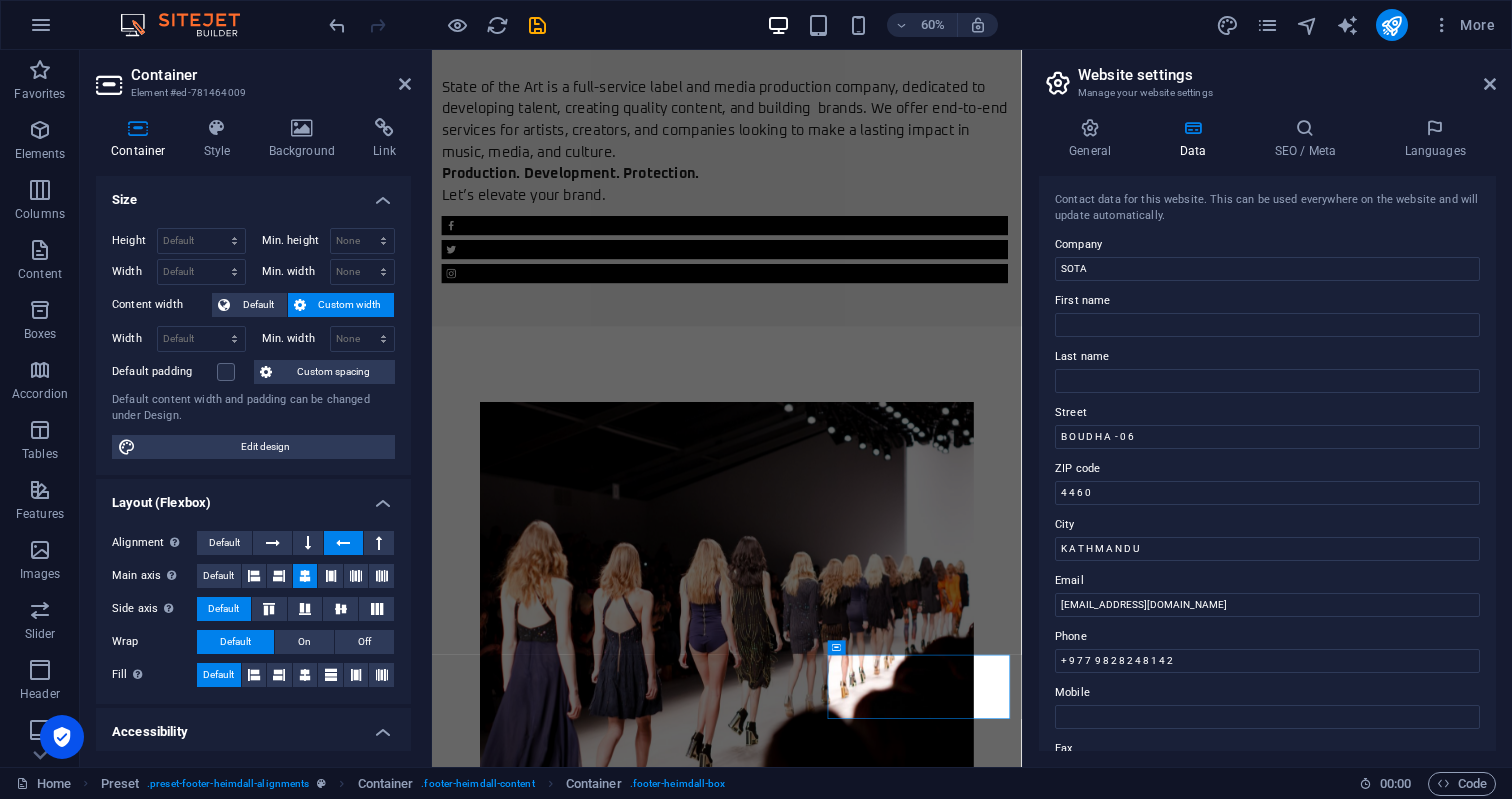 click at bounding box center (343, 543) 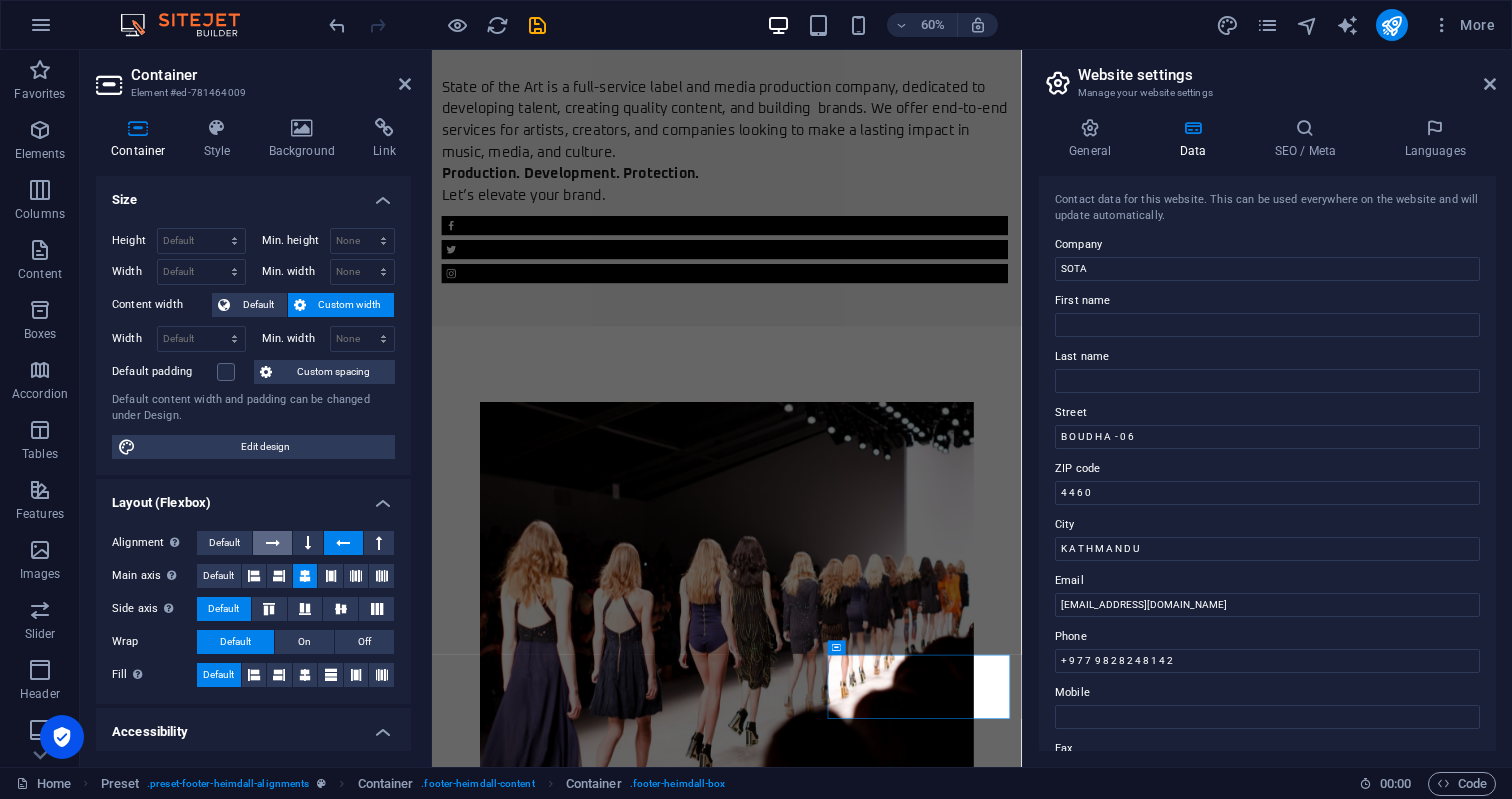 click at bounding box center [273, 543] 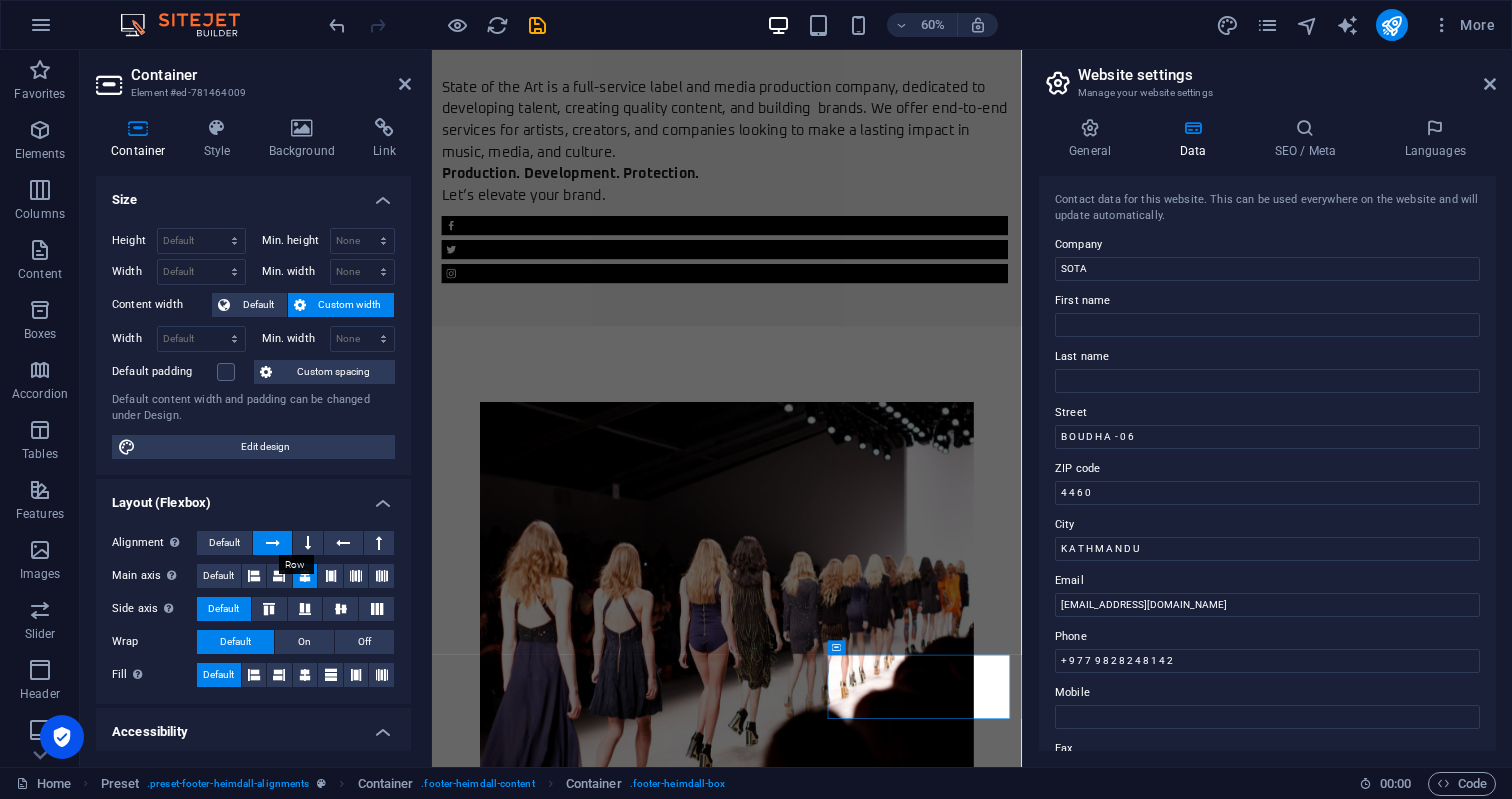 click at bounding box center [273, 543] 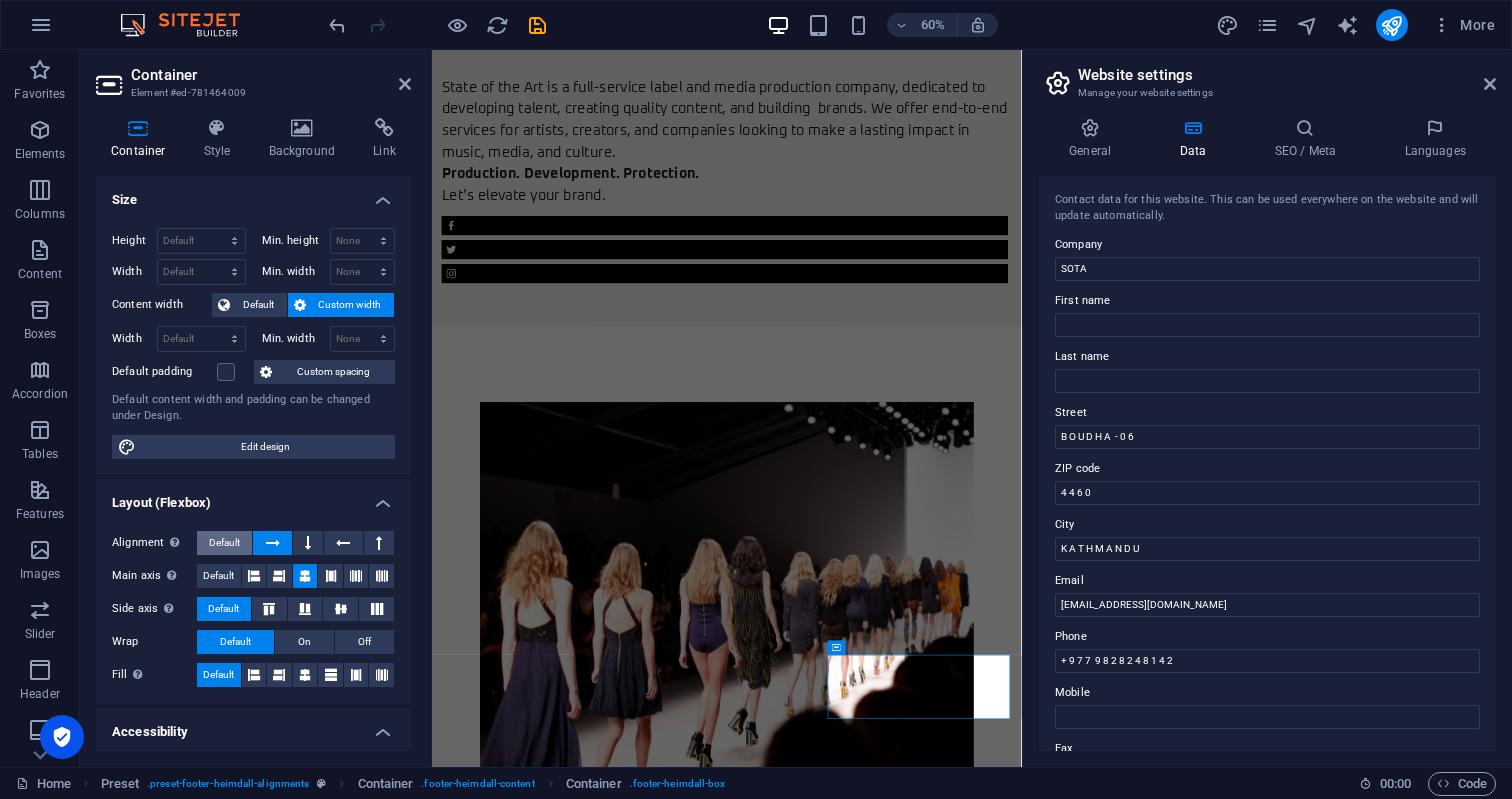 click on "Default" at bounding box center [224, 543] 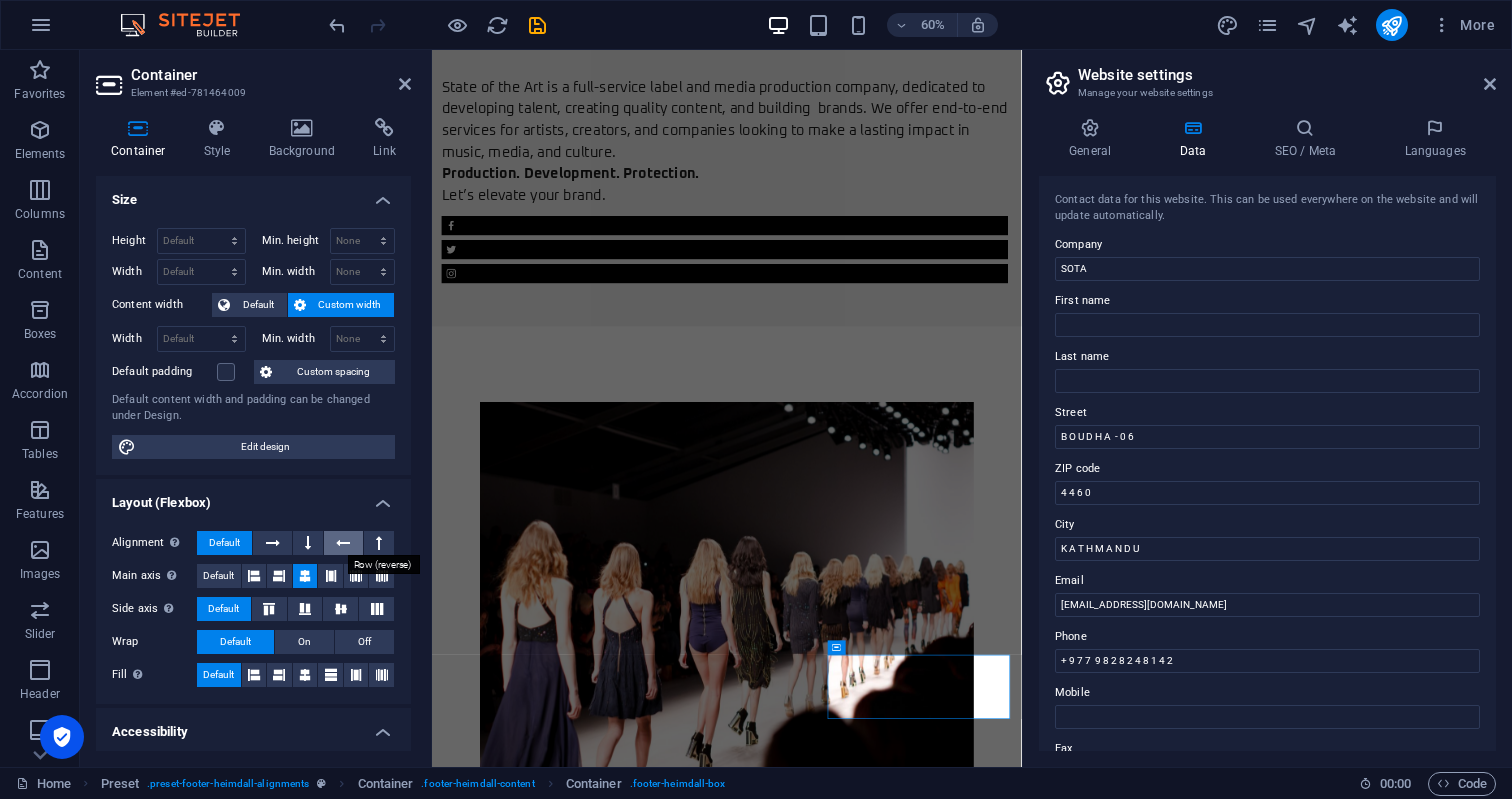 click at bounding box center (343, 543) 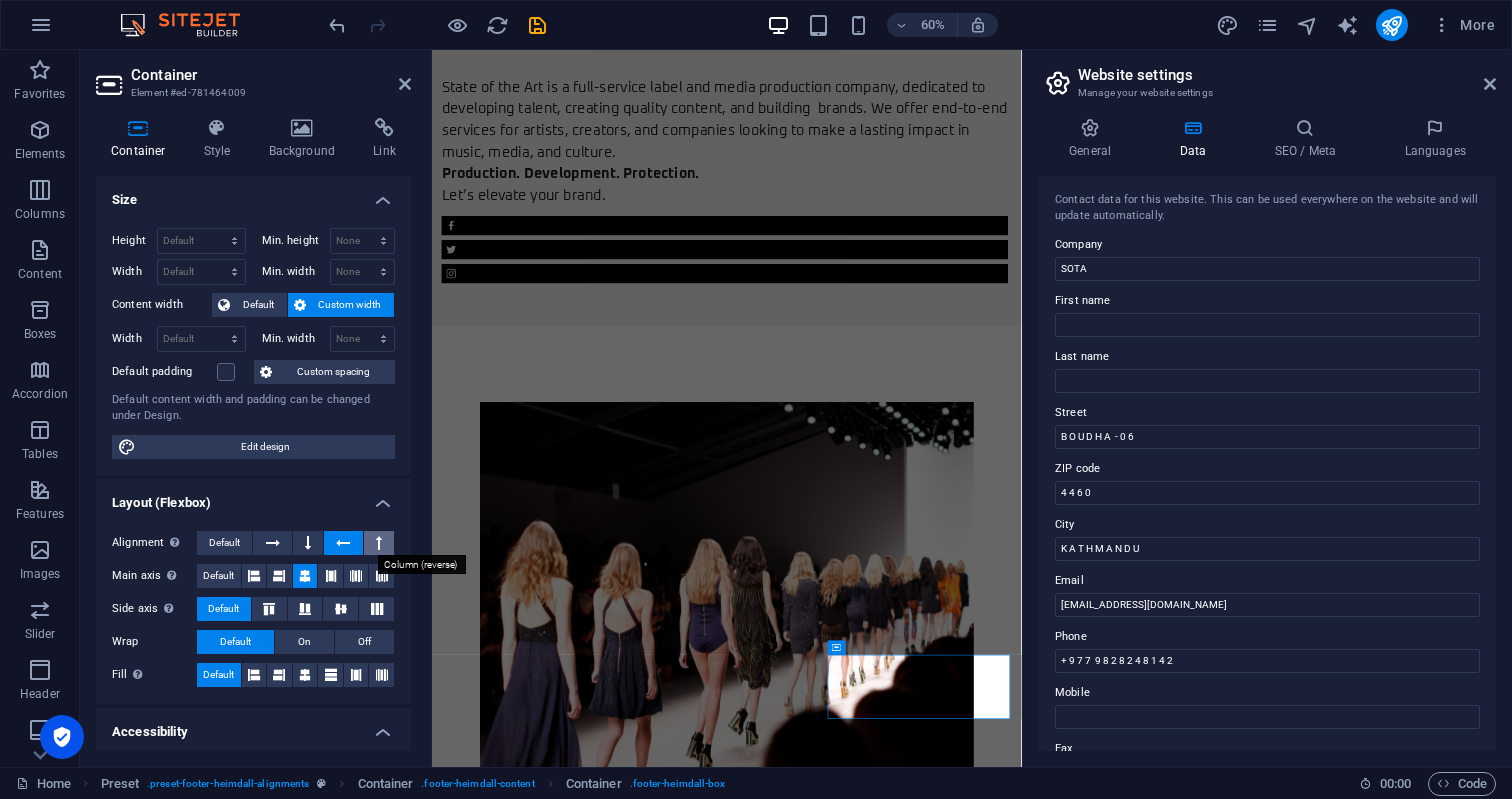 click at bounding box center (379, 543) 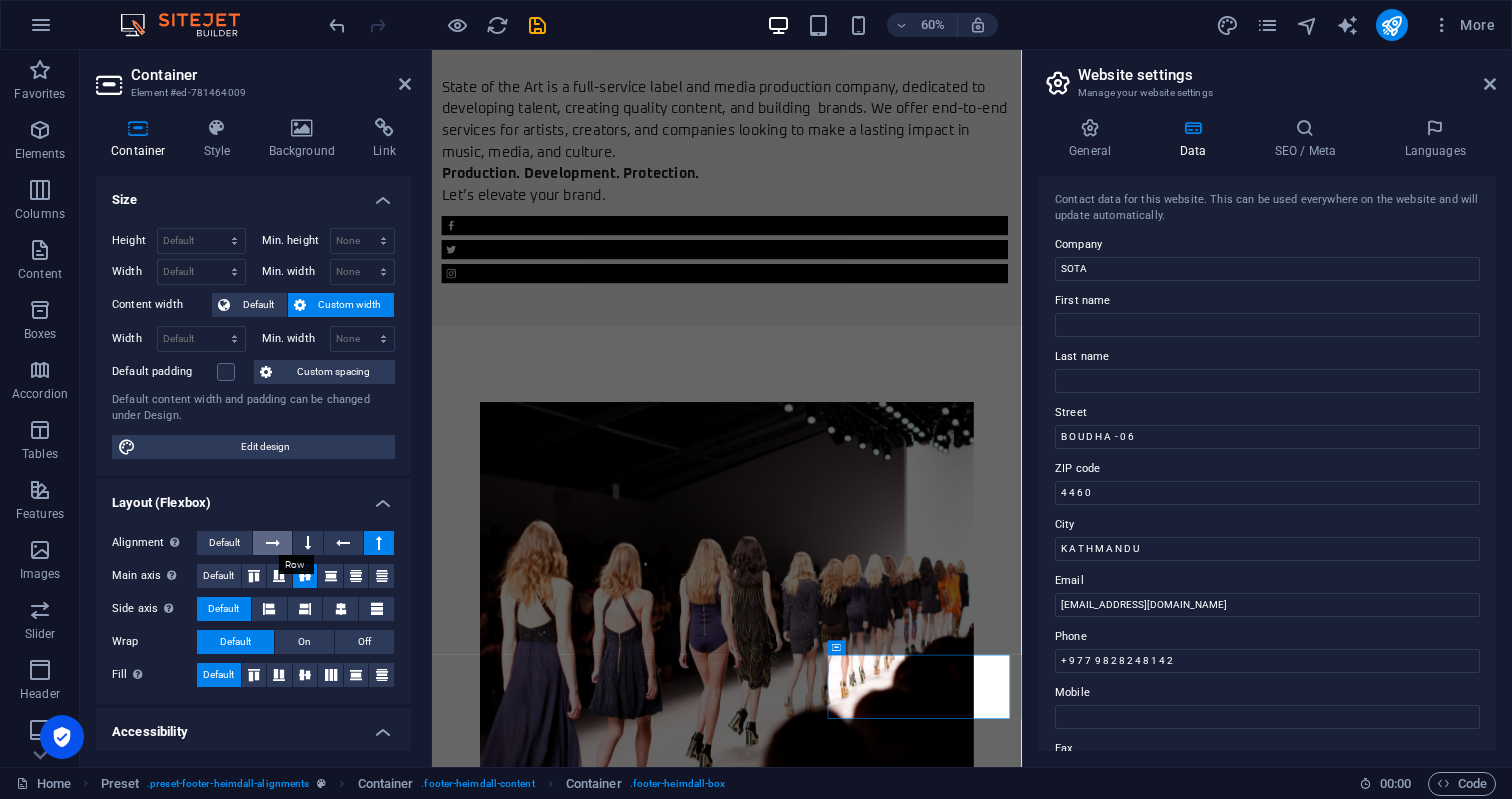 click at bounding box center (273, 543) 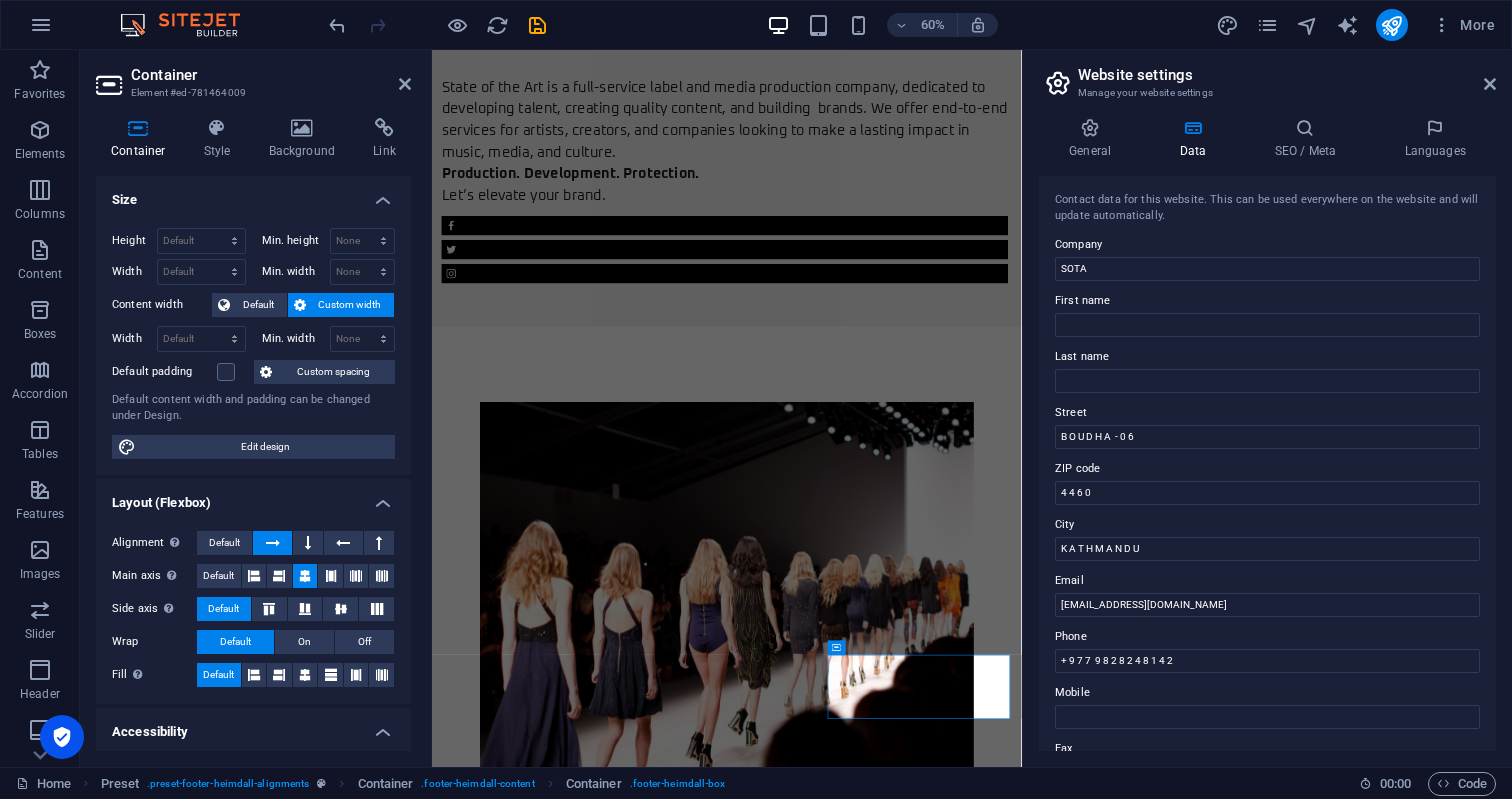 click at bounding box center (273, 543) 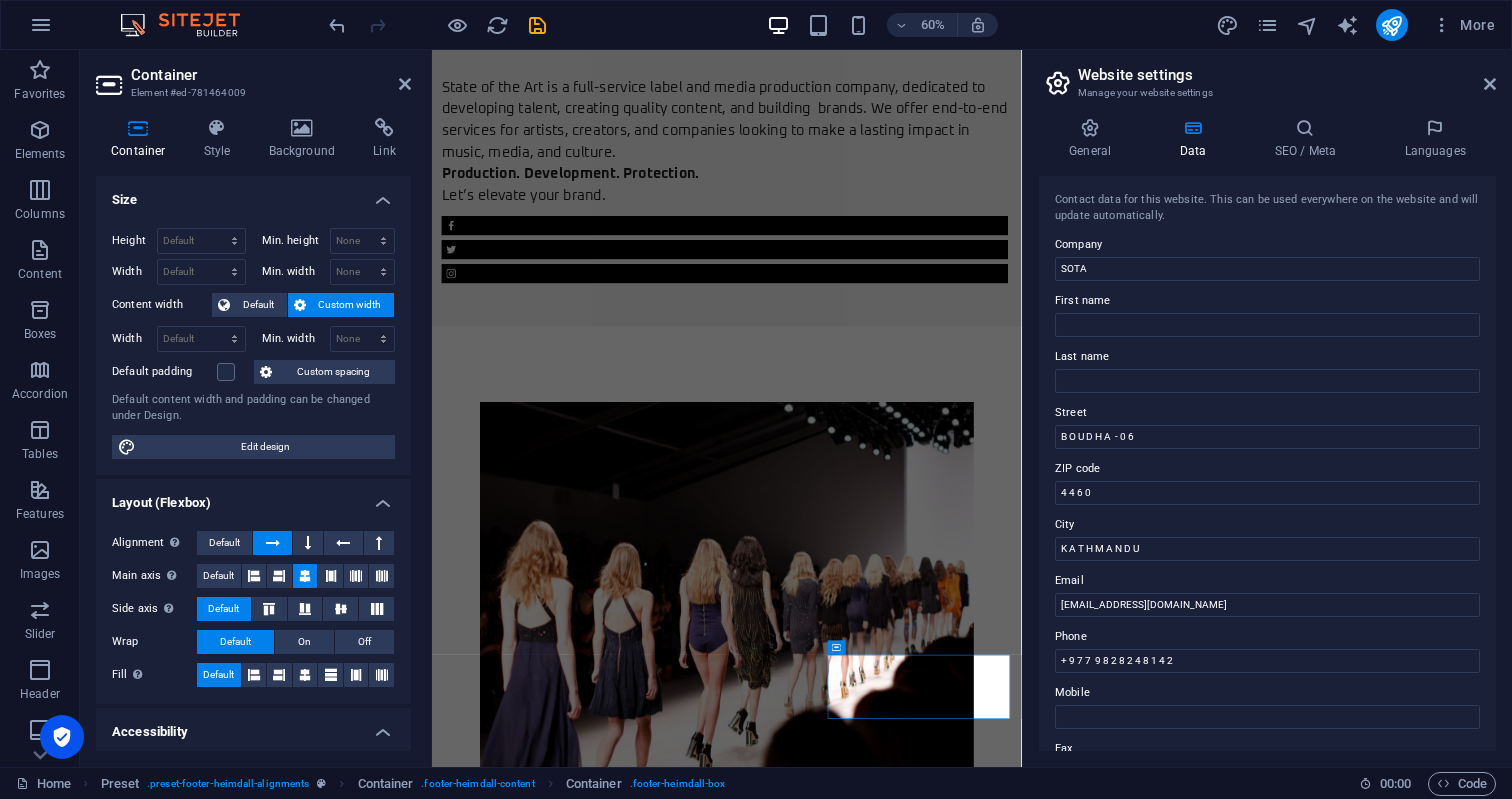 click at bounding box center (273, 543) 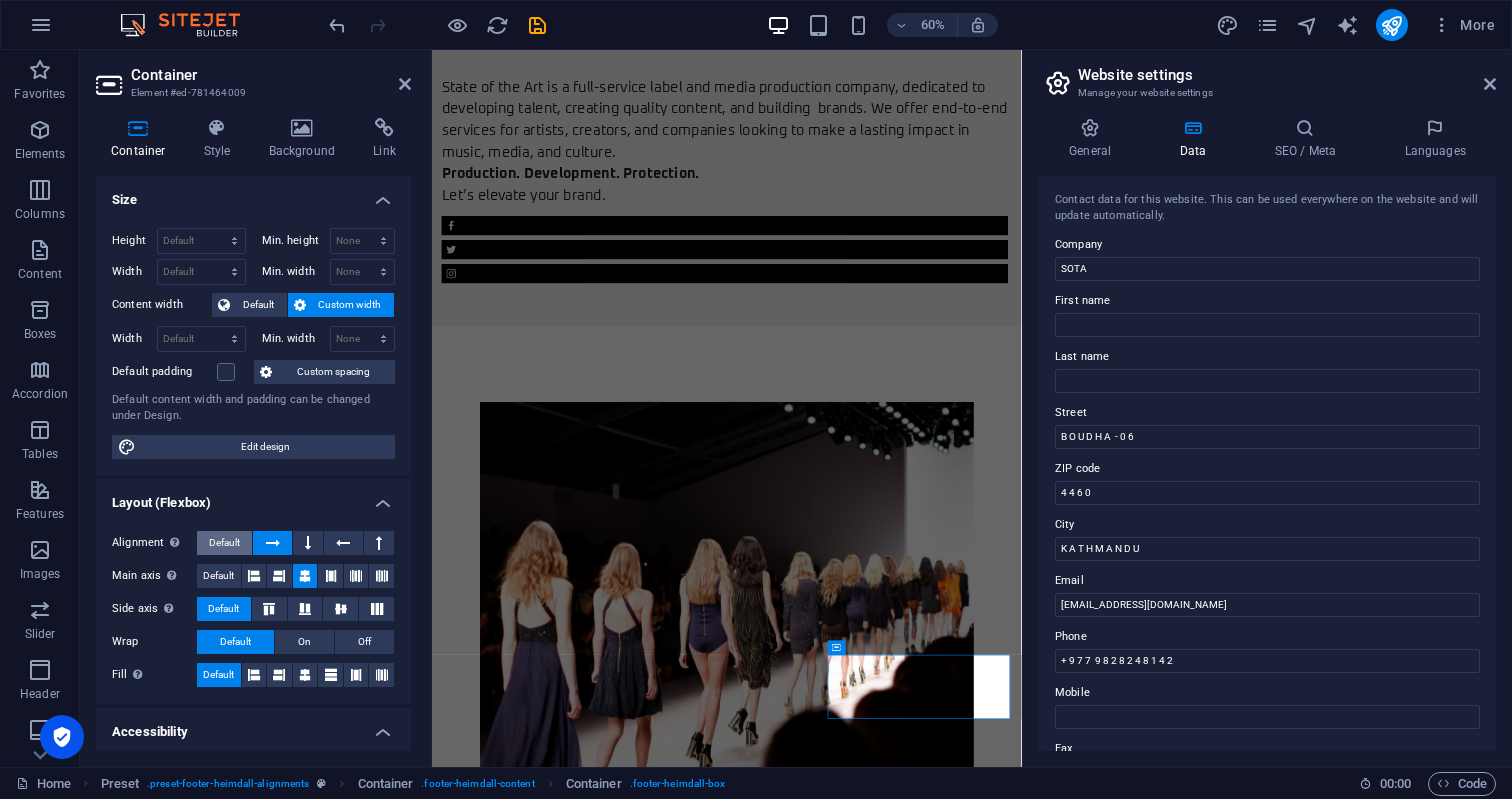 click on "Default" at bounding box center [224, 543] 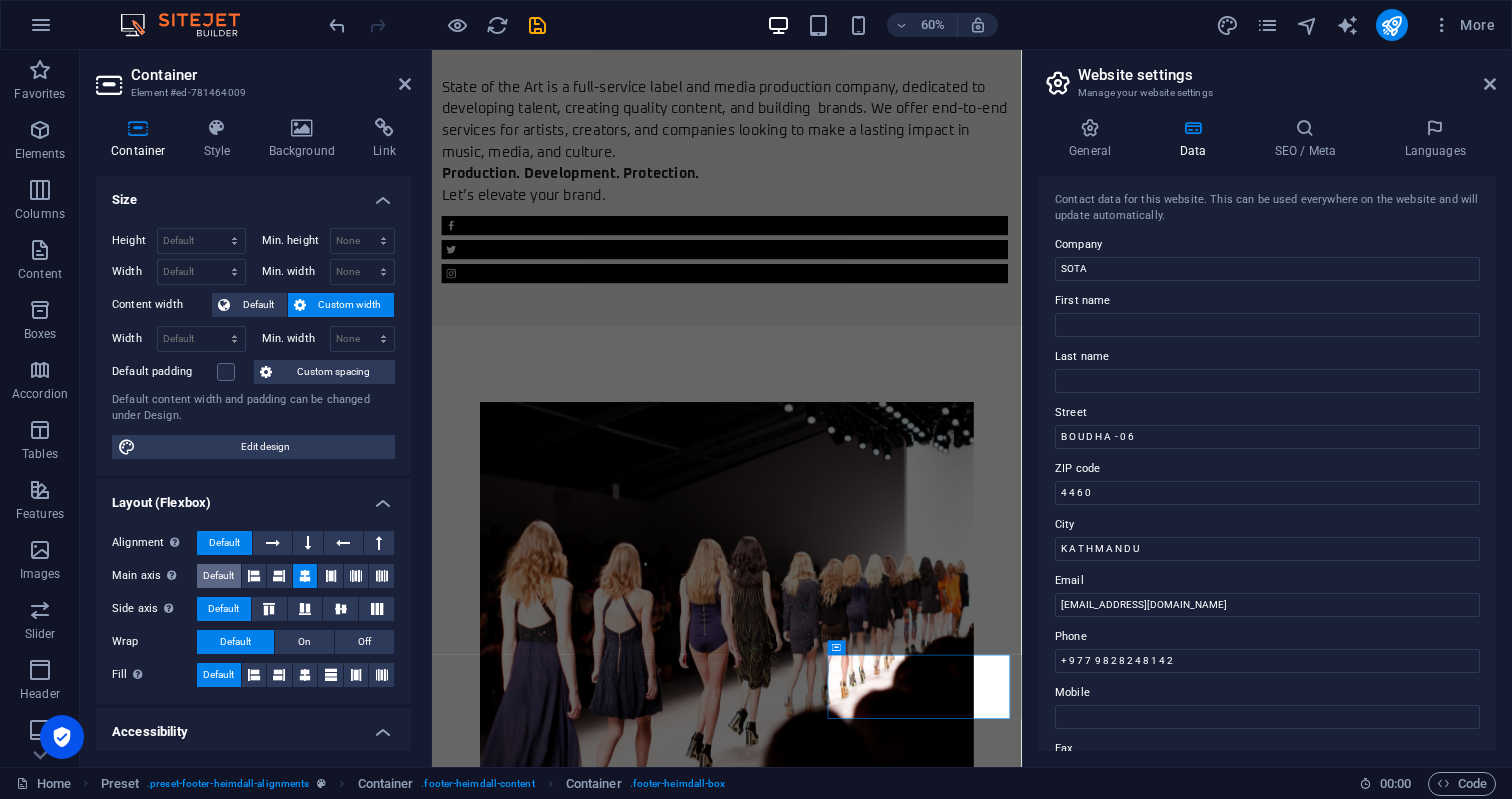 click on "Default" at bounding box center [218, 576] 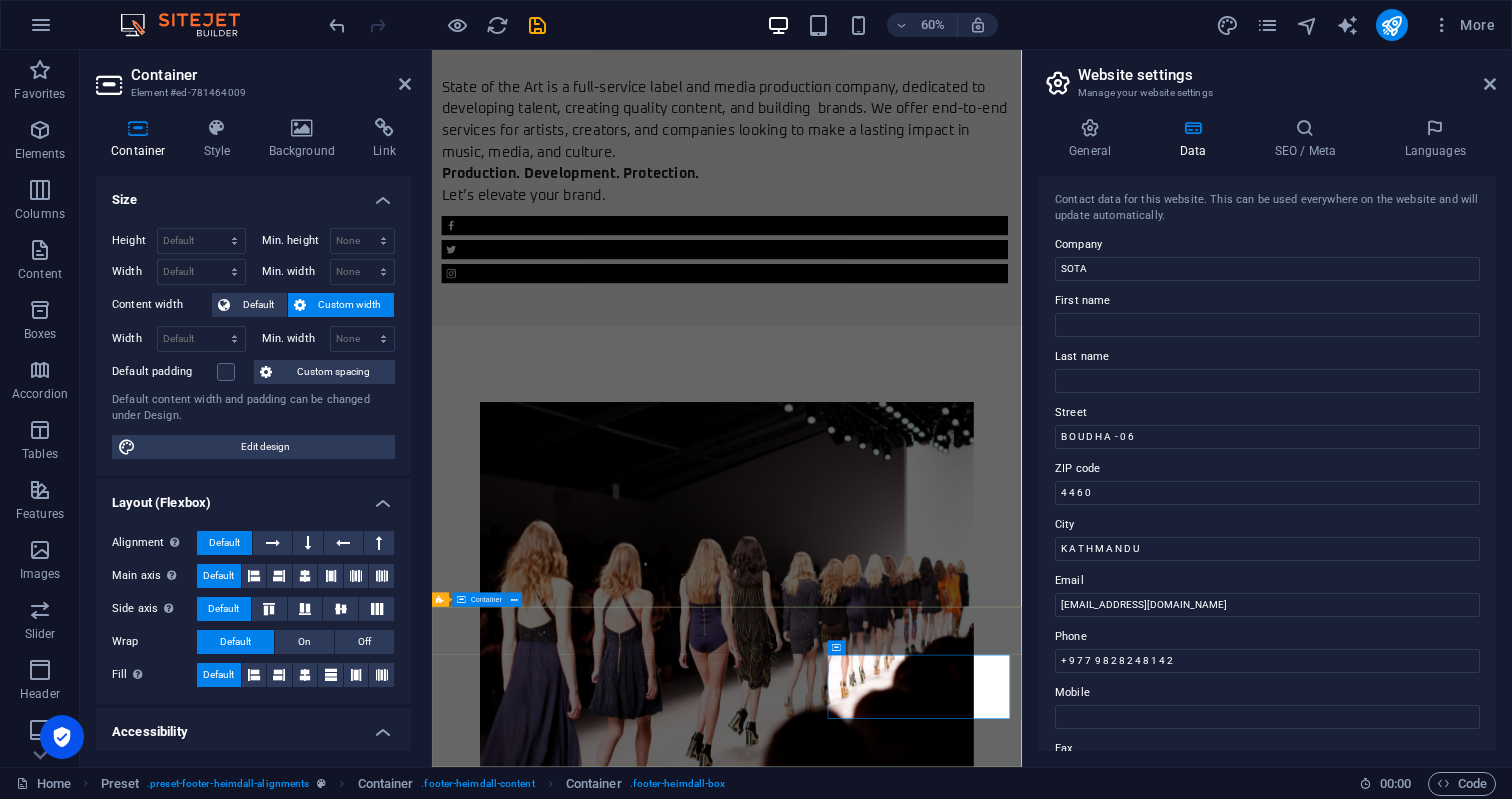 click on "Address B O U D H A  - 0 6 K A T H M A N D U ,  4 4 6 0  Phone Phone:  + [PHONE_NUMBER] Contact [EMAIL_ADDRESS][DOMAIN_NAME]" at bounding box center (923, 3539) 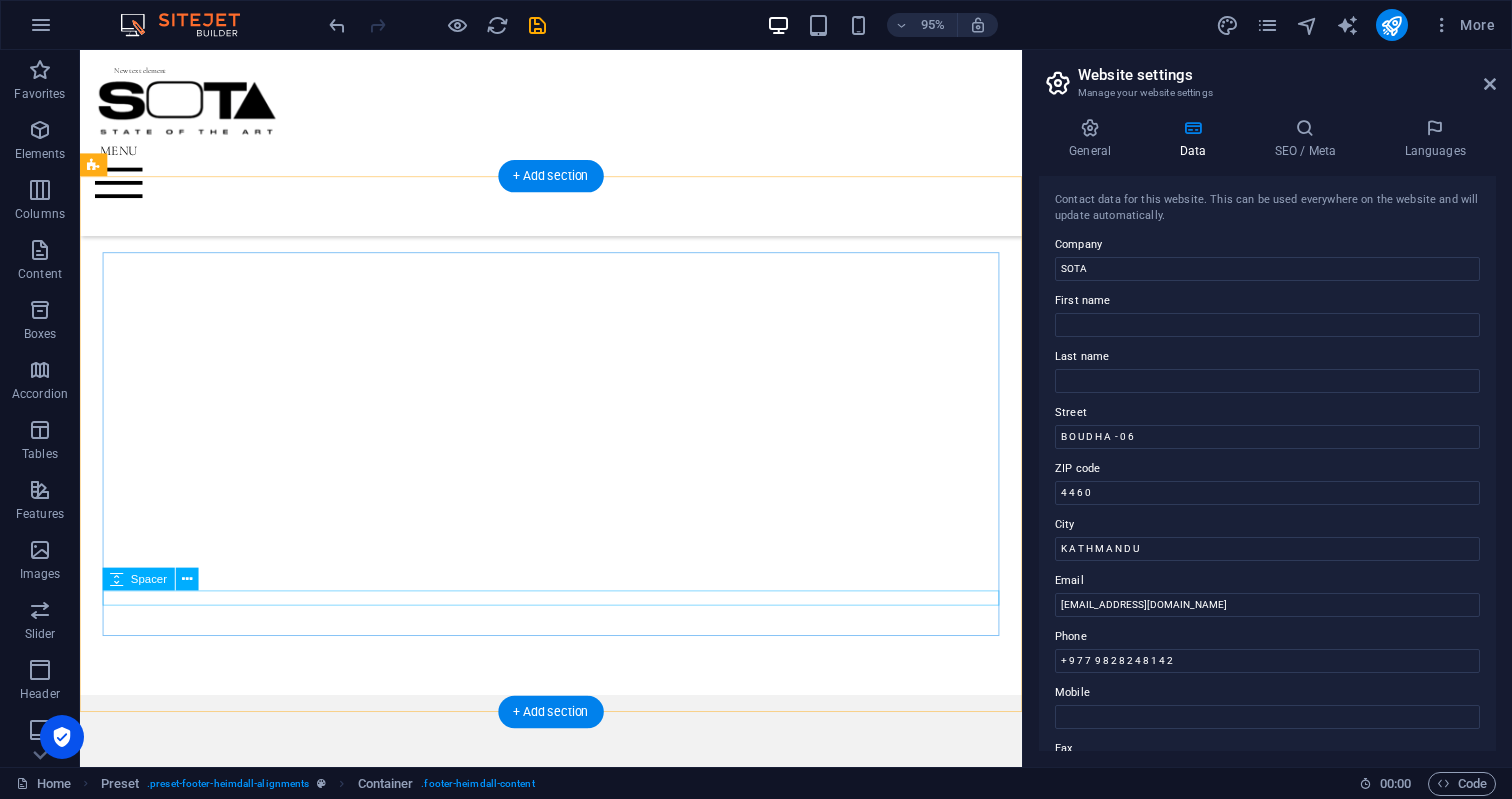 scroll, scrollTop: 955, scrollLeft: 0, axis: vertical 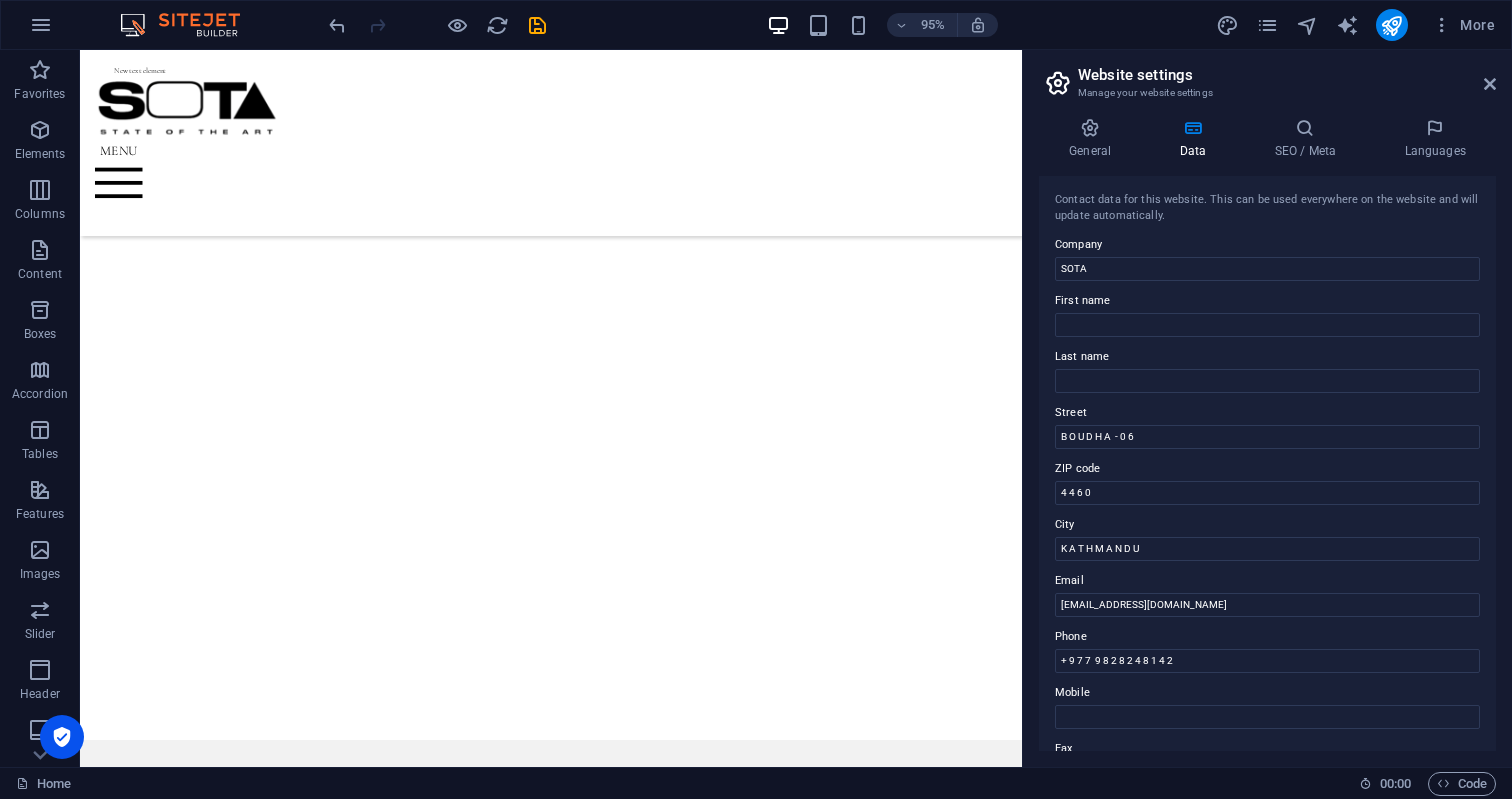 click at bounding box center [576, 190] 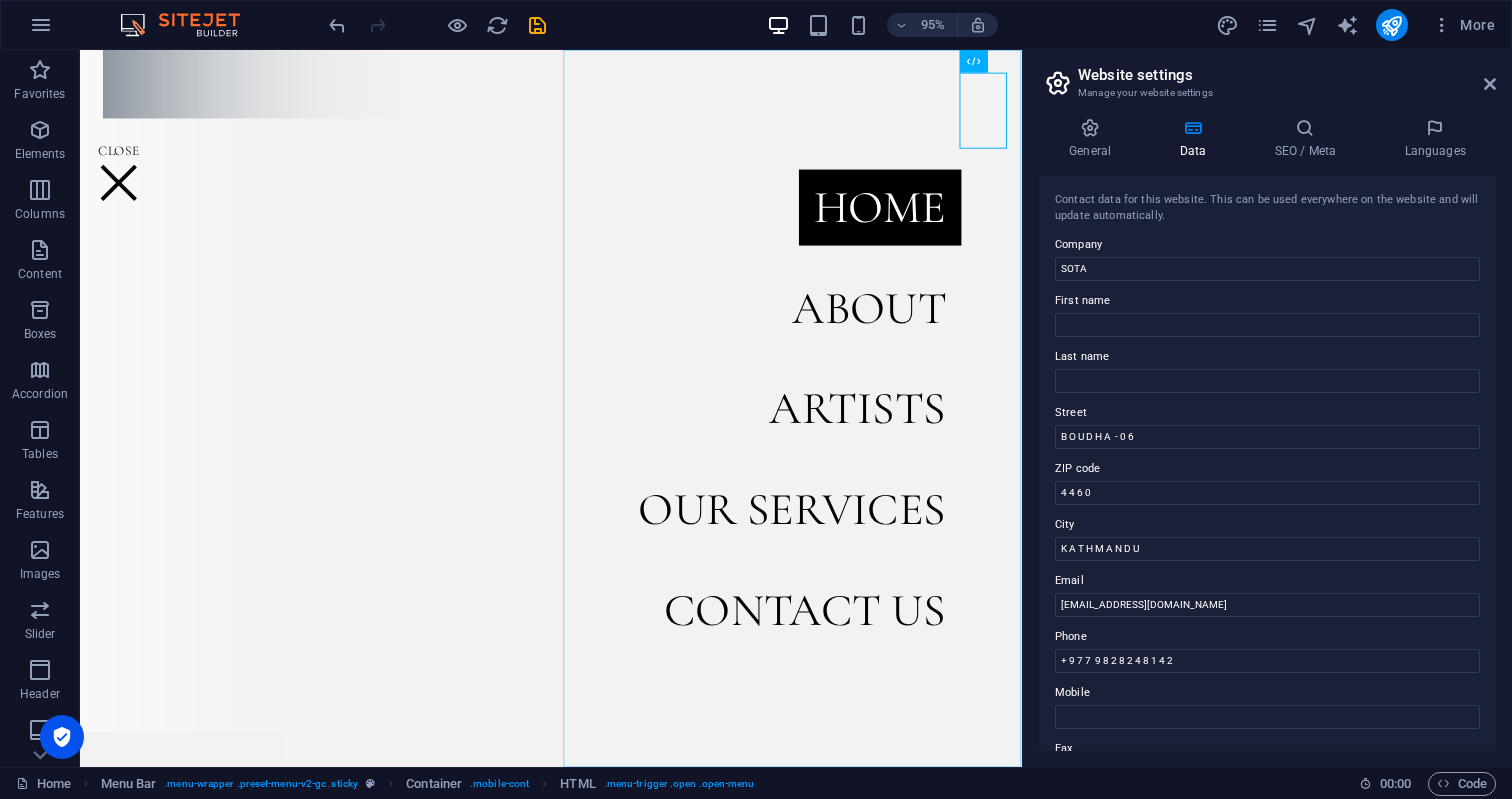 click on "Home About ArtistS OUR SERVICES Contact us" at bounding box center (830, 427) 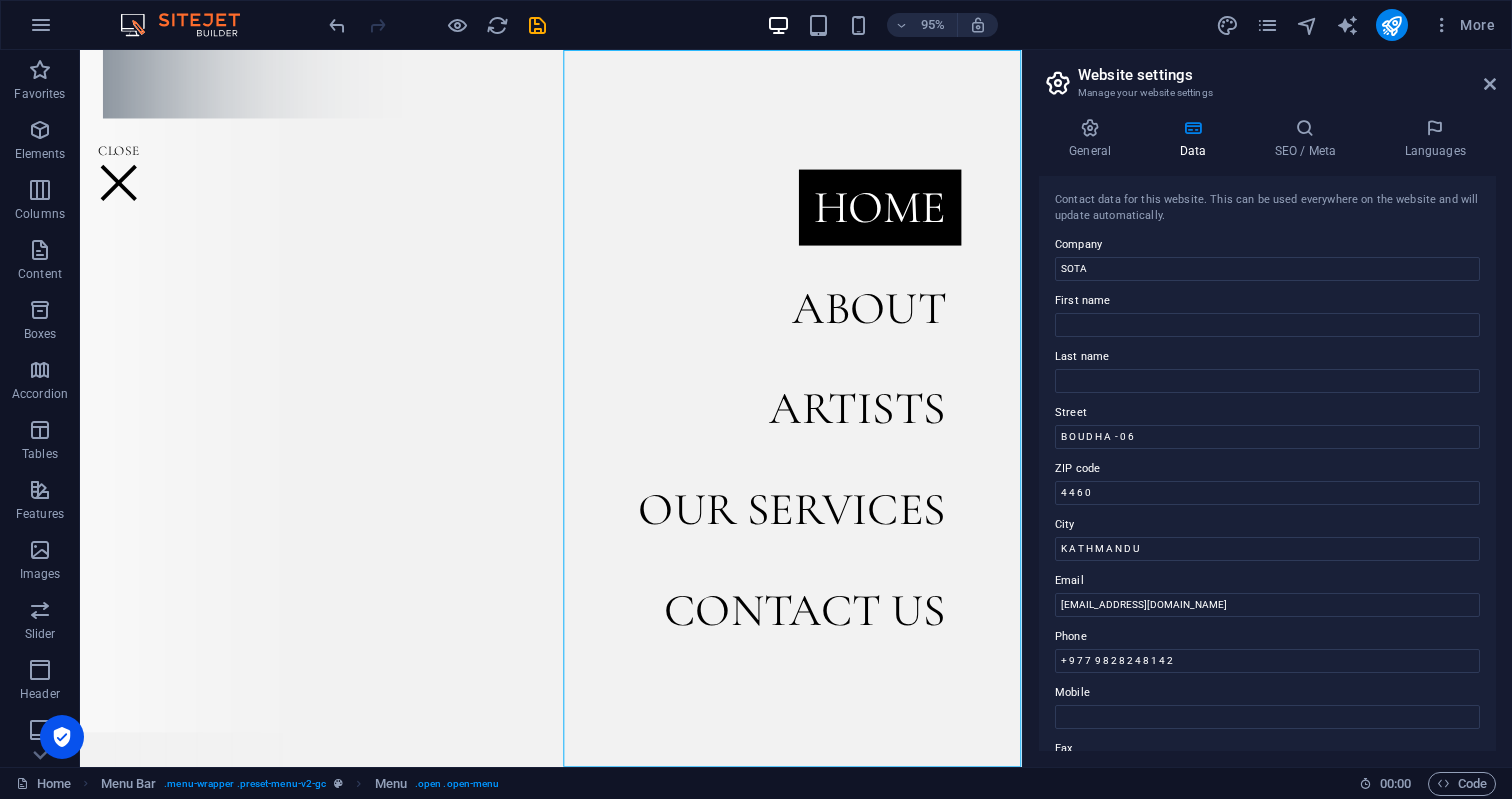 click on "Home About ArtistS OUR SERVICES Contact us" at bounding box center [830, 427] 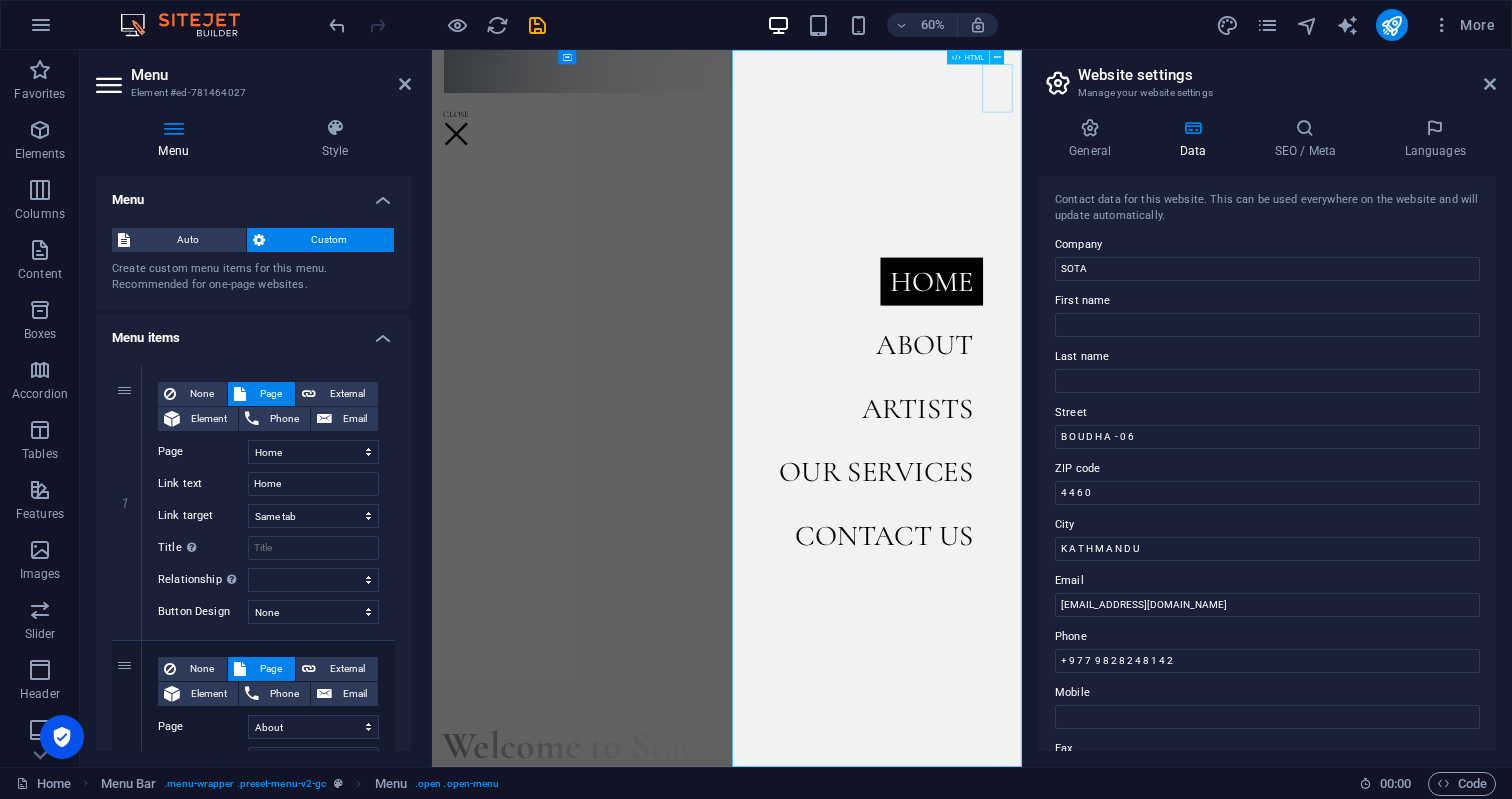 click at bounding box center (473, 190) 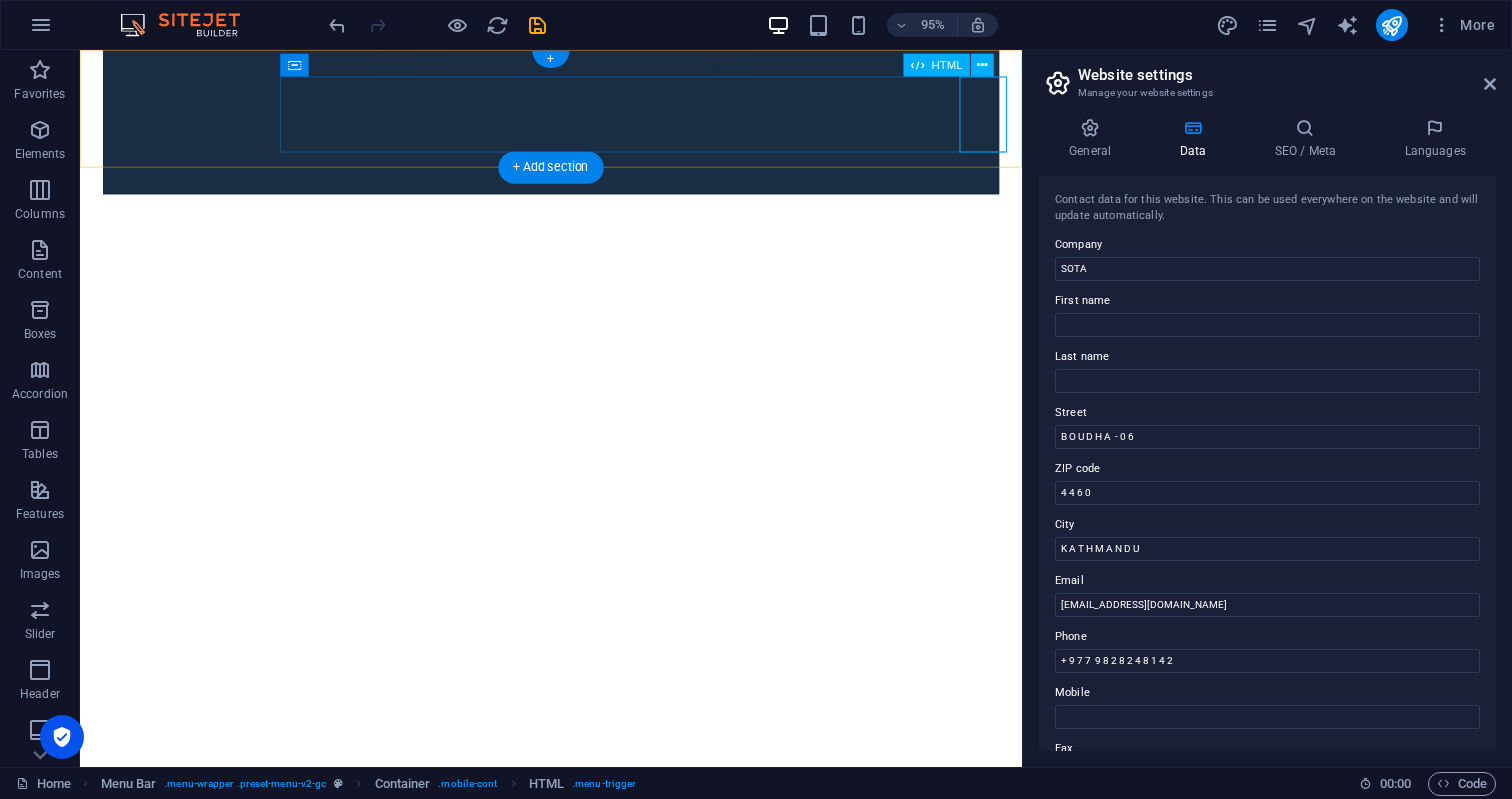 scroll, scrollTop: 0, scrollLeft: 0, axis: both 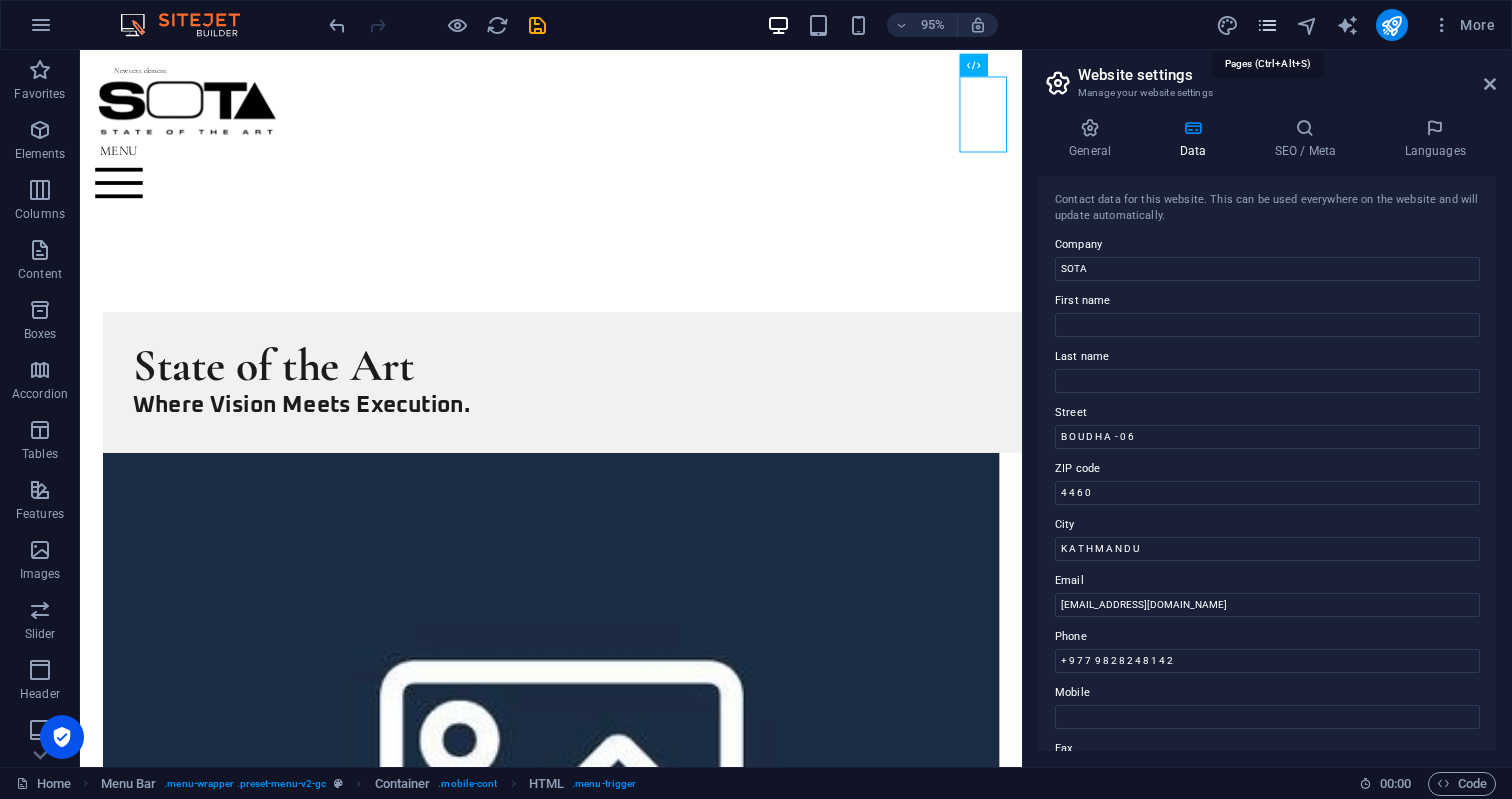 click at bounding box center [1267, 25] 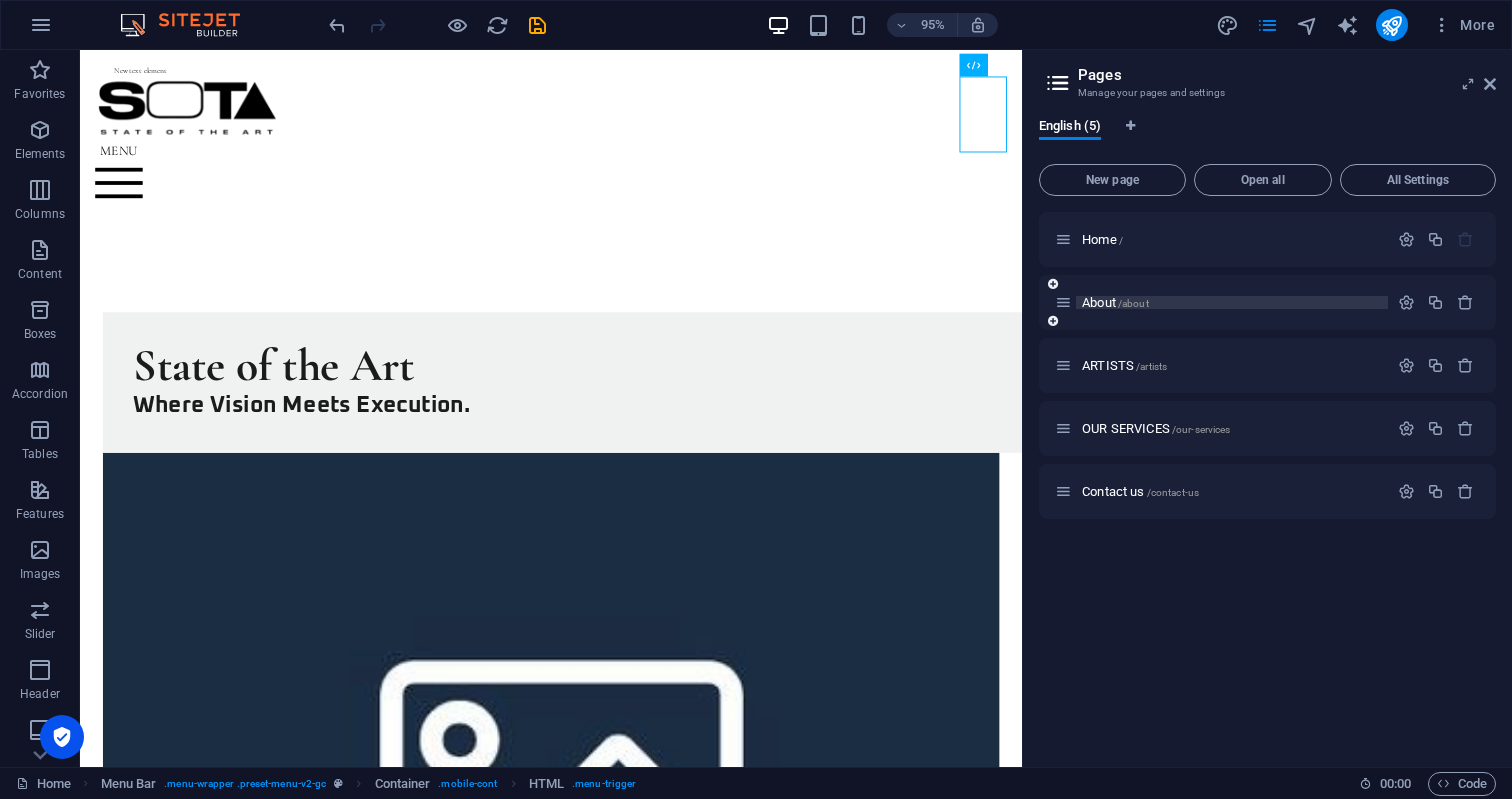 click on "About /about" at bounding box center (1232, 302) 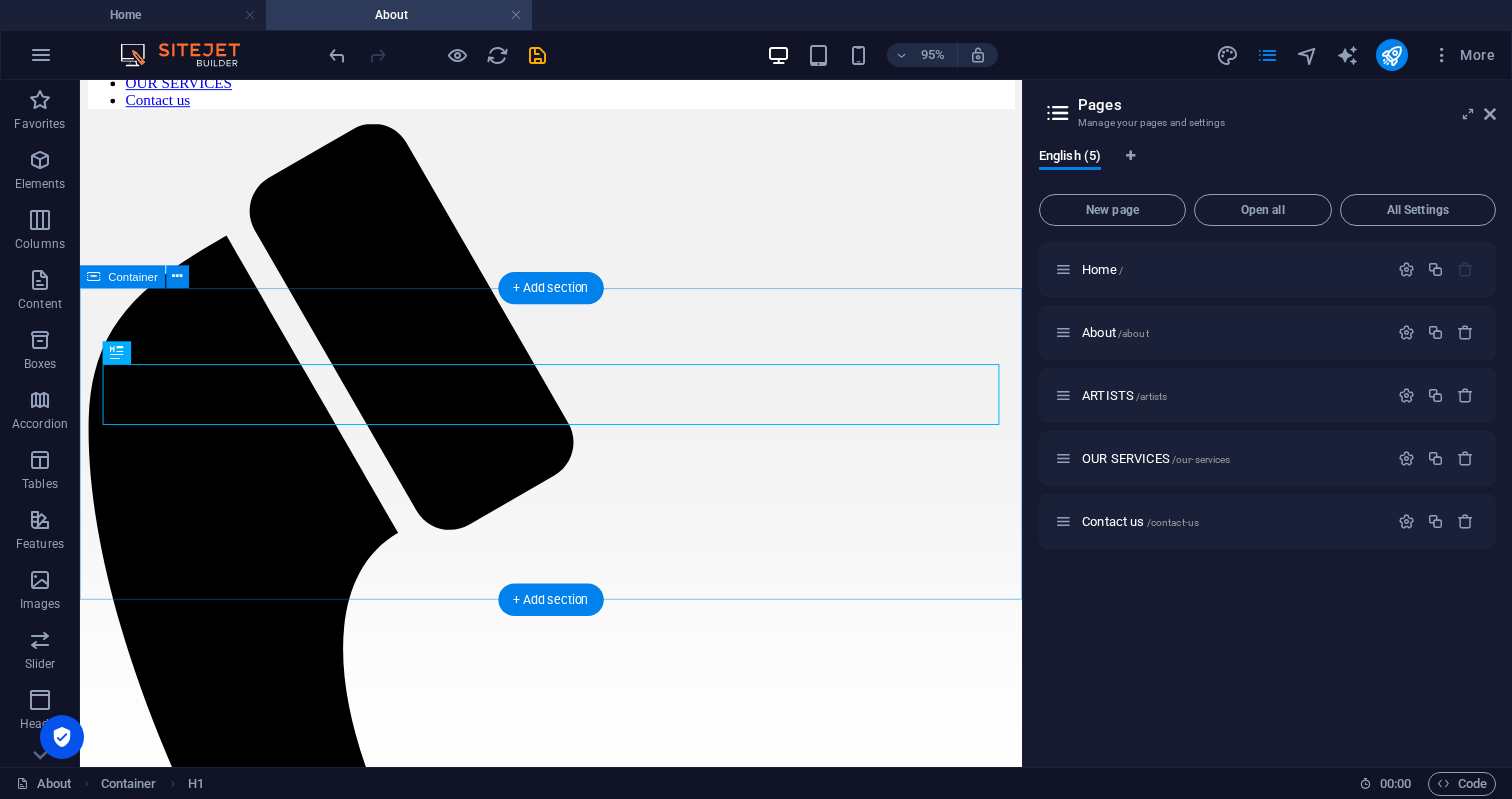 scroll, scrollTop: 281, scrollLeft: 0, axis: vertical 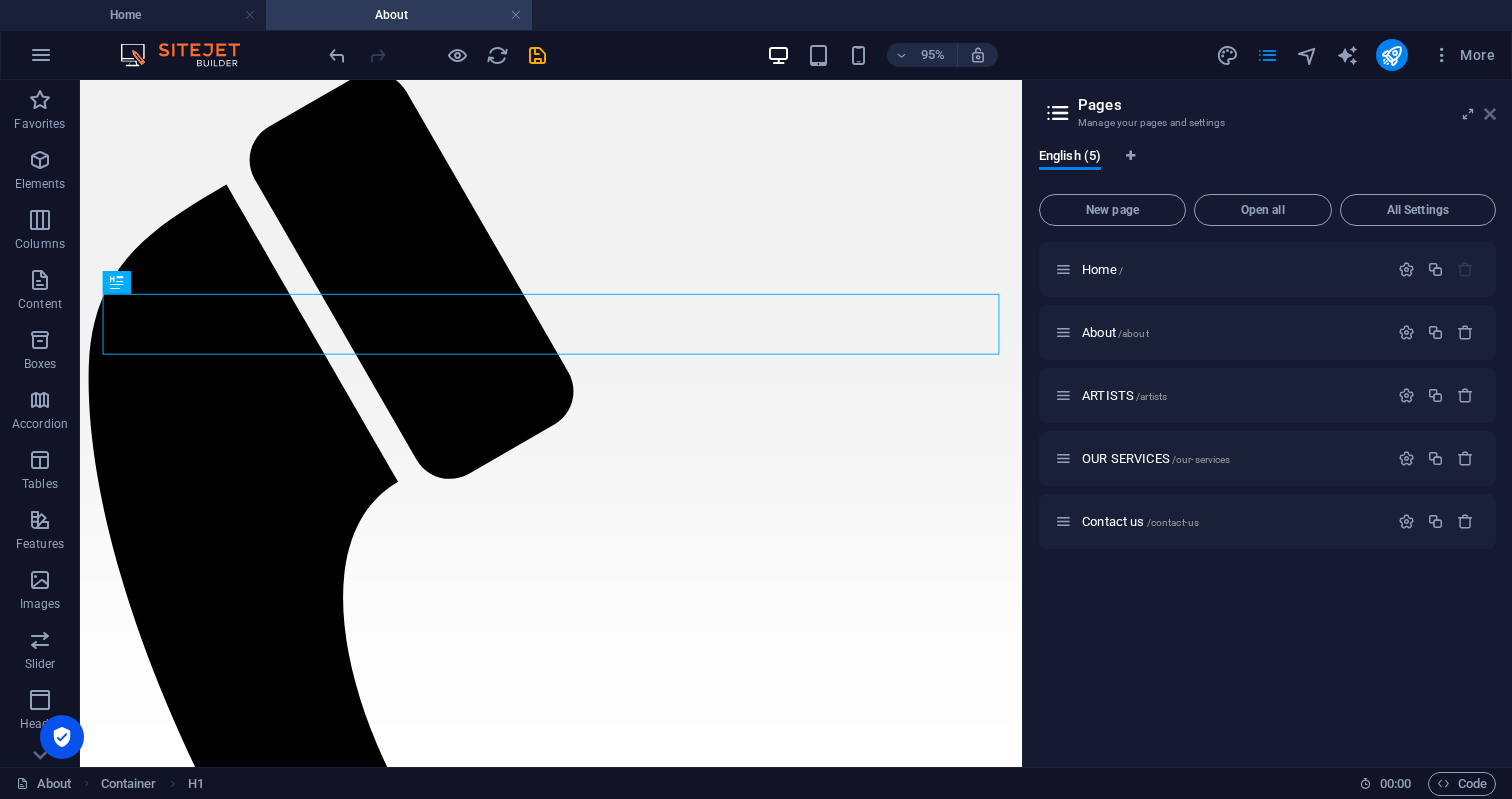 click at bounding box center (1490, 114) 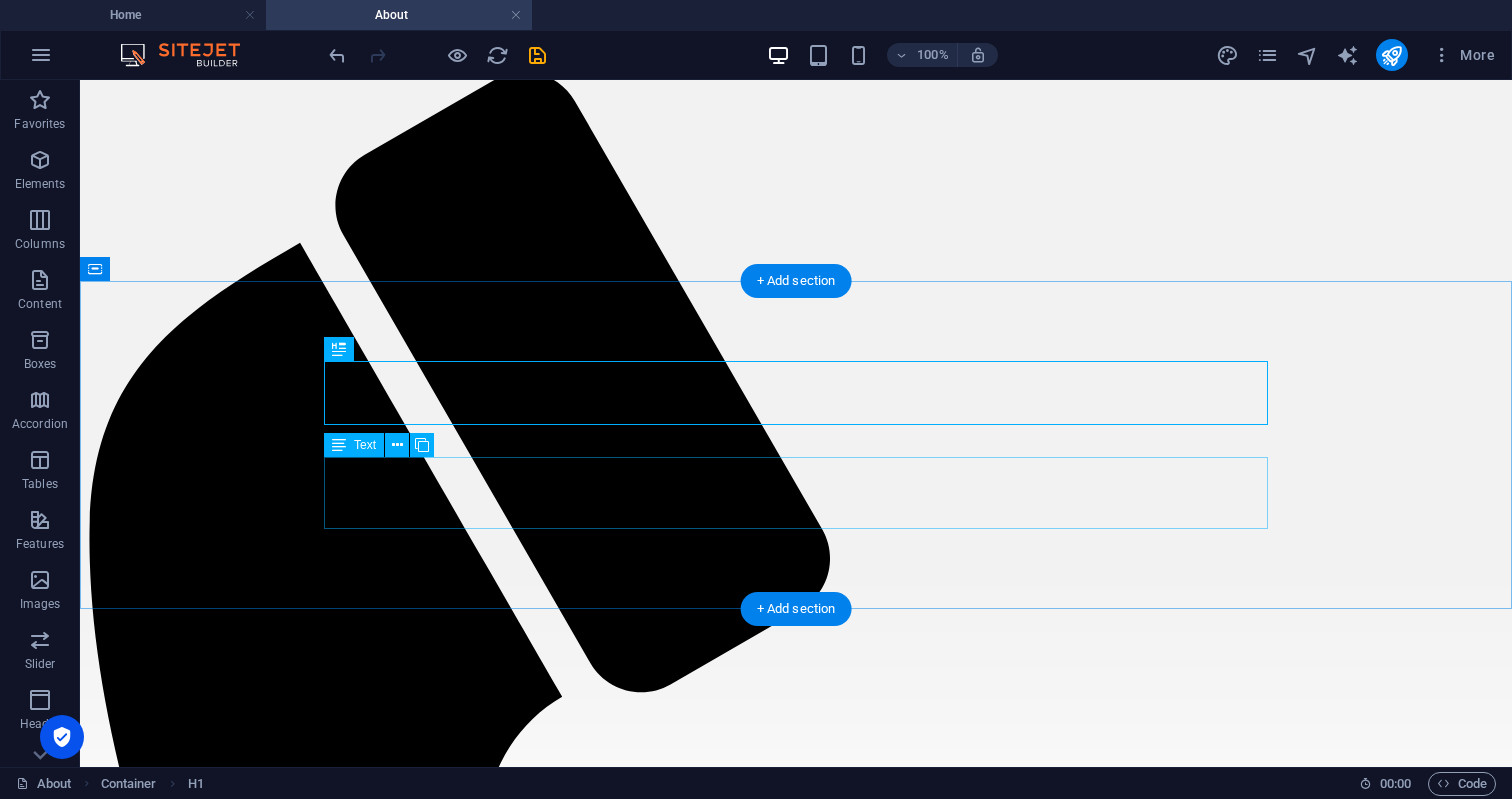 click on "Our objective is to develop creative ideas, manage the production process and ensure the final product meets the client's needs and engages the intended audience. We intend to develop original, compelling ideas that align with your strategic goals and your brand identity. We manage the full production lifecycle, from concept development and pre-production planning to execution, final delivery and post-production plans,  while ensuring all elements are completed on time and to the highest creative standards. We collaborate closely with our clients, to understand their vision and objectives, translating them into engaging content that resonates with the target audience and achieves measurable results." at bounding box center (796, 2659) 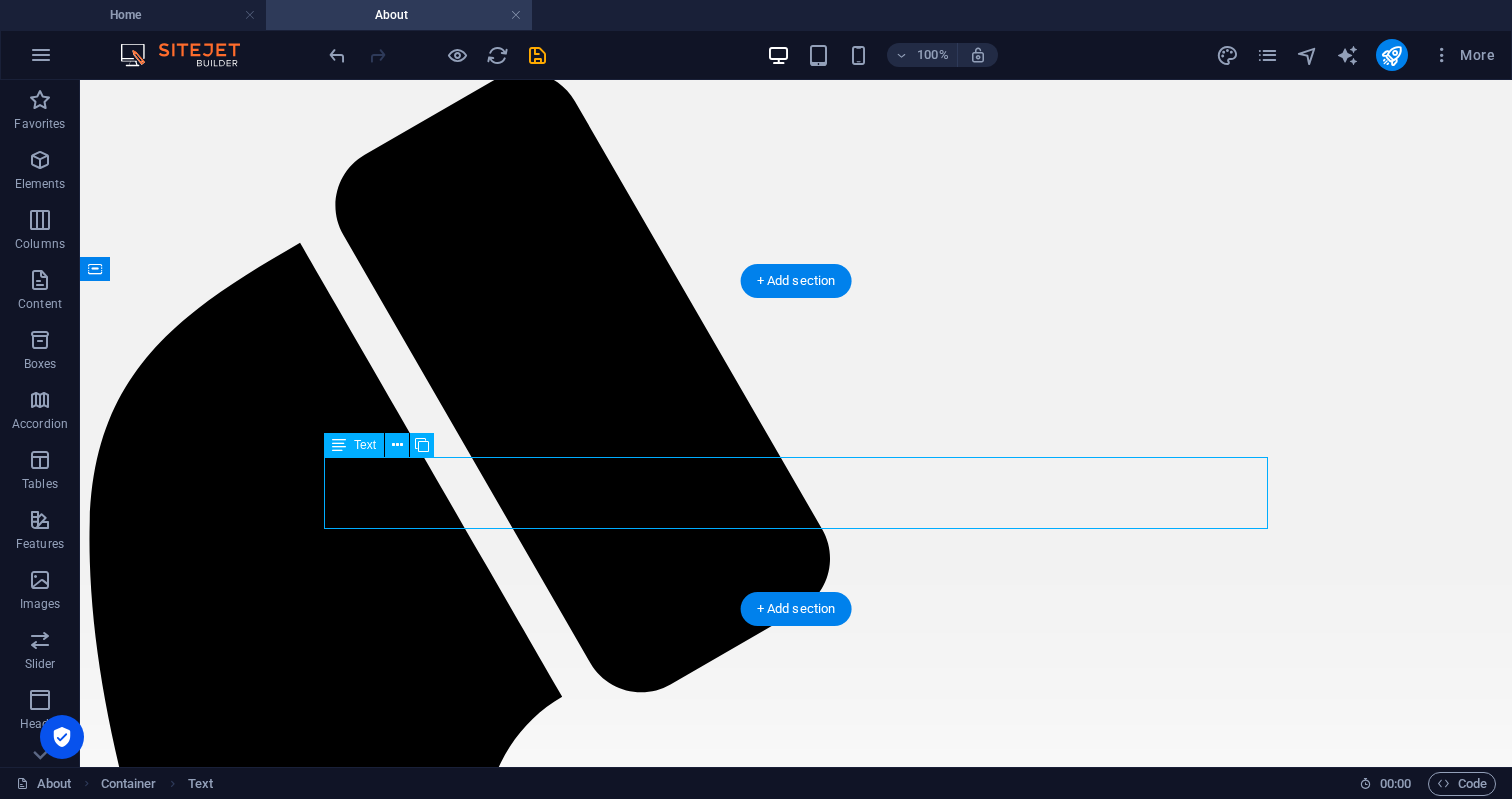 click on "Our objective is to develop creative ideas, manage the production process and ensure the final product meets the client's needs and engages the intended audience. We intend to develop original, compelling ideas that align with your strategic goals and your brand identity. We manage the full production lifecycle, from concept development and pre-production planning to execution, final delivery and post-production plans,  while ensuring all elements are completed on time and to the highest creative standards. We collaborate closely with our clients, to understand their vision and objectives, translating them into engaging content that resonates with the target audience and achieves measurable results." at bounding box center [796, 2659] 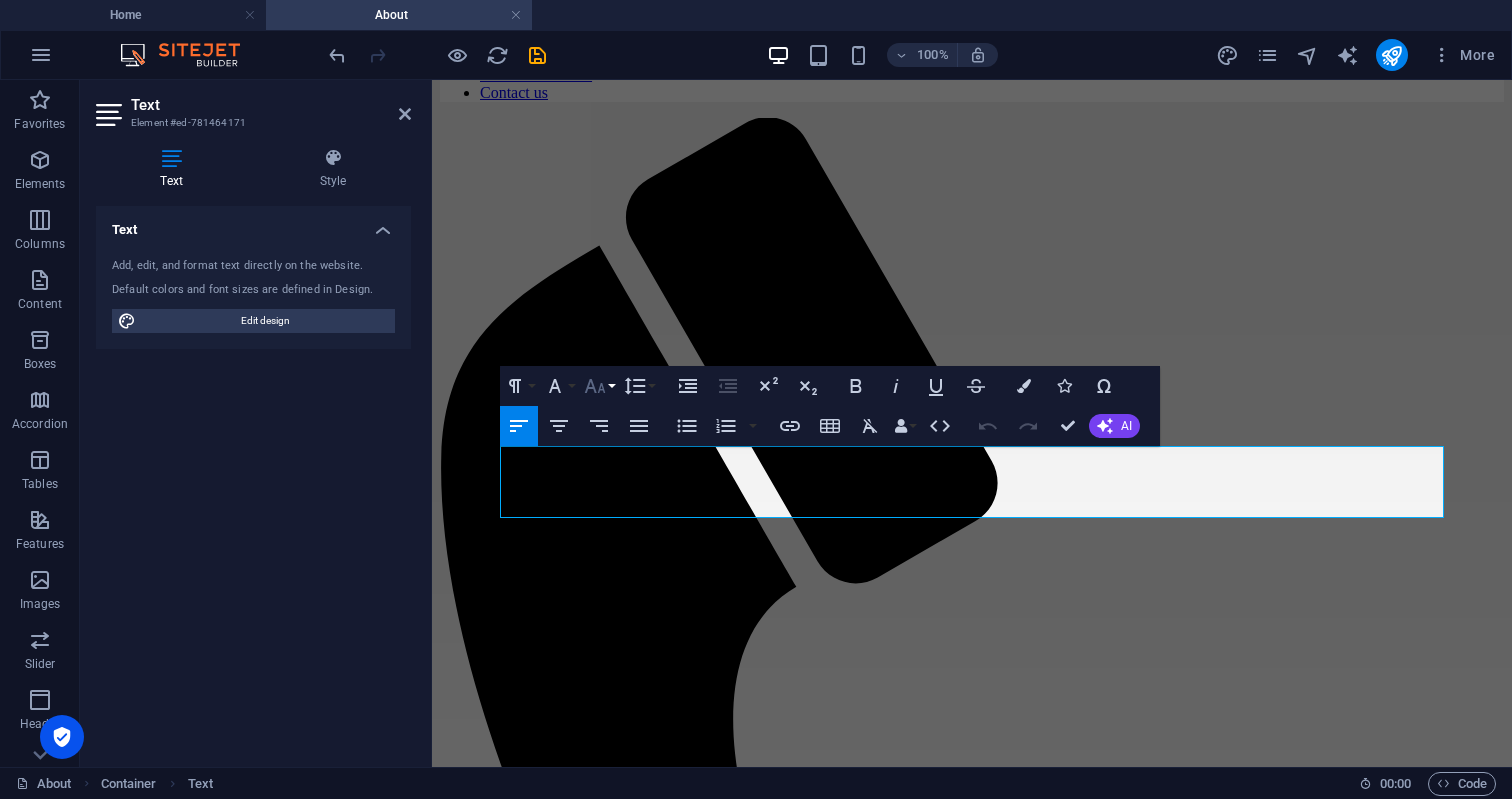 click 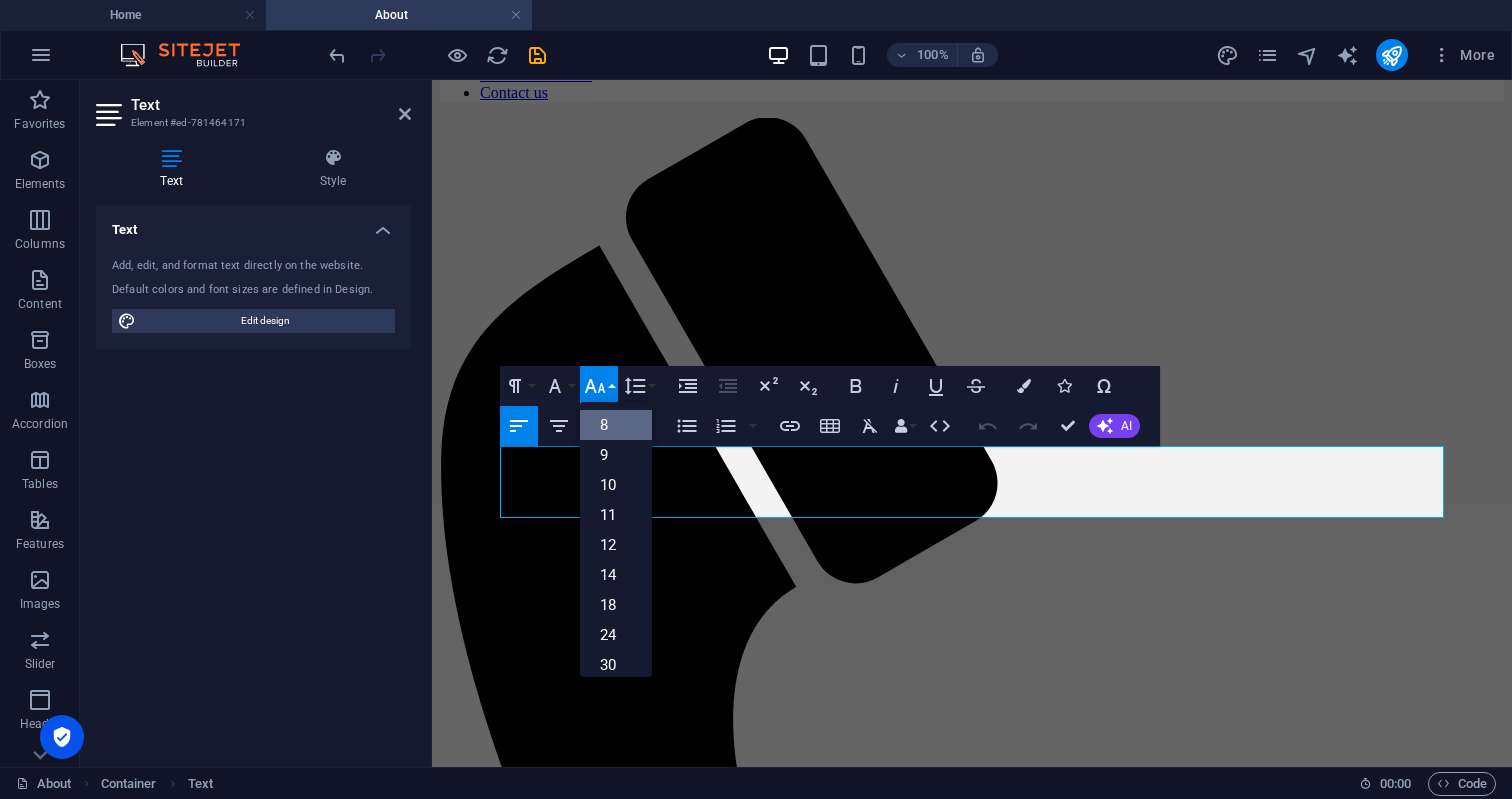 scroll, scrollTop: 23, scrollLeft: 0, axis: vertical 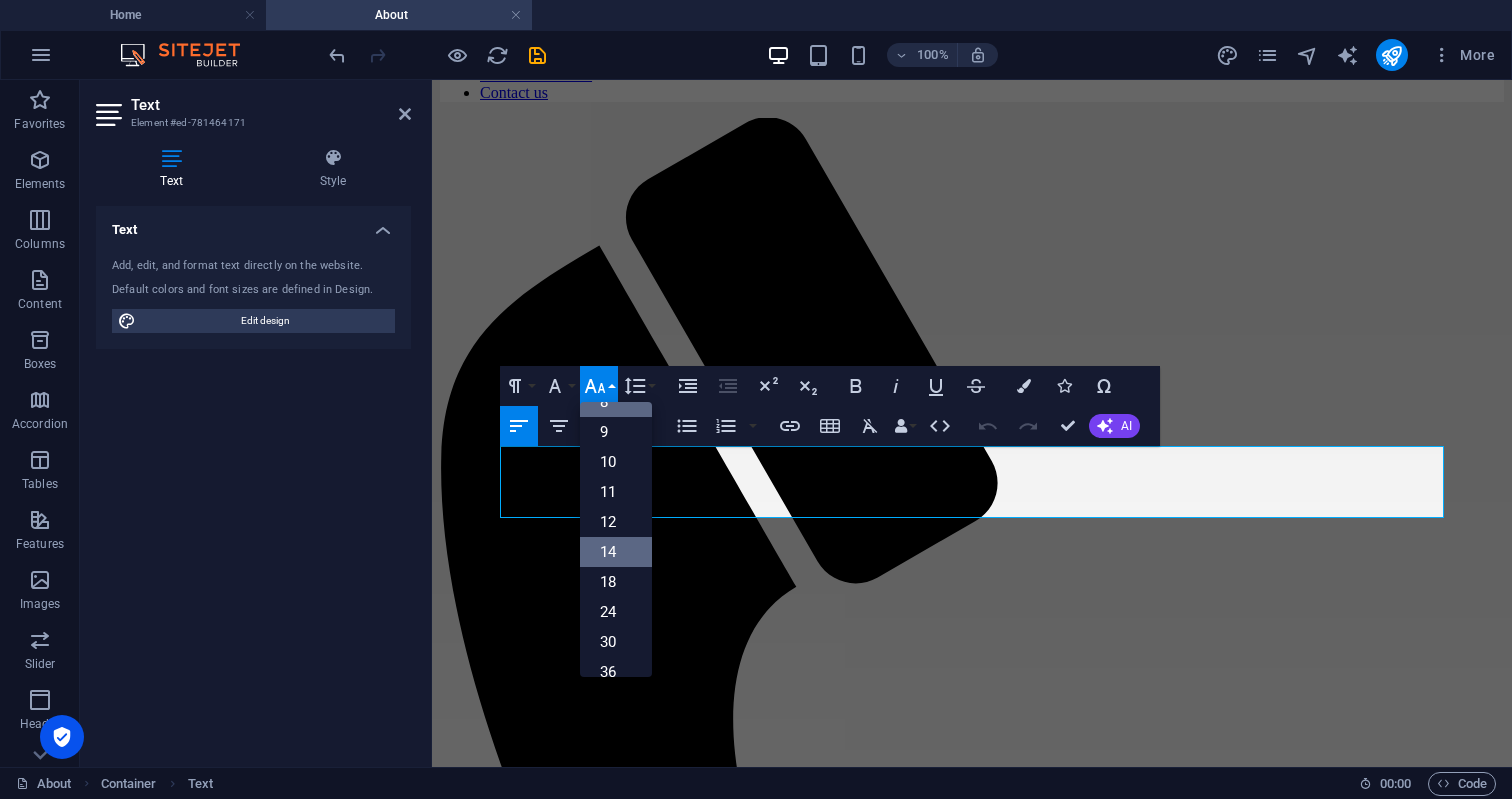 click on "14" at bounding box center [616, 552] 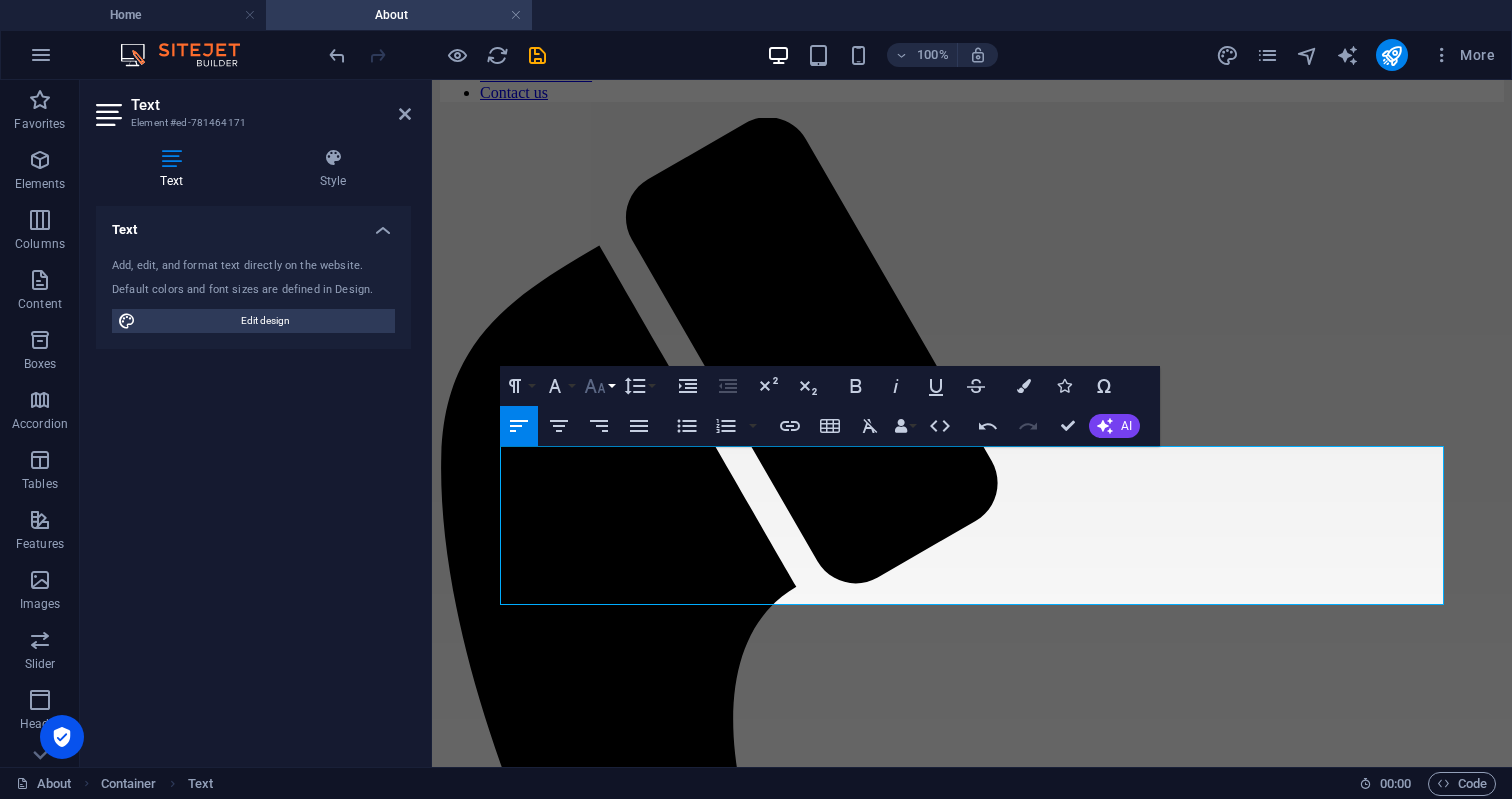 click on "Font Size" at bounding box center (599, 386) 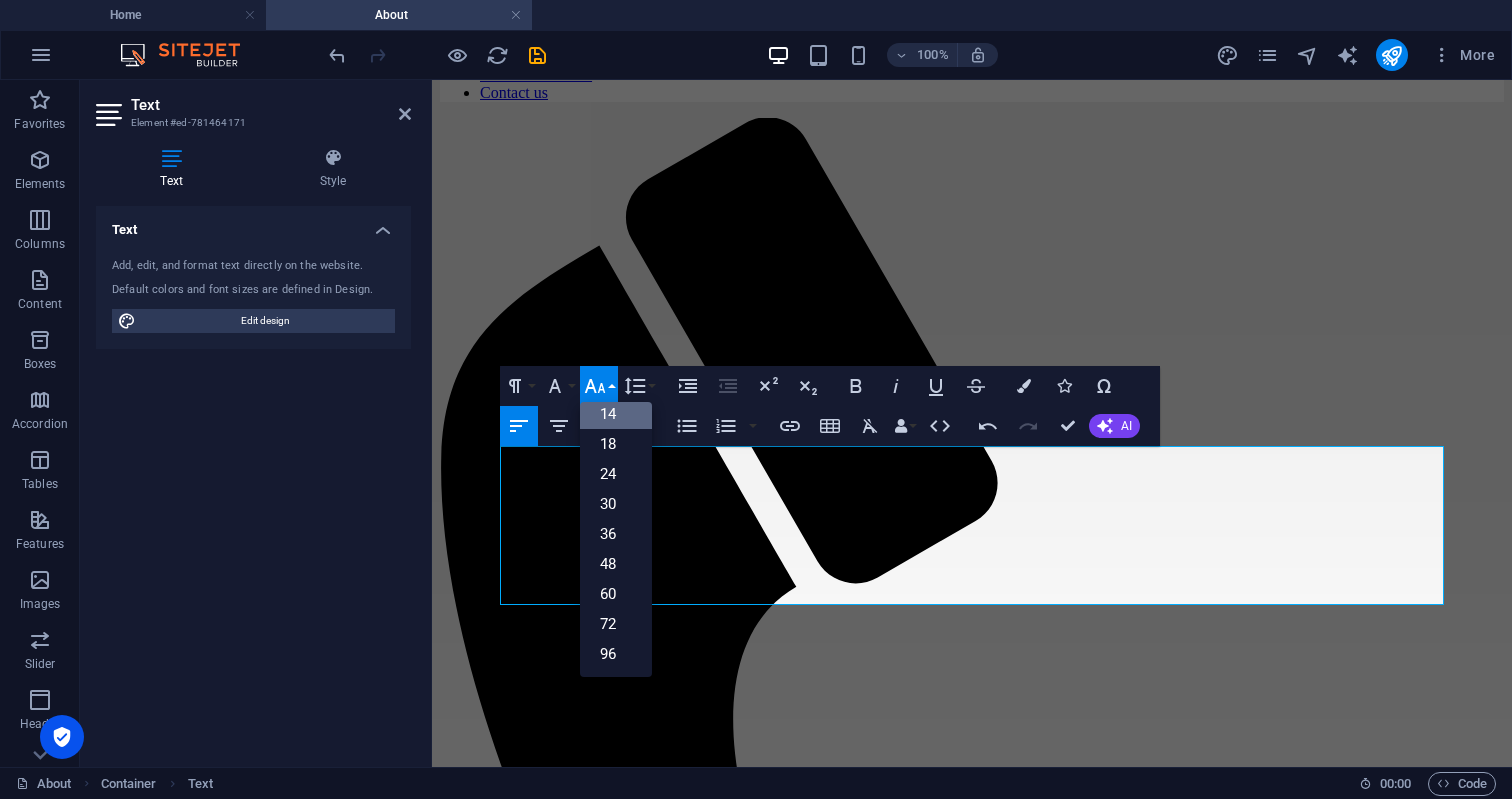 scroll, scrollTop: 161, scrollLeft: 0, axis: vertical 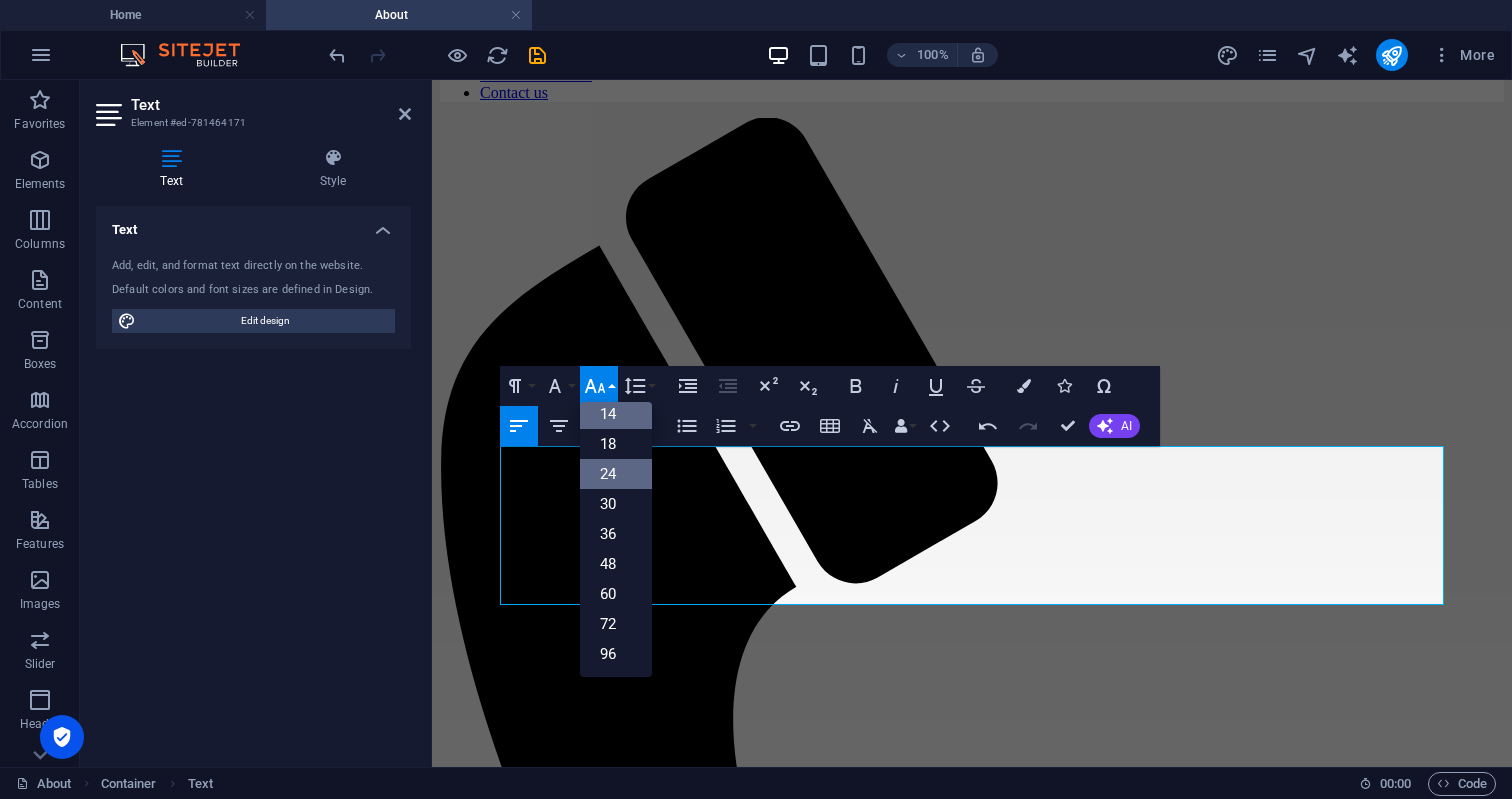 click on "24" at bounding box center [616, 474] 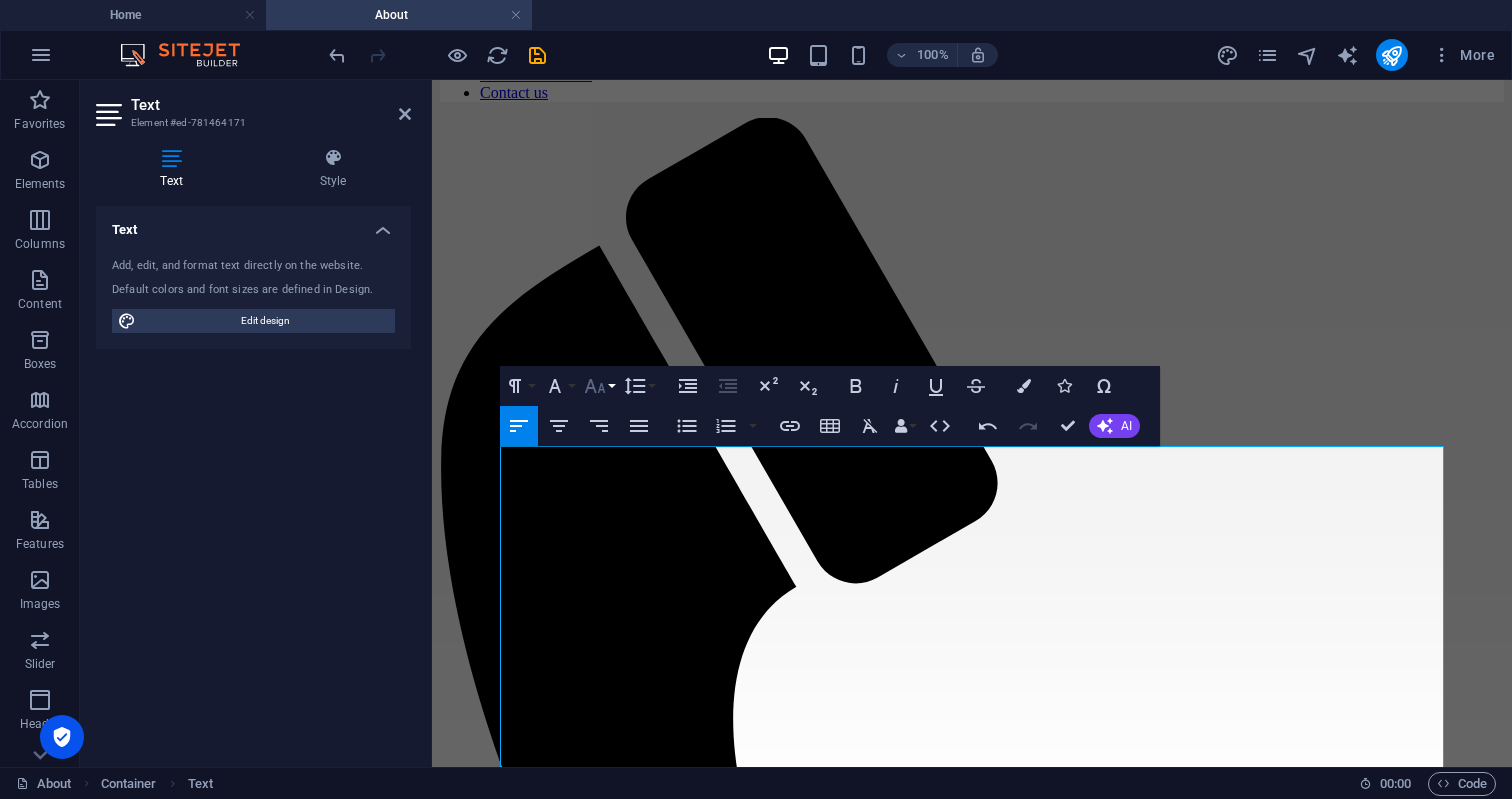 click 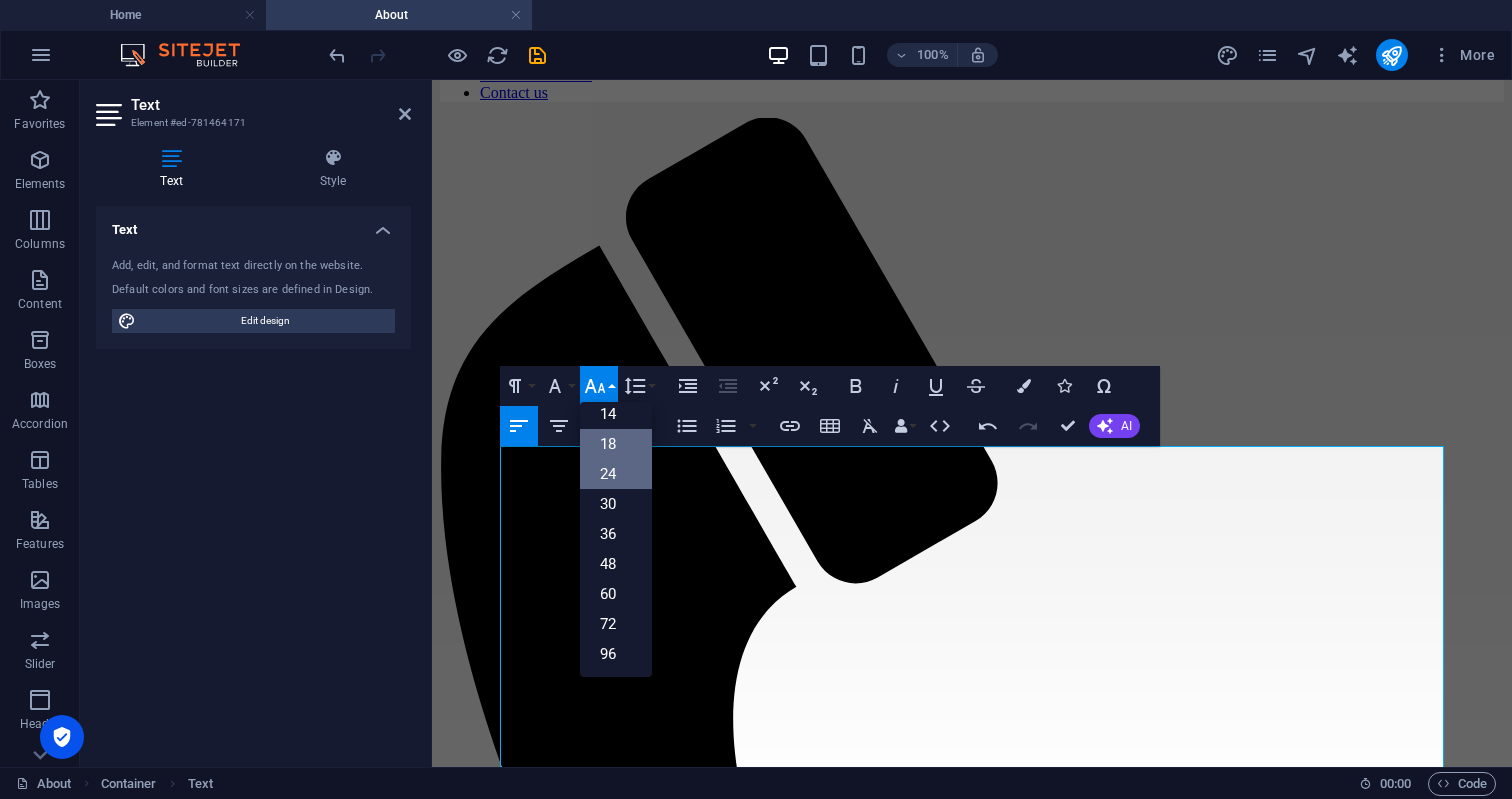 scroll, scrollTop: 161, scrollLeft: 0, axis: vertical 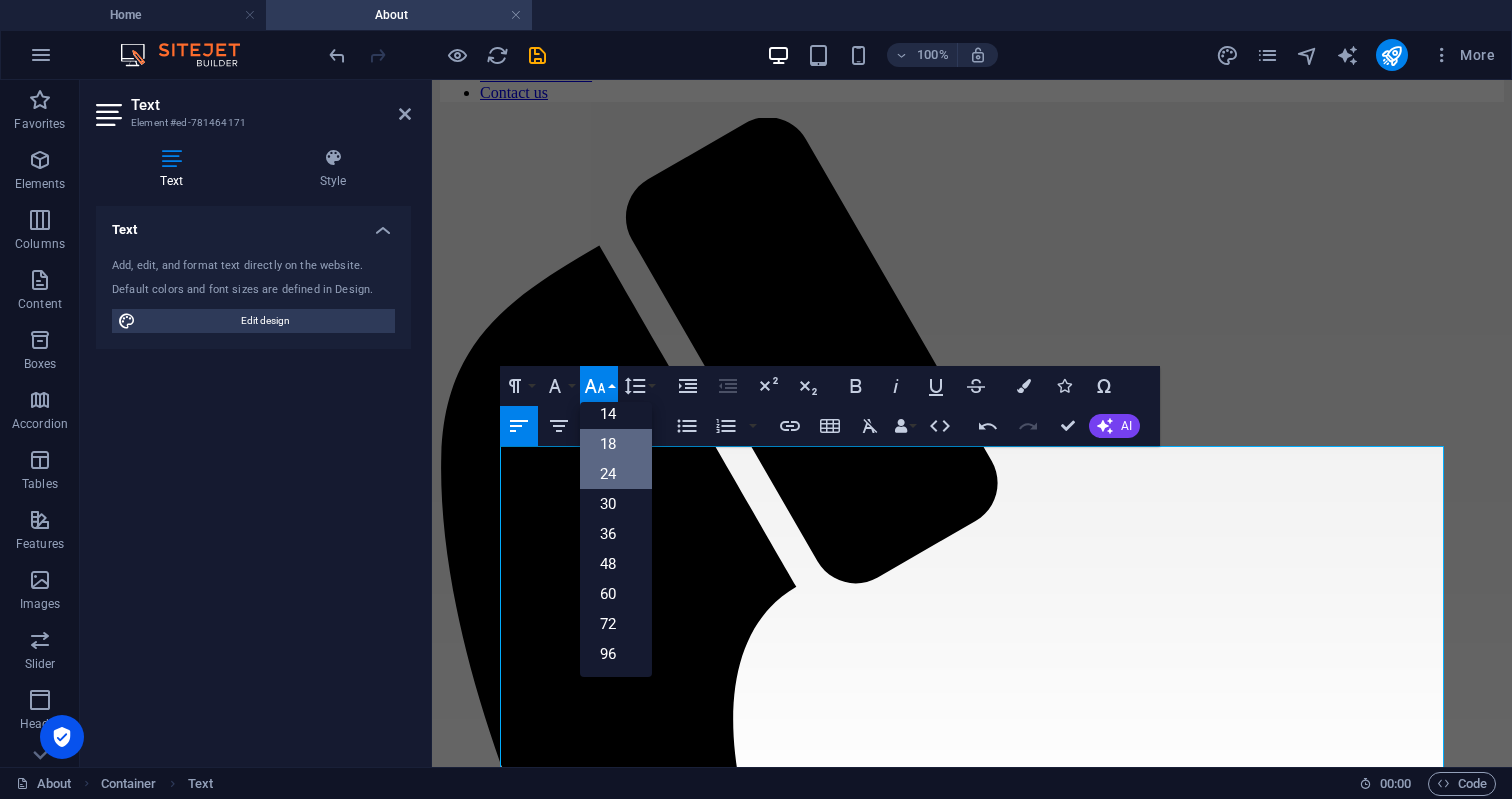 click on "18" at bounding box center (616, 444) 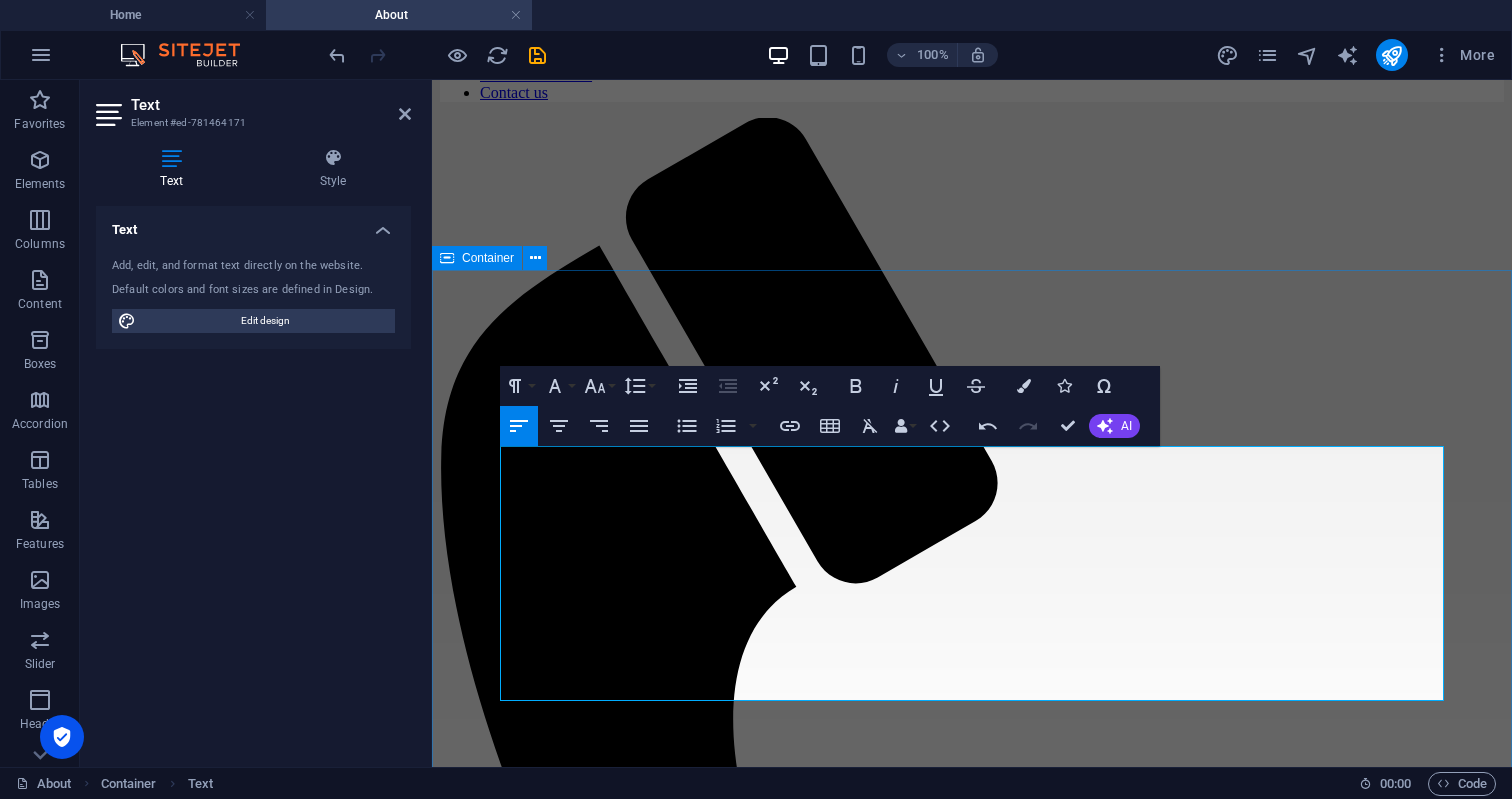 click on "About us Our objective is to develop creative ideas, manage the production process and ensure the final product meets the client's needs and engages the intended audience. We intend to develop original, compelling ideas that align with your strategic goals and your brand identity. We manage the full production lifecycle, from concept development and pre-production planning to execution, final delivery and post-production plans,  while ensuring all elements are completed on time and to the highest creative standards. We collaborate closely with our clients, to understand their vision and objectives, translating them into engaging content that resonates with the target audience and achieves measurable results." at bounding box center (972, 2204) 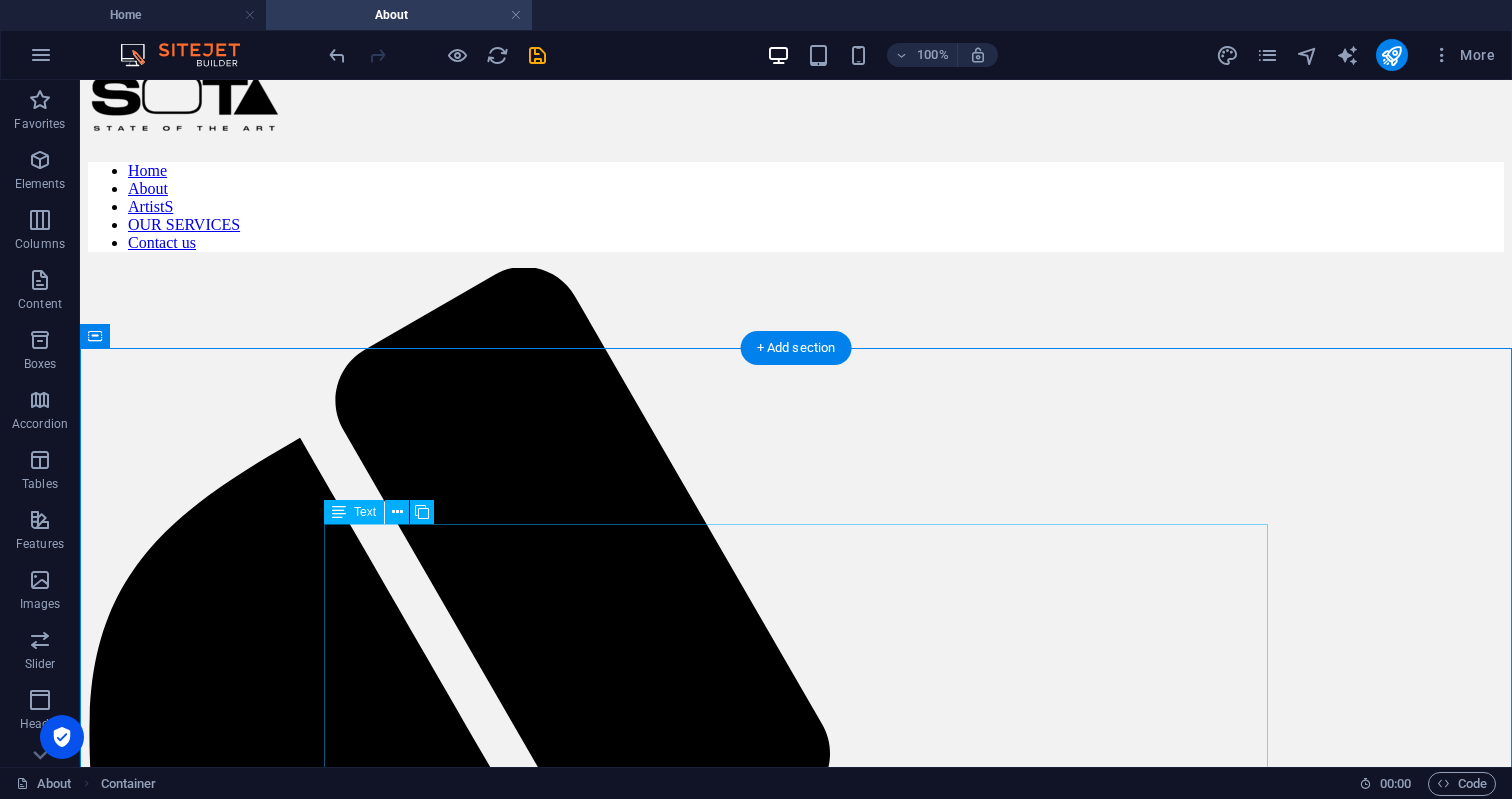 scroll, scrollTop: 0, scrollLeft: 0, axis: both 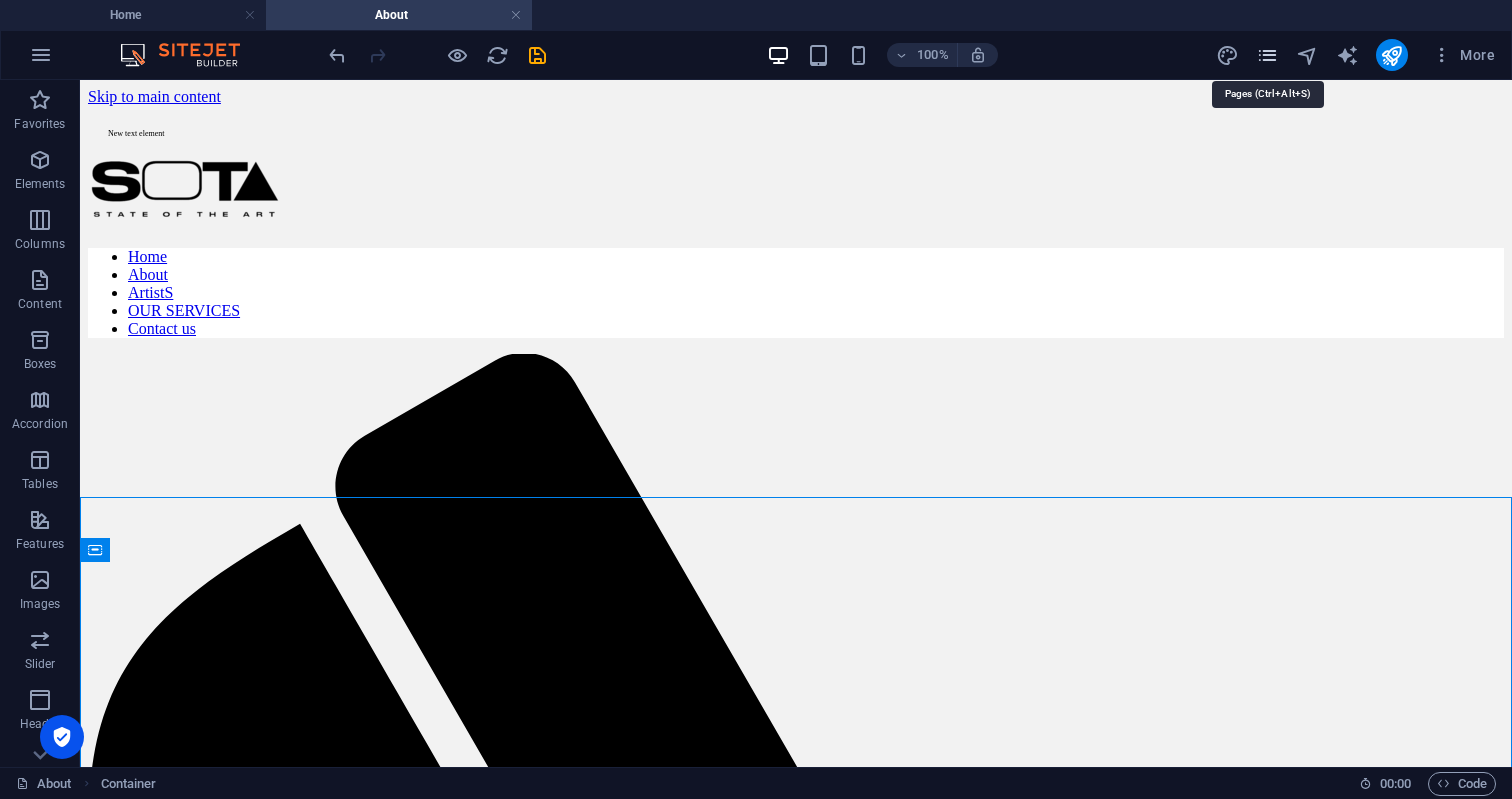 click at bounding box center (1267, 55) 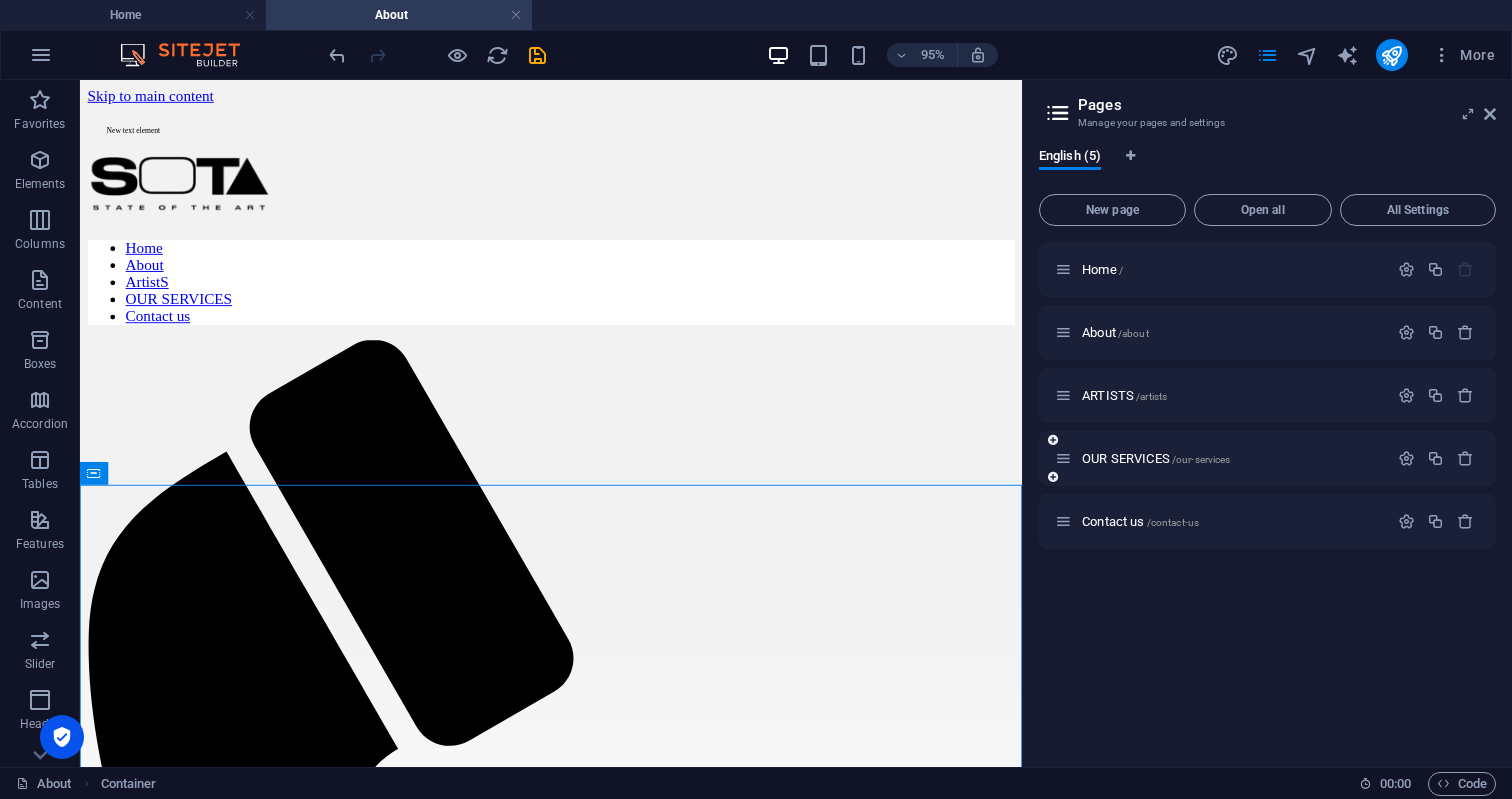 click on "OUR SERVICES /our-services" at bounding box center [1221, 458] 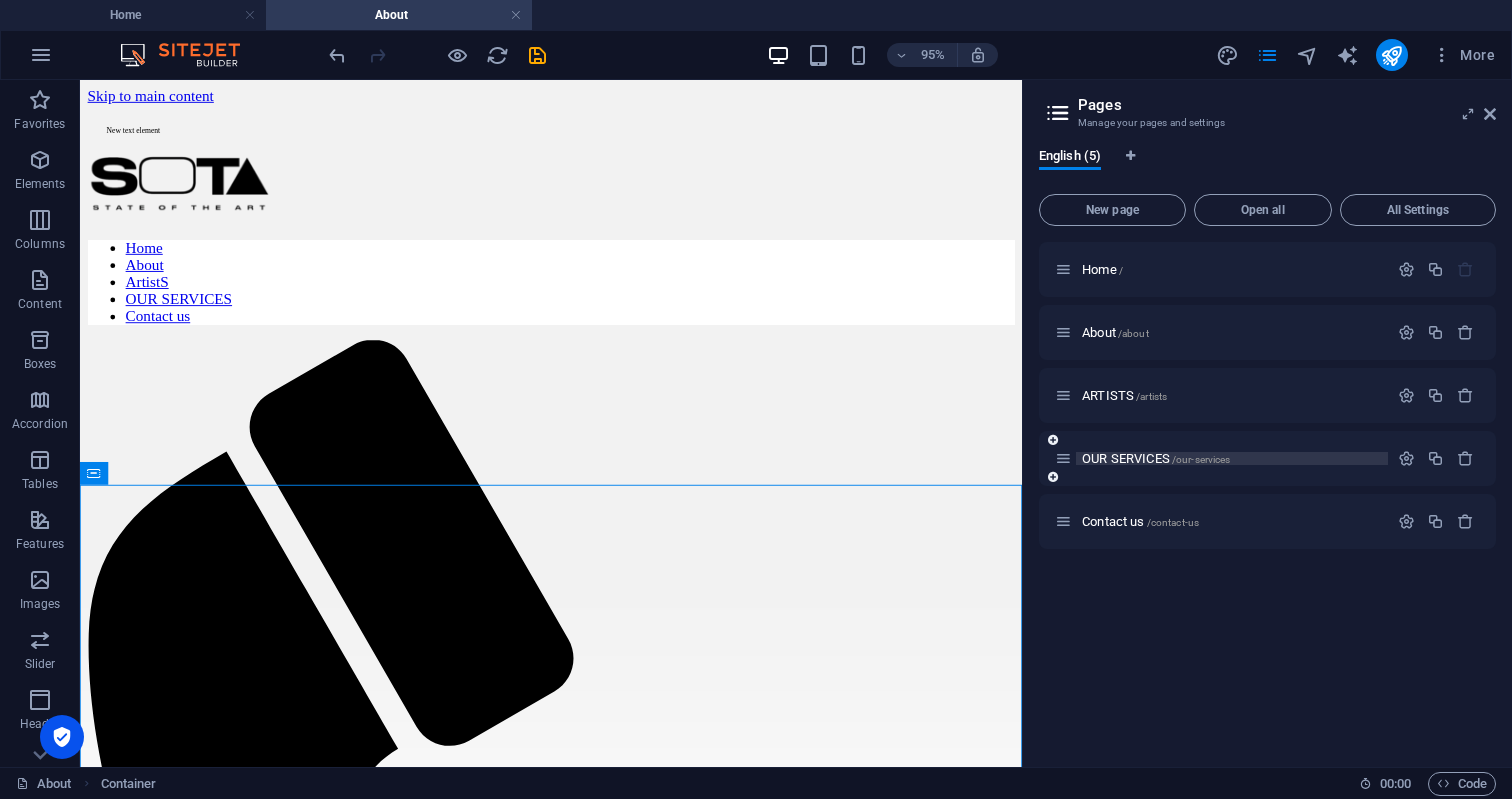 click on "/our-services" at bounding box center (1201, 459) 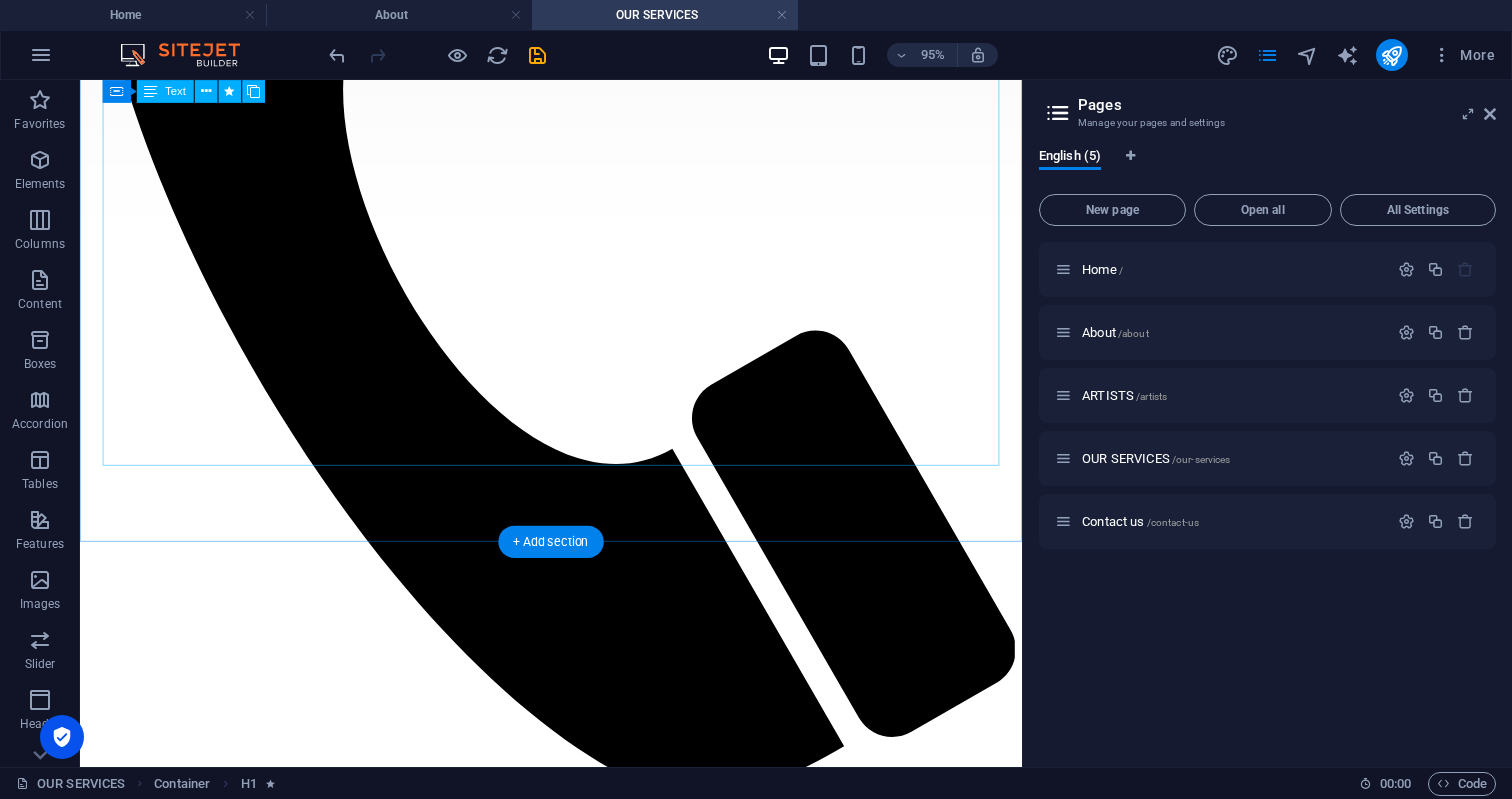scroll, scrollTop: 818, scrollLeft: 0, axis: vertical 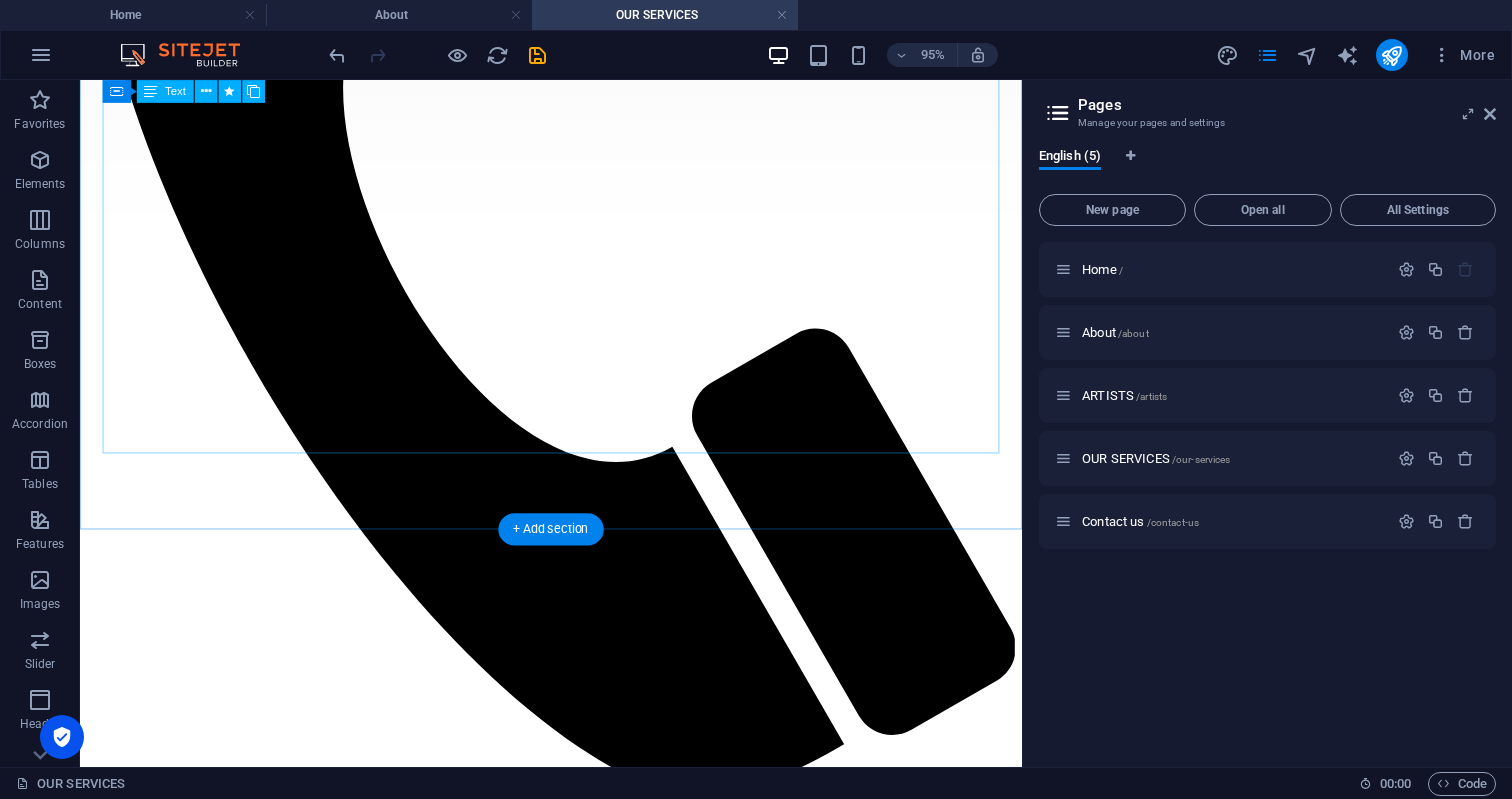 click on "Driven by Culture. Backed by Strategy. Built for the Future. At State of the Art, we bridge the gap between creativity and business. We don’t just manage artists — we invest in their growth. We don’t just produce content — we craft experiences that connect with real audiences. With a sharp understanding of [DATE] music and media landscape, our team brings corporate discipline to creative vision, offering a reliable foundation for long-term success. Whether you're an artist, brand, or creative entrepreneur — we’re here to build with you. Artist Management Comprehensive artist development including career strategy, [DEMOGRAPHIC_DATA] negotiation, bookings, and legal protection. We handle the details so you can focus on the art. Audio & Visual Production High-quality studio recording, sound design, video production, editing, and post. We produce content that’s both creatively rich and commercially viable. Branding & Prom otion Event Production & Management" at bounding box center [576, 1804] 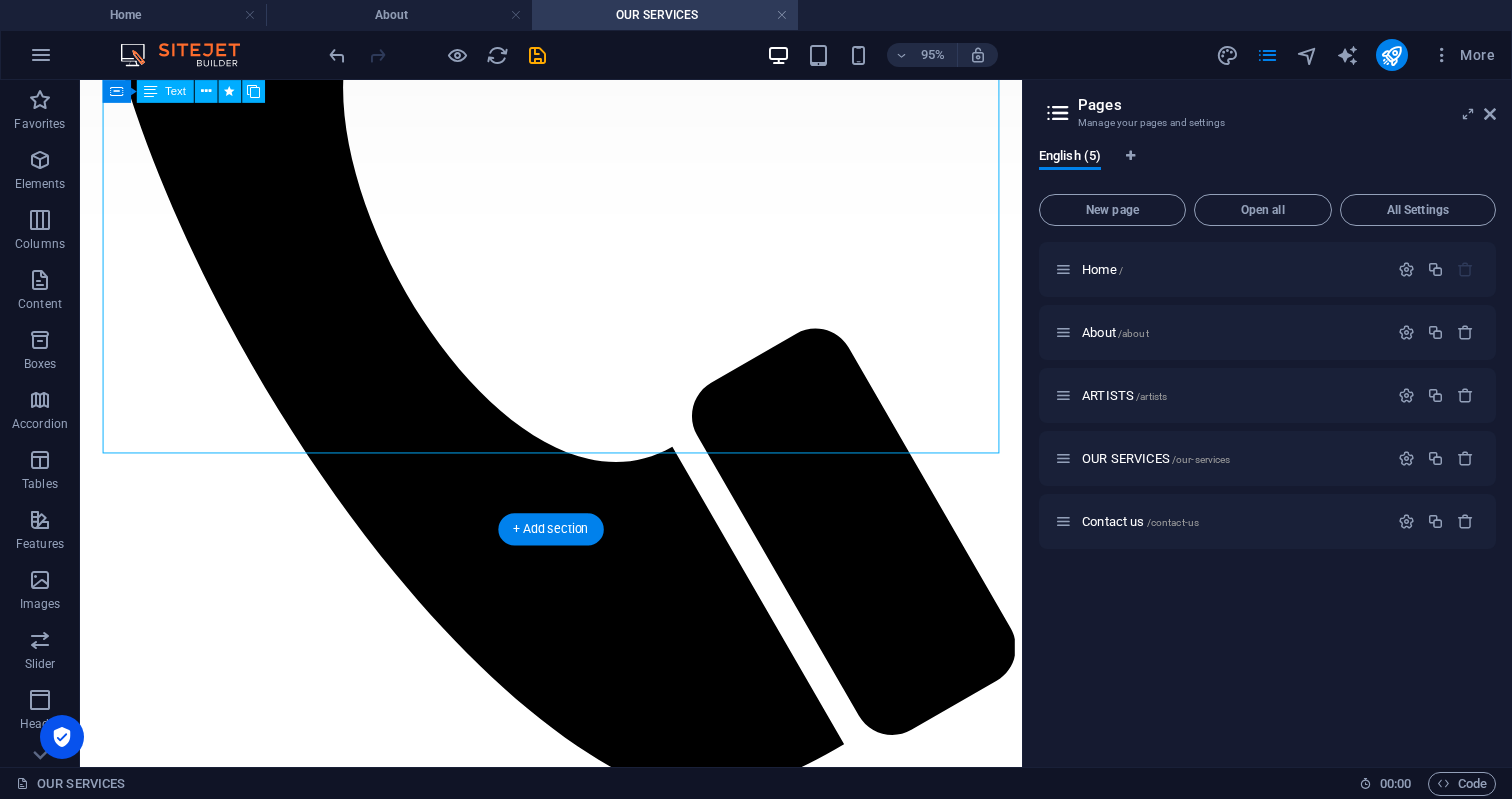 click on "Driven by Culture. Backed by Strategy. Built for the Future. At State of the Art, we bridge the gap between creativity and business. We don’t just manage artists — we invest in their growth. We don’t just produce content — we craft experiences that connect with real audiences. With a sharp understanding of [DATE] music and media landscape, our team brings corporate discipline to creative vision, offering a reliable foundation for long-term success. Whether you're an artist, brand, or creative entrepreneur — we’re here to build with you. Artist Management Comprehensive artist development including career strategy, [DEMOGRAPHIC_DATA] negotiation, bookings, and legal protection. We handle the details so you can focus on the art. Audio & Visual Production High-quality studio recording, sound design, video production, editing, and post. We produce content that’s both creatively rich and commercially viable. Branding & Prom otion Event Production & Management" at bounding box center (576, 1804) 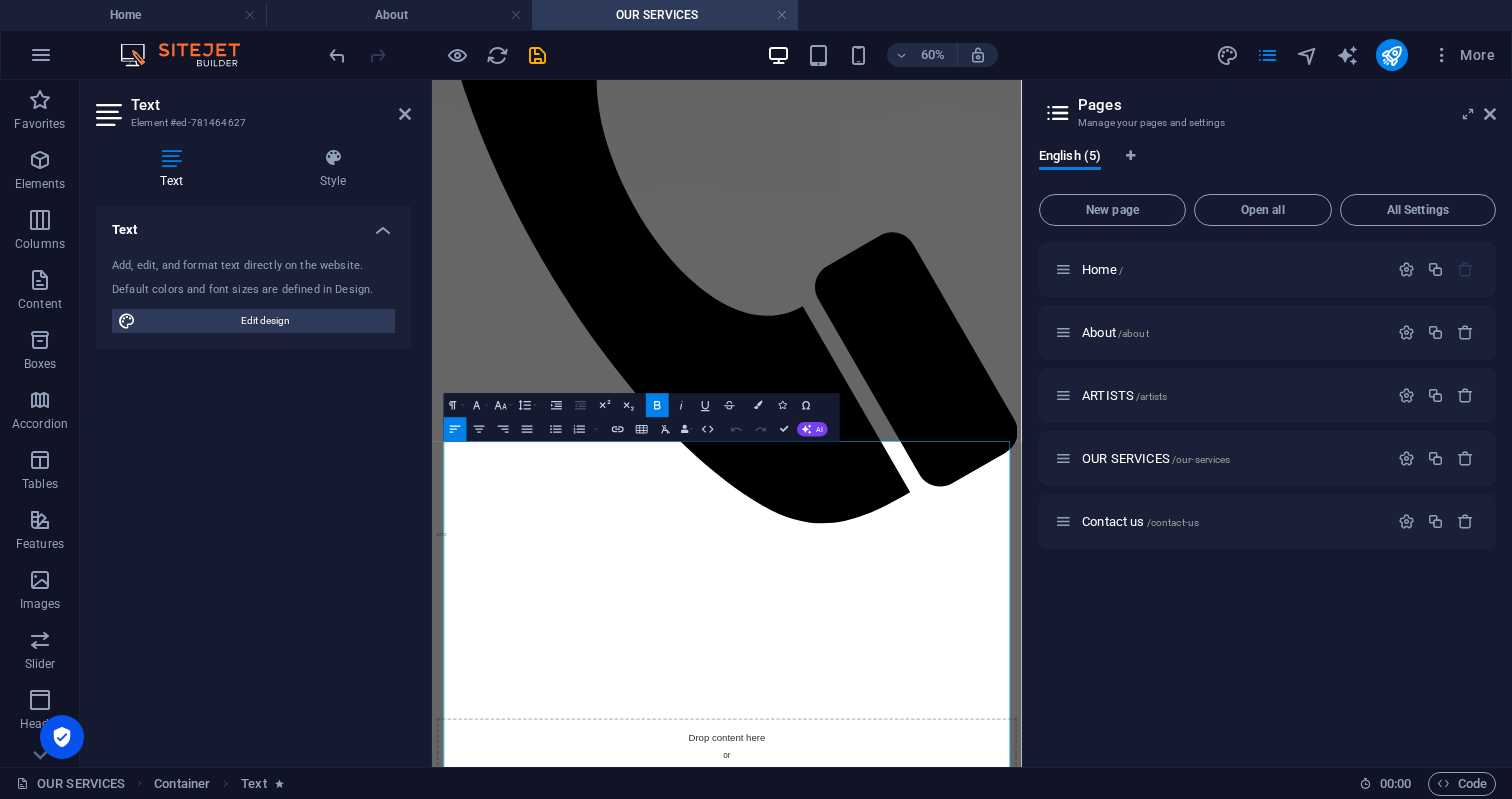 scroll, scrollTop: 0, scrollLeft: 0, axis: both 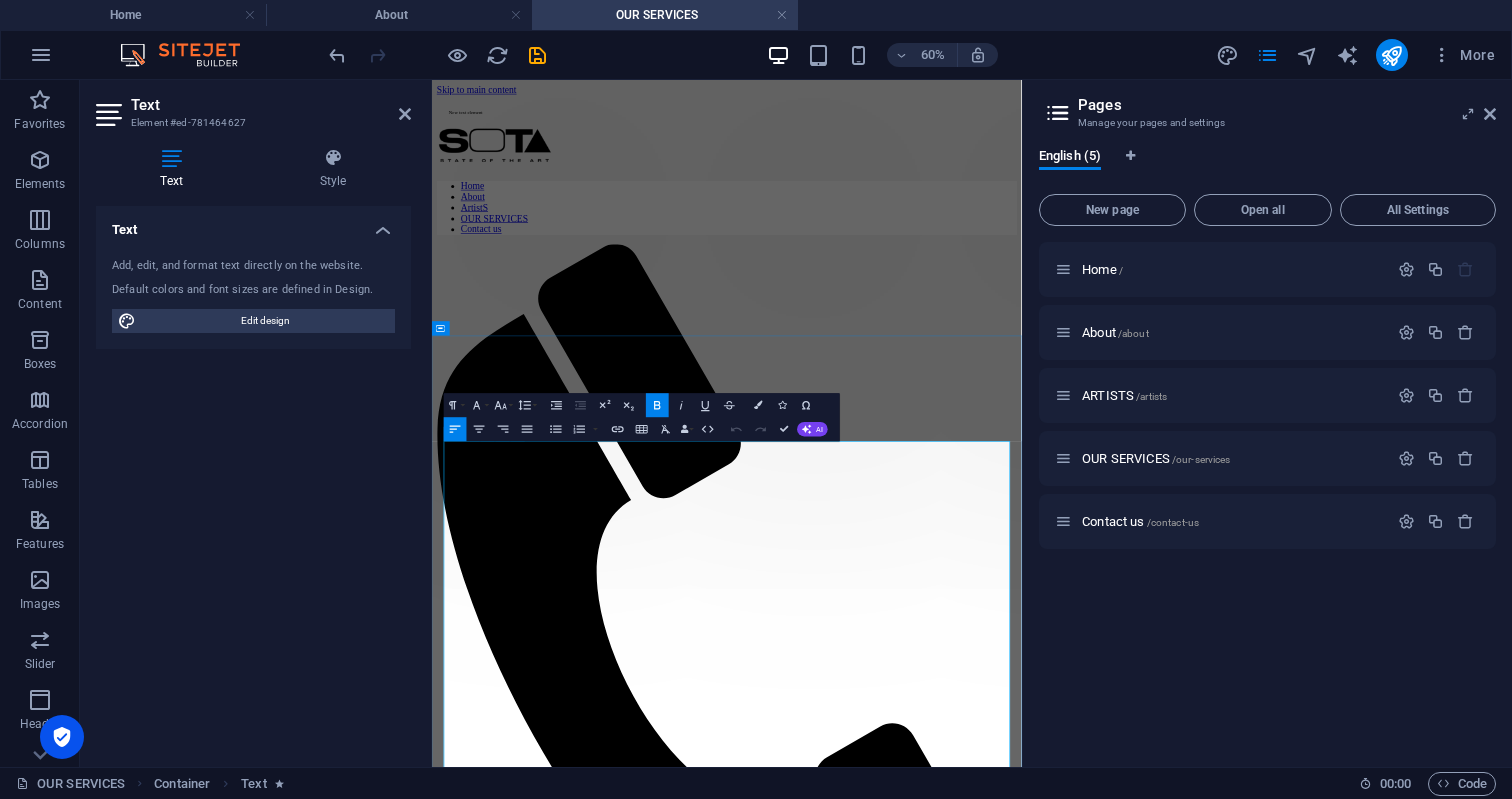 click on "At State of the Art, we bridge the gap between creativity and business. We don’t just manage artists — we invest in their growth. We don’t just produce content — we craft experiences that connect with real audiences." at bounding box center (917, 2295) 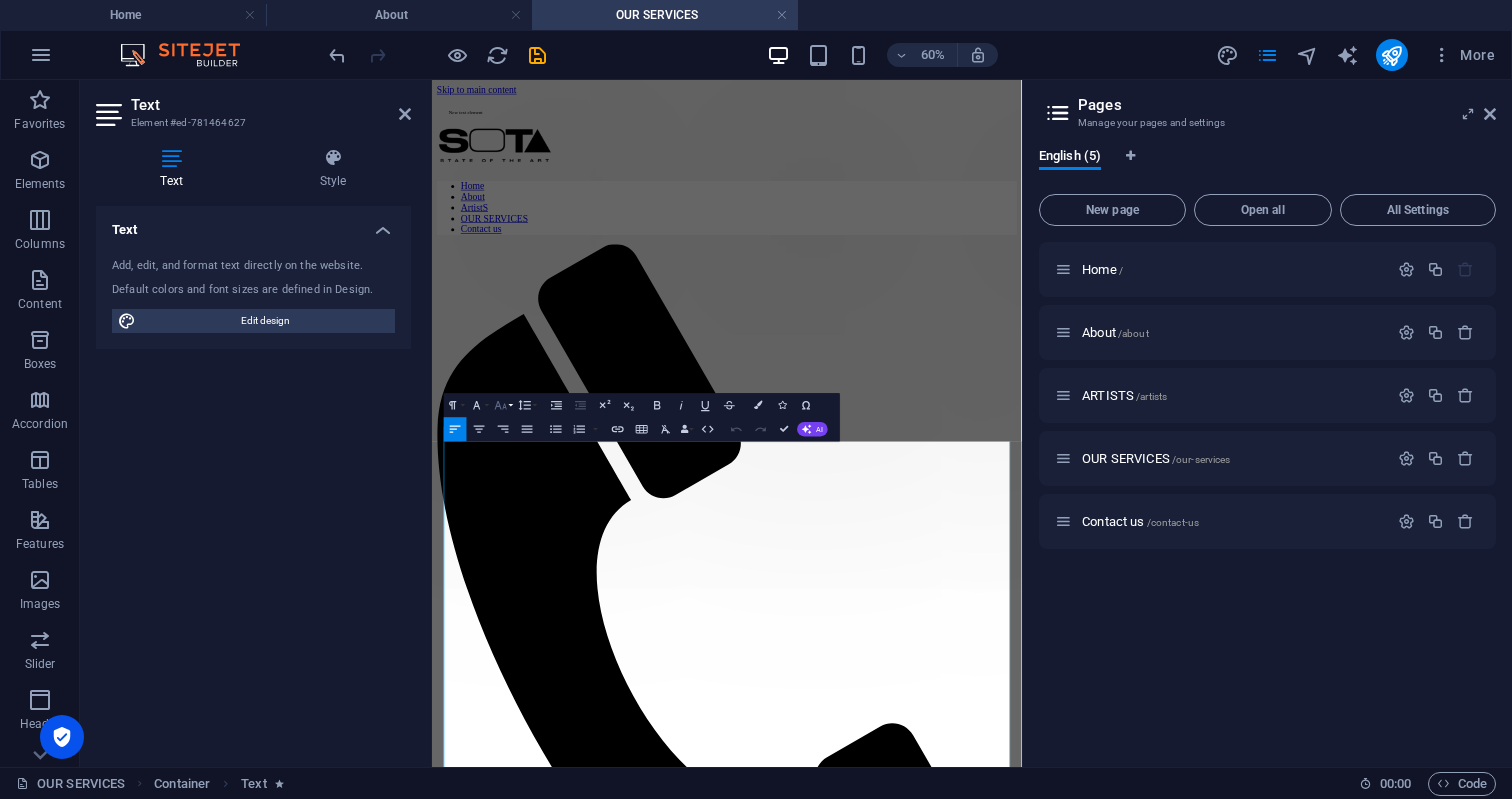 click 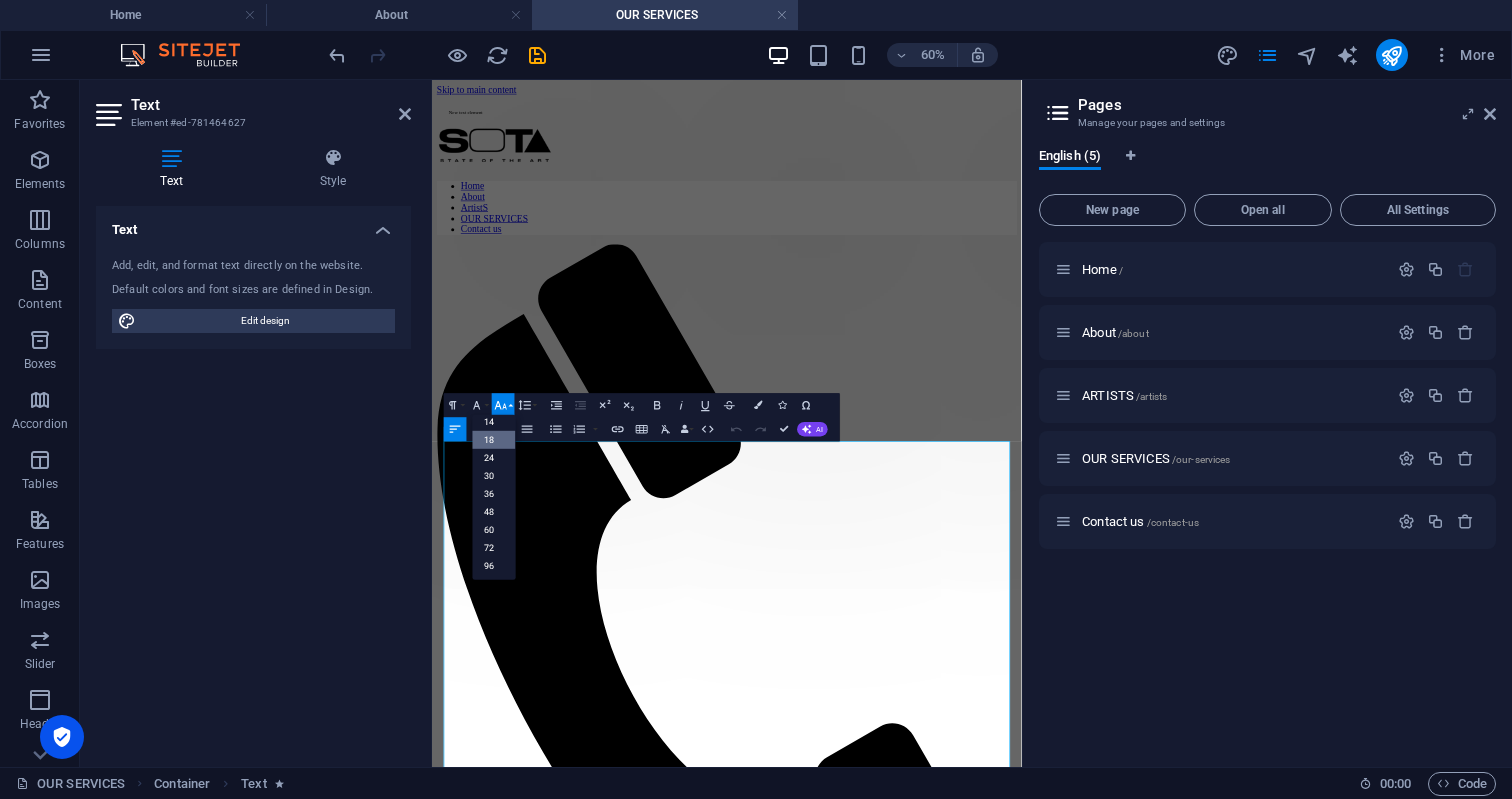 scroll, scrollTop: 161, scrollLeft: 0, axis: vertical 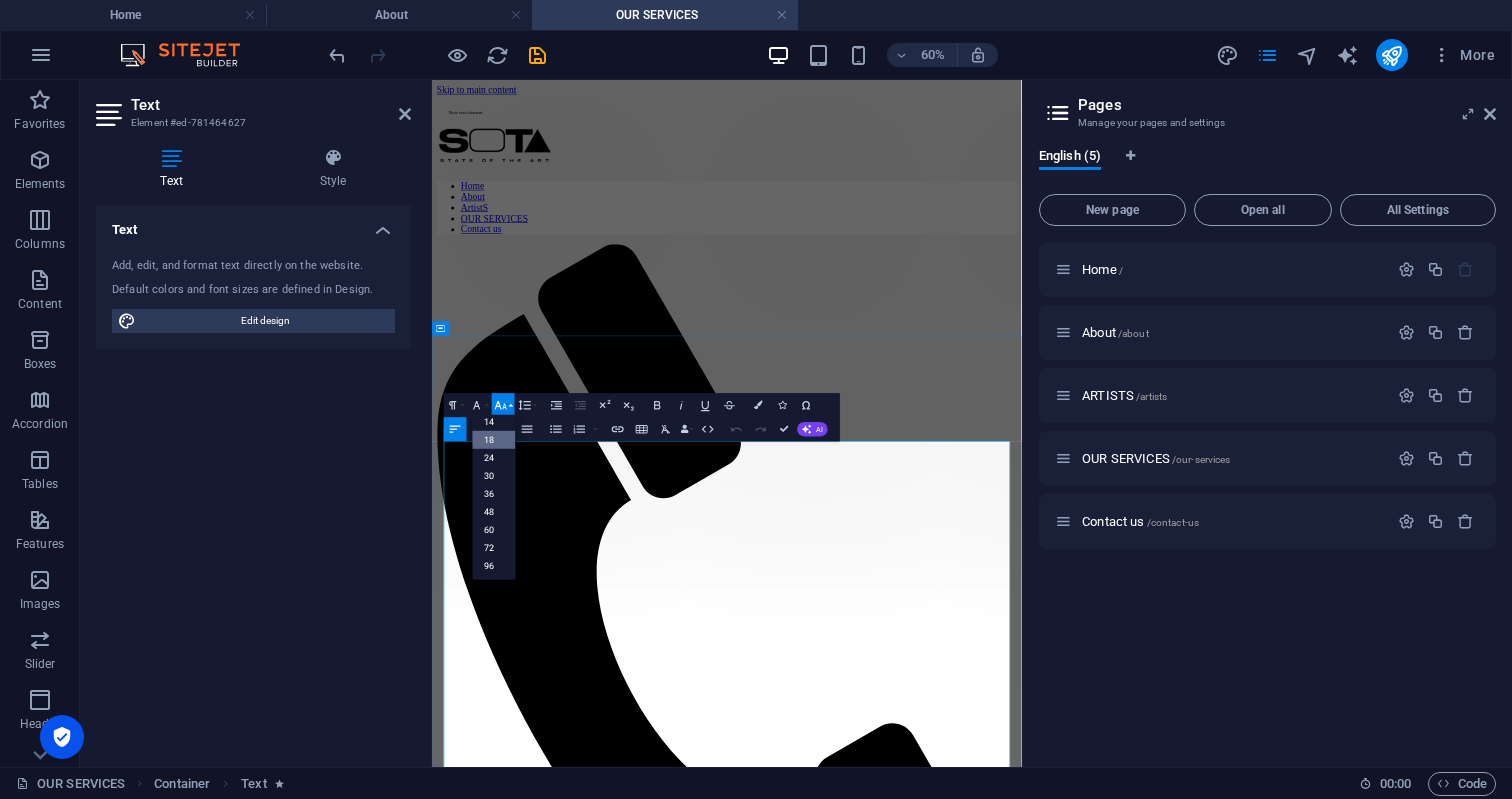 click on "Whether you're an artist, brand, or creative entrepreneur — we’re here to build with you." at bounding box center (759, 2401) 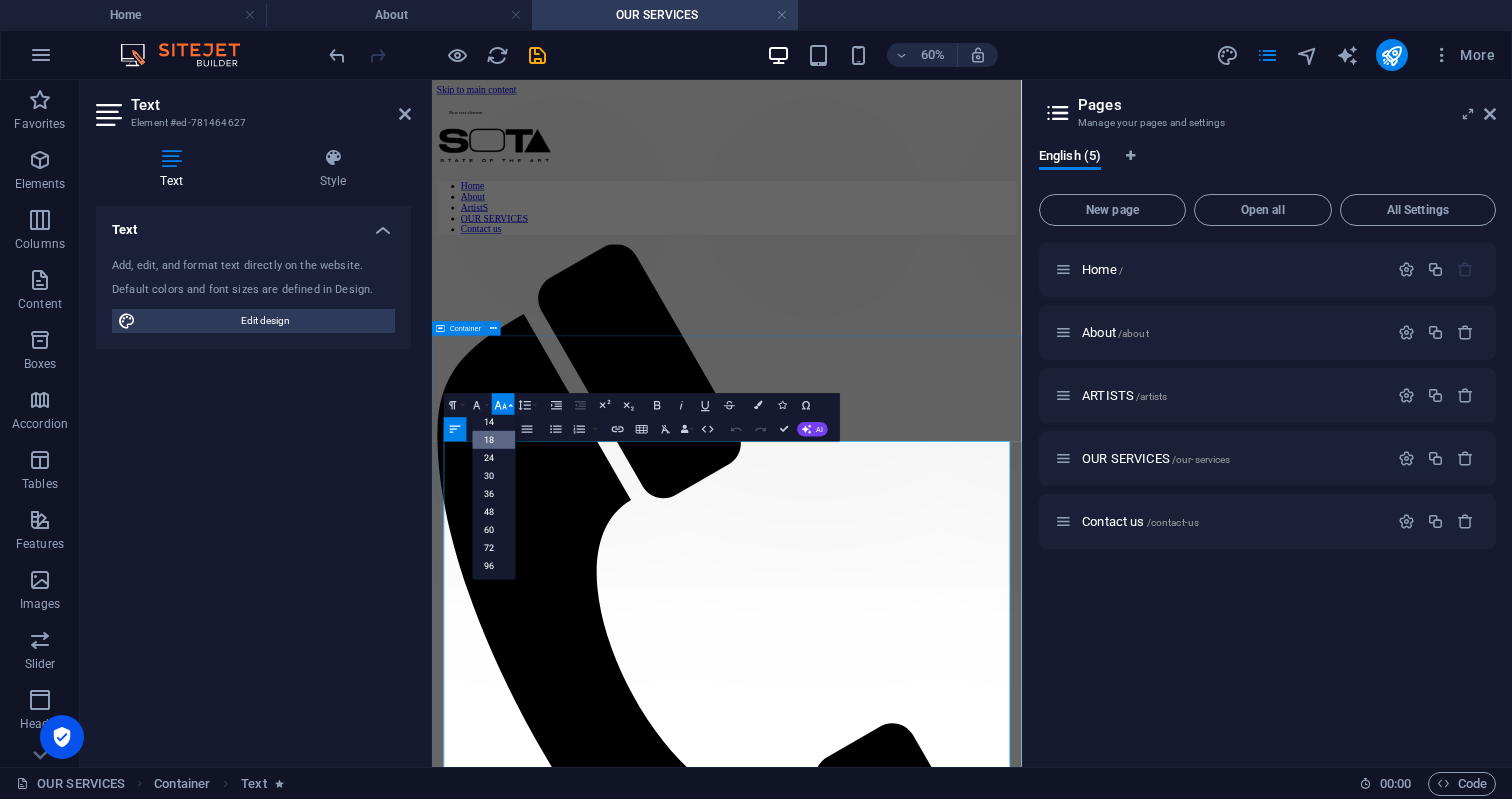 click on "OUR SERVICES Driven by Culture. Backed by Strategy. Built for the Future. At State of the Art, we bridge the gap between creativity and business. We don’t just manage artists — we invest in their growth. We don’t just produce content — we craft experiences that connect with real audiences. With a sharp understanding of [DATE] music and media landscape, our team brings corporate discipline to creative vision, offering a reliable foundation for long-term success. Whether you're an artist, brand, or creative entrepreneur — we’re here to build with you. Artist Management Comprehensive artist development including career strategy, [DEMOGRAPHIC_DATA] negotiation, bookings, and legal protection. We handle the details so you can focus on the art. Audio & Visual Production High-quality studio recording, sound design, video production, editing, and post. We produce content that’s both creatively rich and commercially viable. Branding & Prom otion Event Production & Management" at bounding box center [923, 2556] 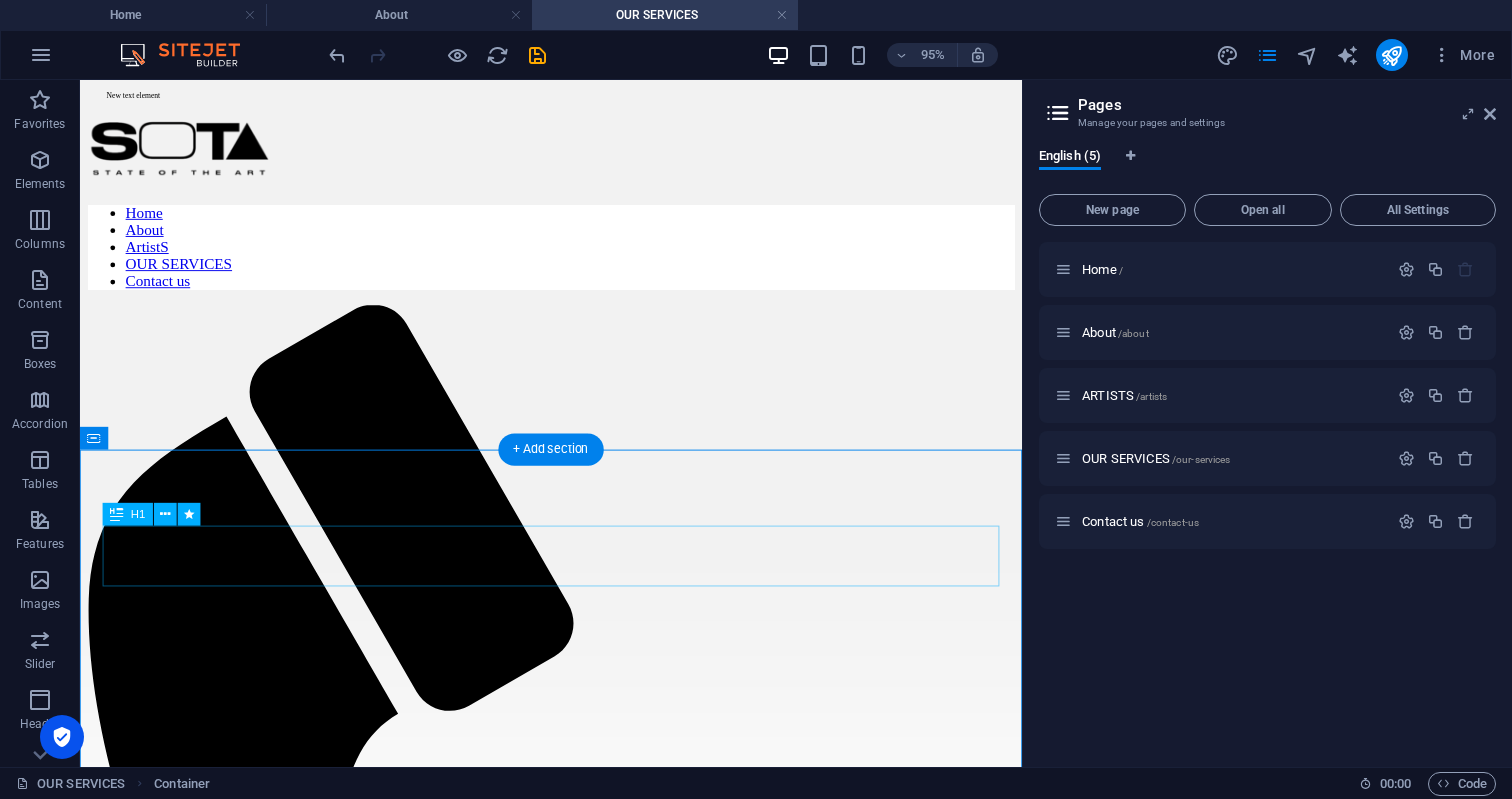 scroll, scrollTop: 0, scrollLeft: 0, axis: both 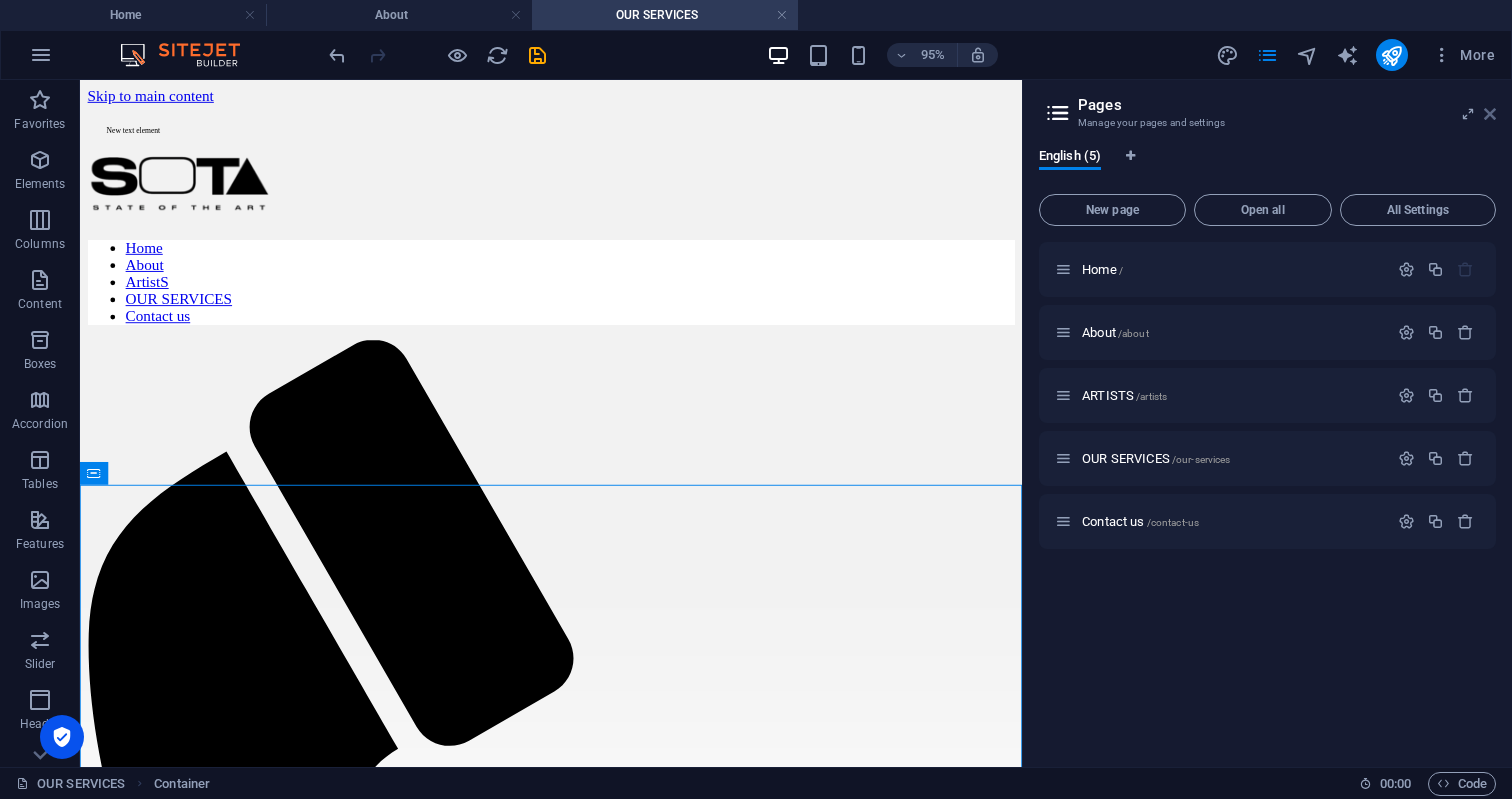 click at bounding box center (1490, 114) 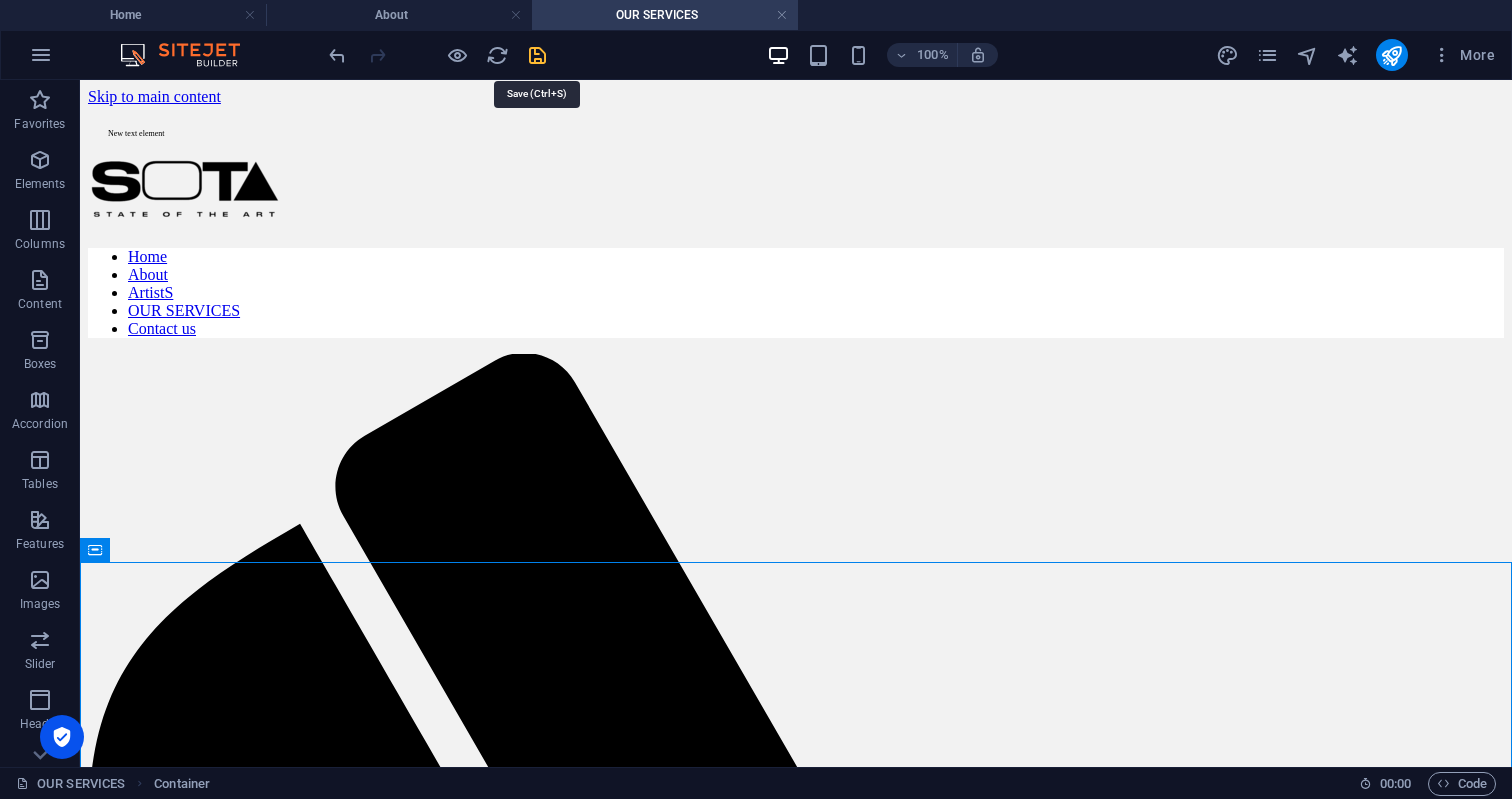 click at bounding box center [537, 55] 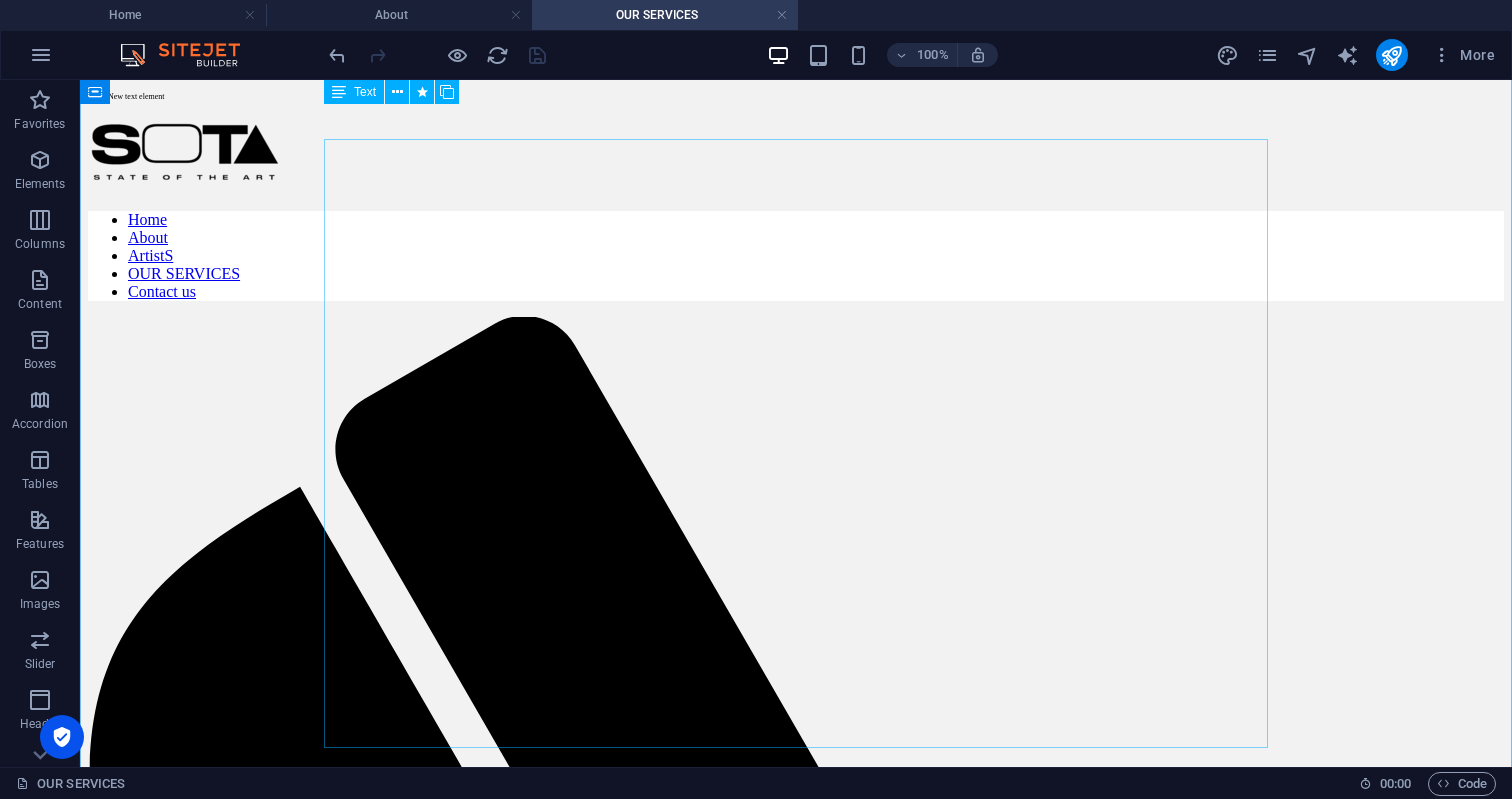 scroll, scrollTop: 0, scrollLeft: 0, axis: both 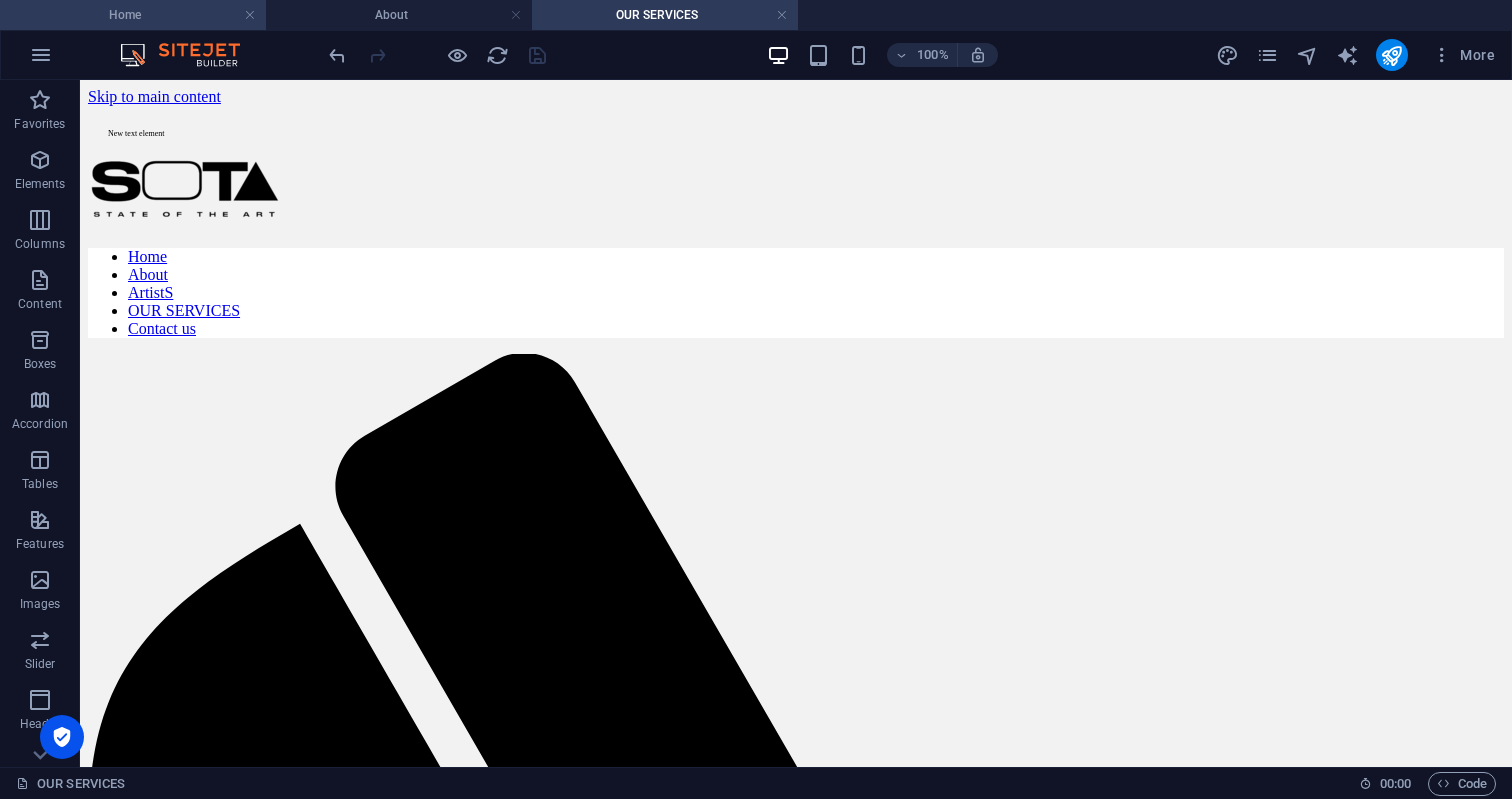 click on "Home" at bounding box center [133, 15] 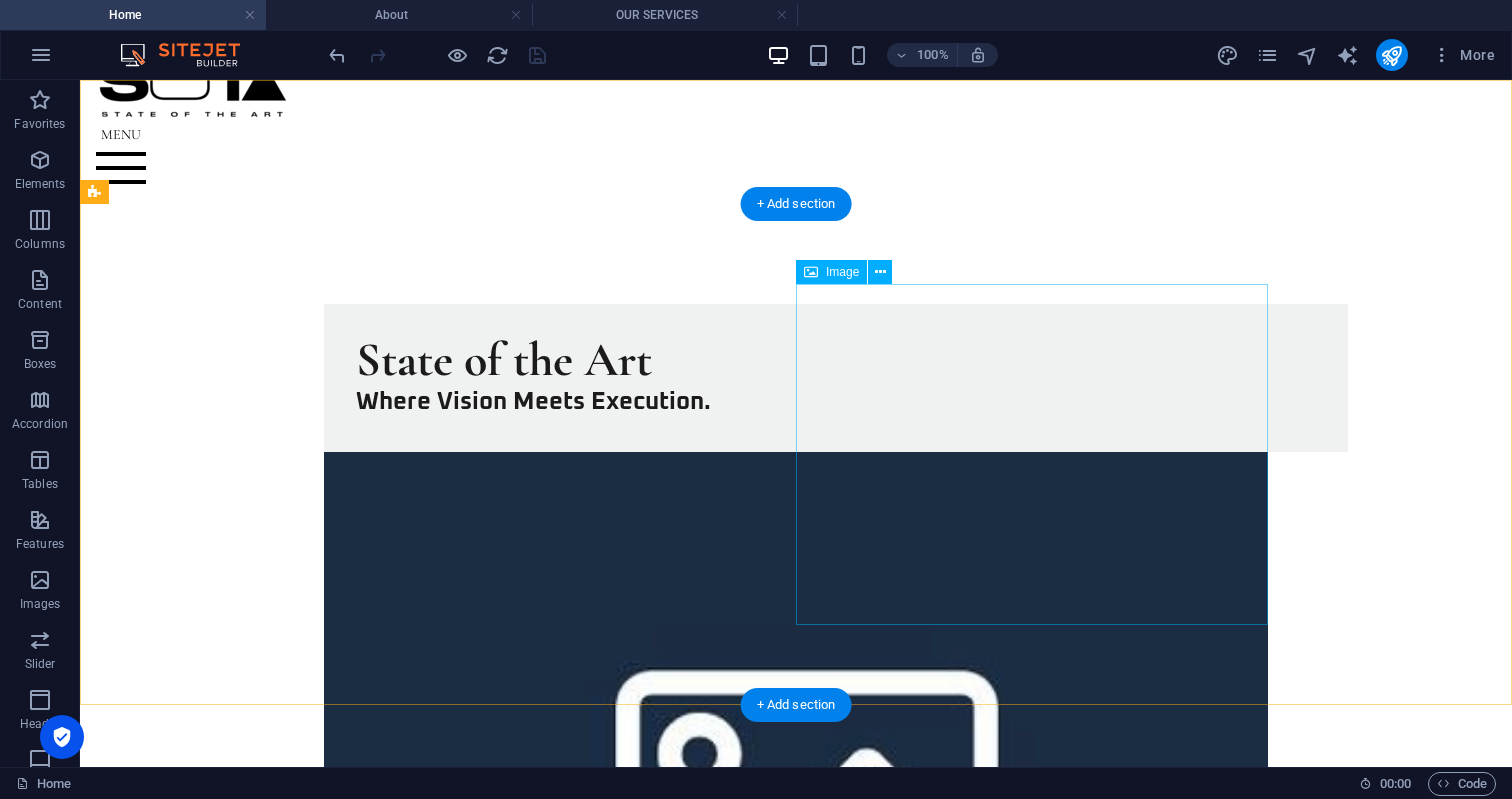 scroll, scrollTop: 0, scrollLeft: 0, axis: both 